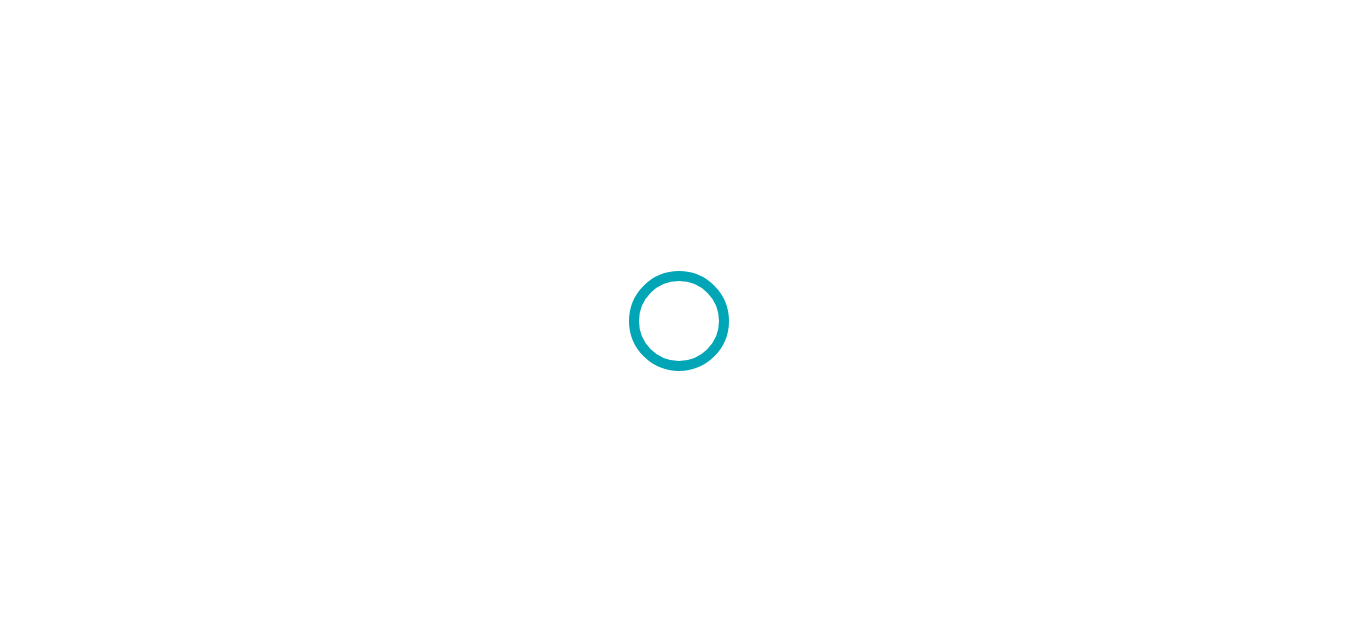 scroll, scrollTop: 0, scrollLeft: 0, axis: both 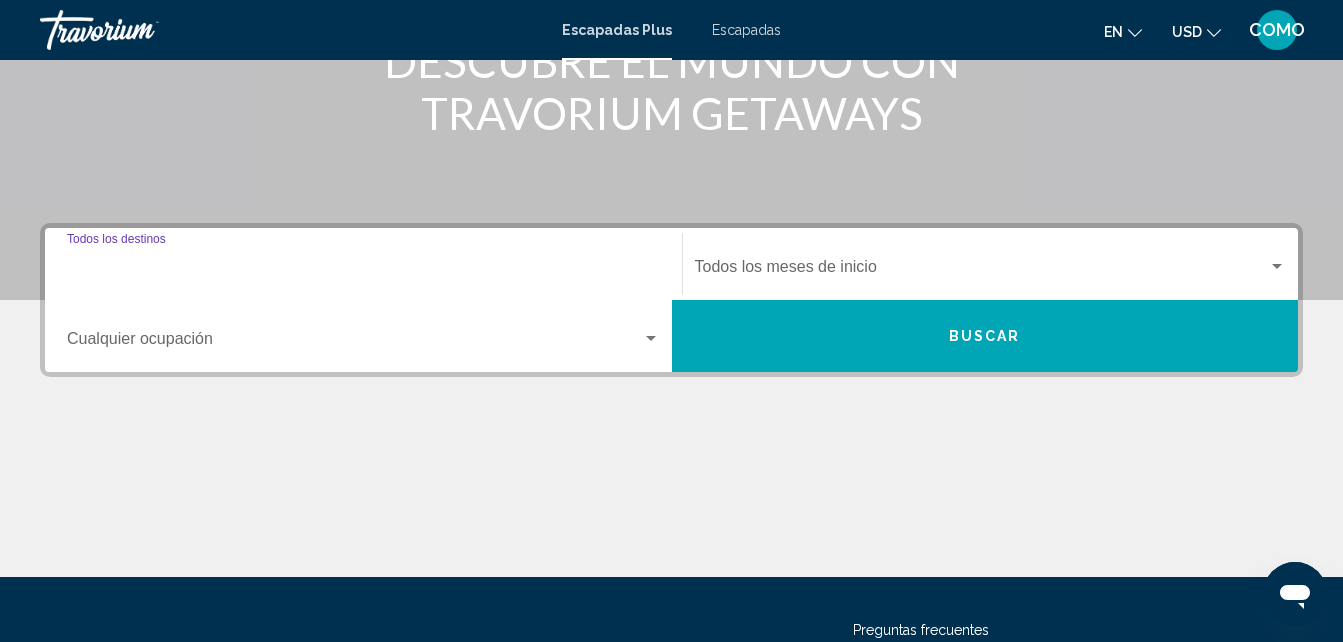 click on "Destination Todos los destinos" at bounding box center [363, 271] 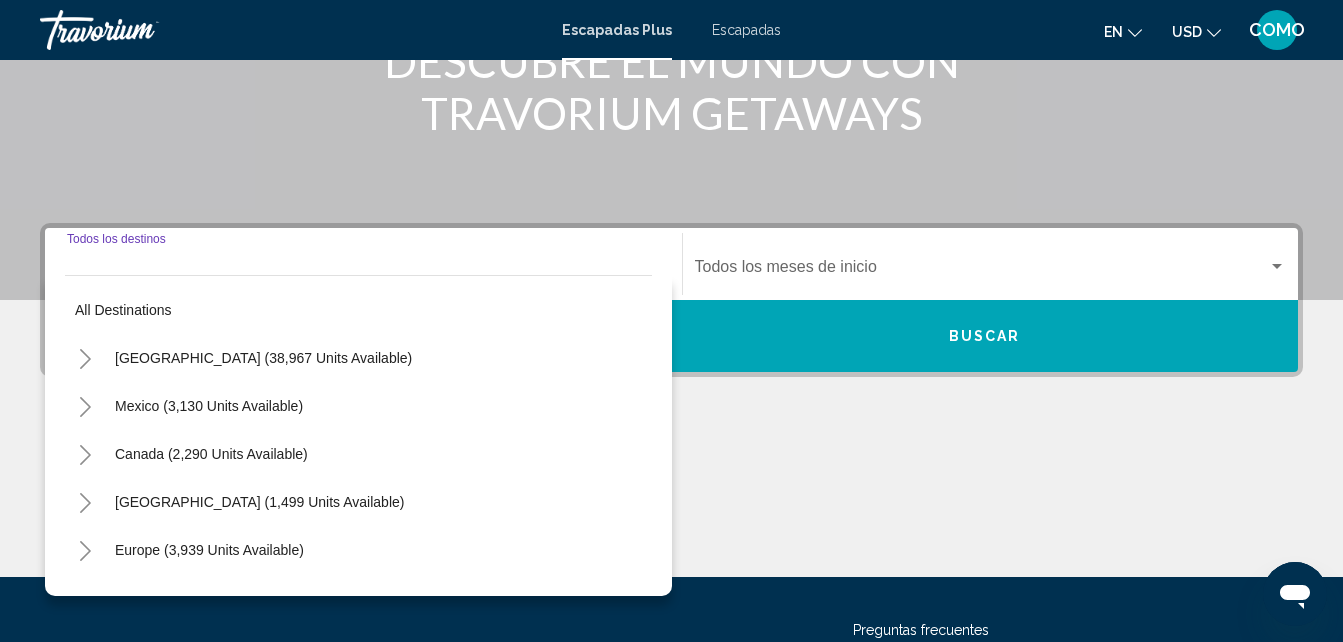scroll, scrollTop: 458, scrollLeft: 0, axis: vertical 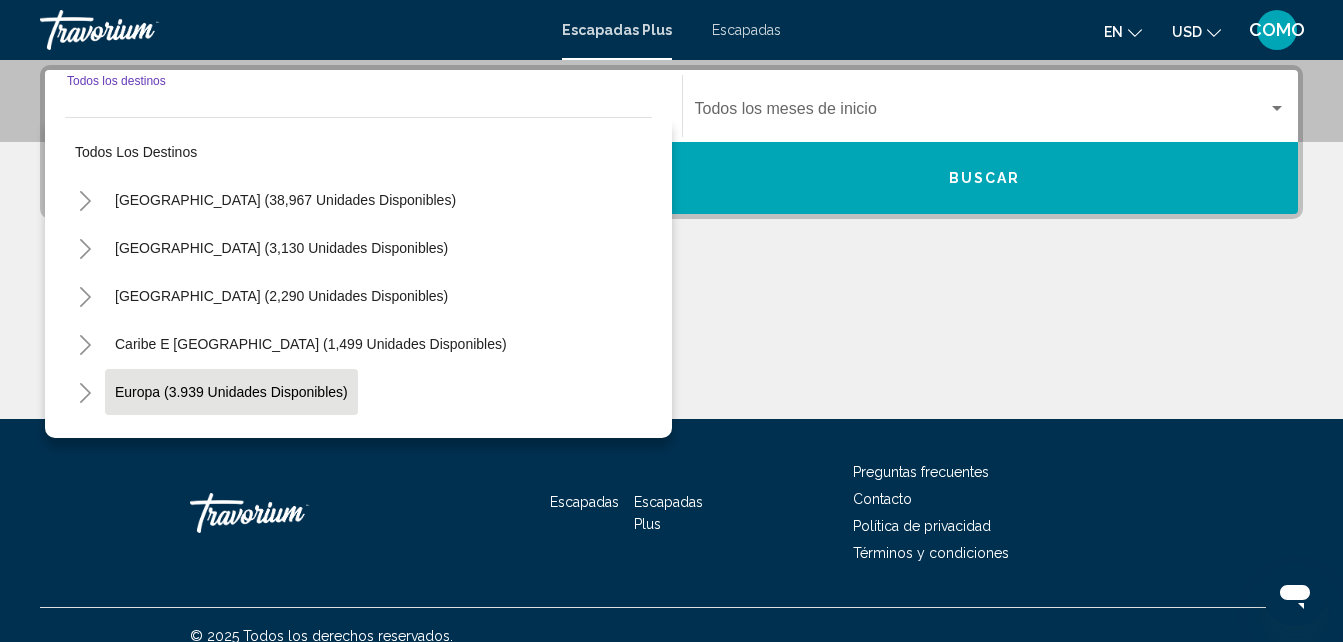 click on "Europa (3.939 unidades disponibles)" at bounding box center (230, 440) 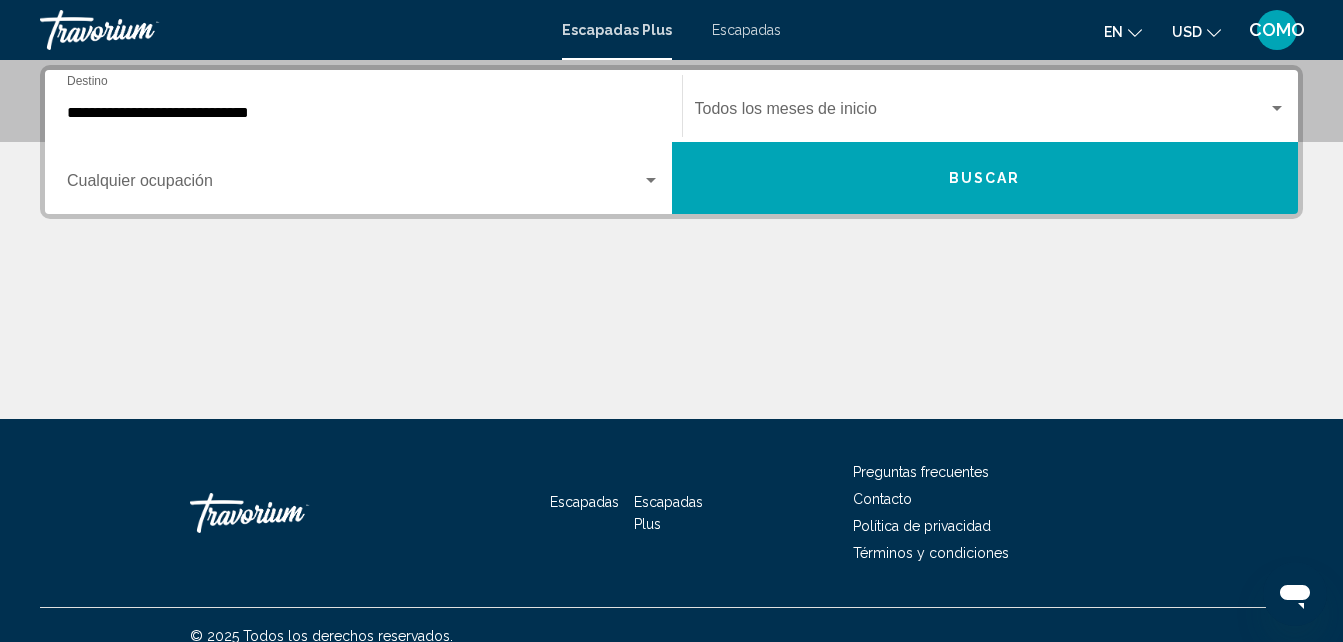 click on "Escapadas Plus  Escapadas en
English Español Français Italiano Português русский USD
USD ($) MXN (Mex$) CAD (Can$) GBP (£) EUR (€) AUD (A$) NZD (NZ$) CNY (CN¥) COMO Login" at bounding box center (671, 30) 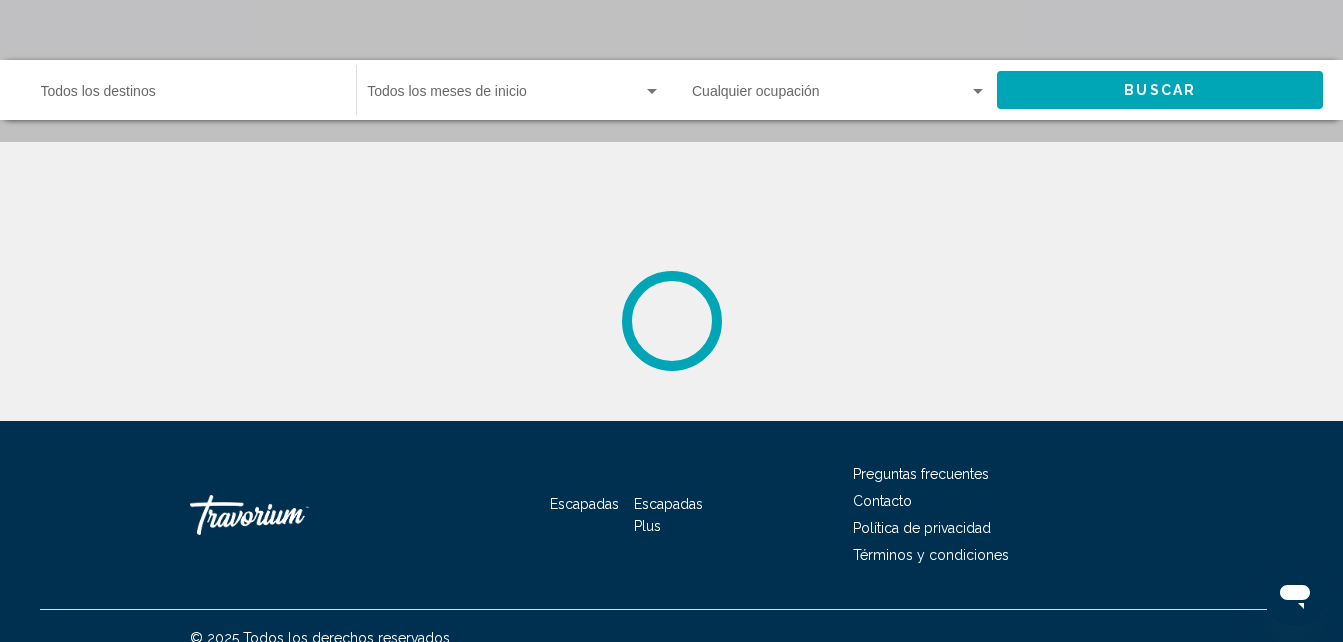 scroll, scrollTop: 0, scrollLeft: 0, axis: both 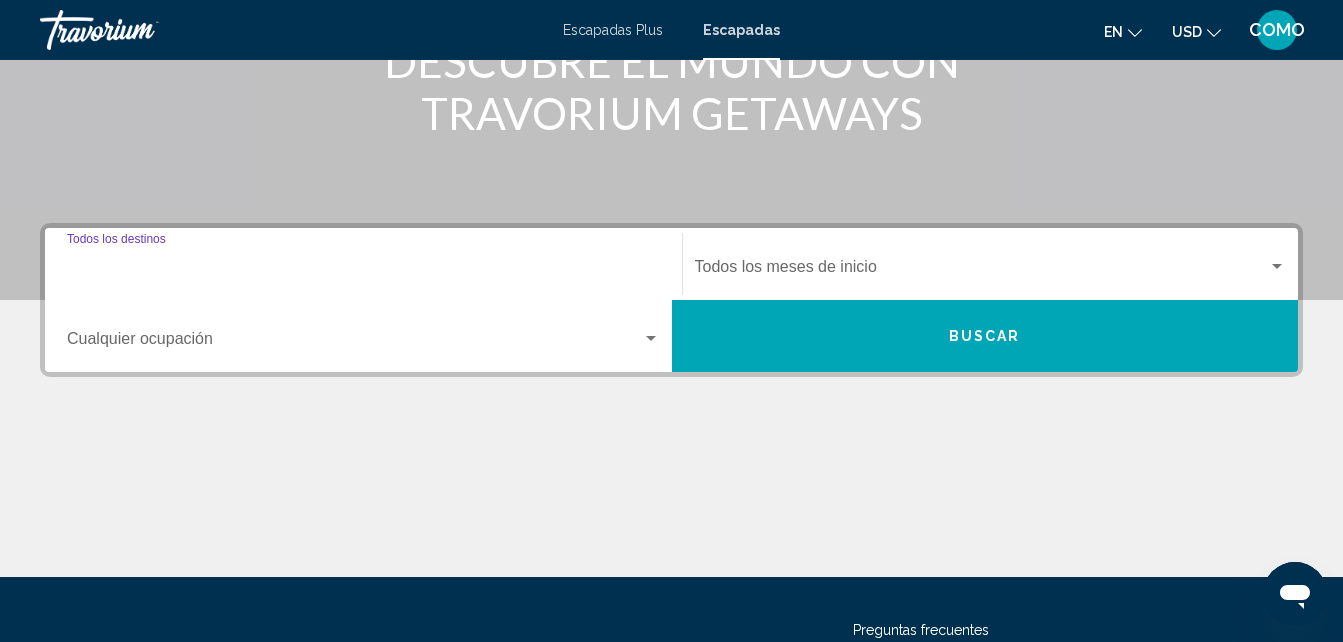 click on "Destination Todos los destinos" at bounding box center [363, 271] 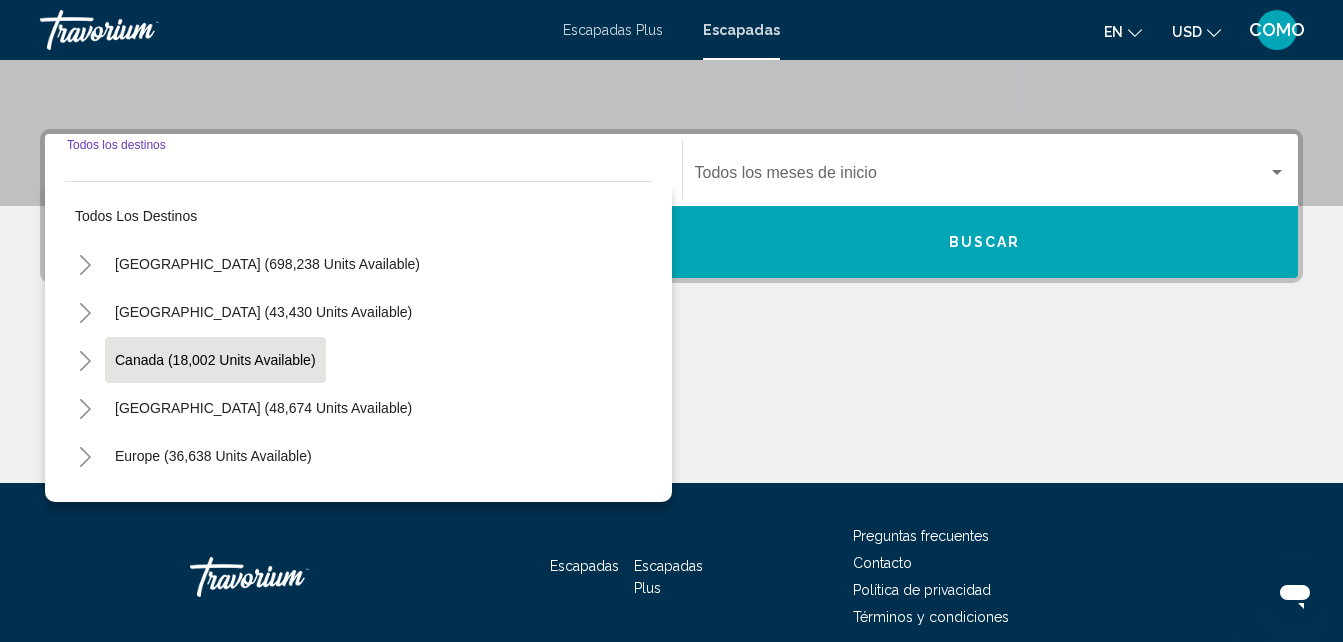 scroll, scrollTop: 458, scrollLeft: 0, axis: vertical 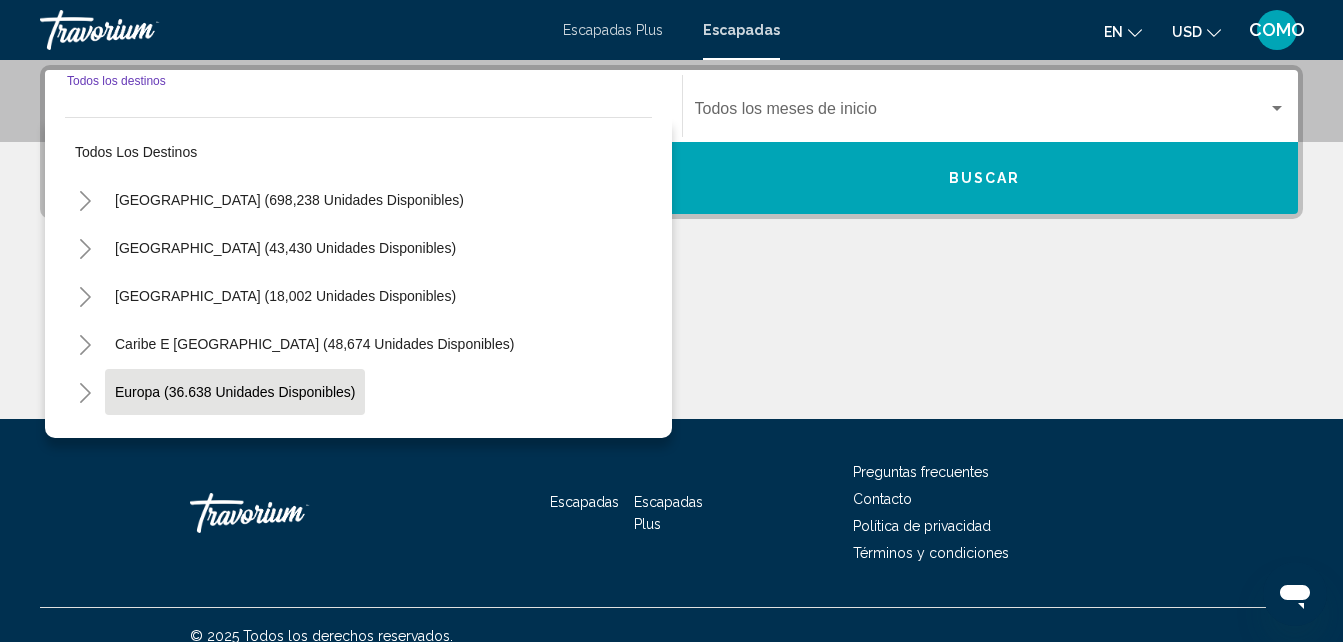 click on "Europa (36.638 unidades disponibles)" at bounding box center [281, 440] 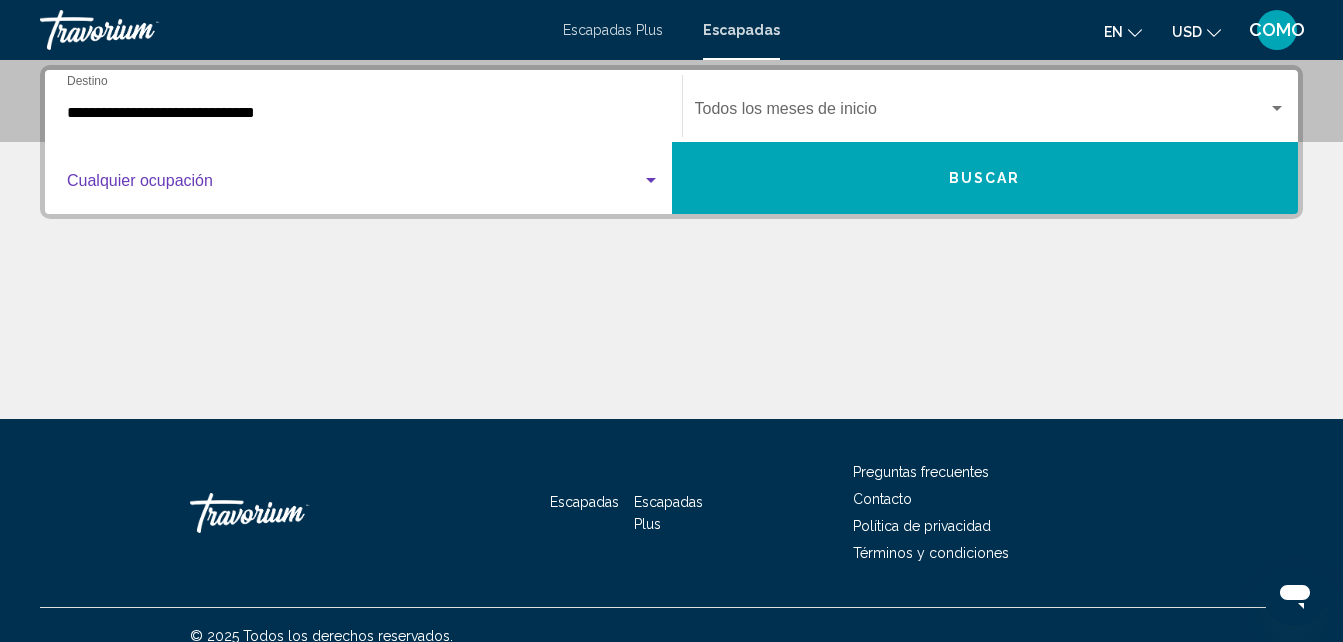 click at bounding box center [354, 185] 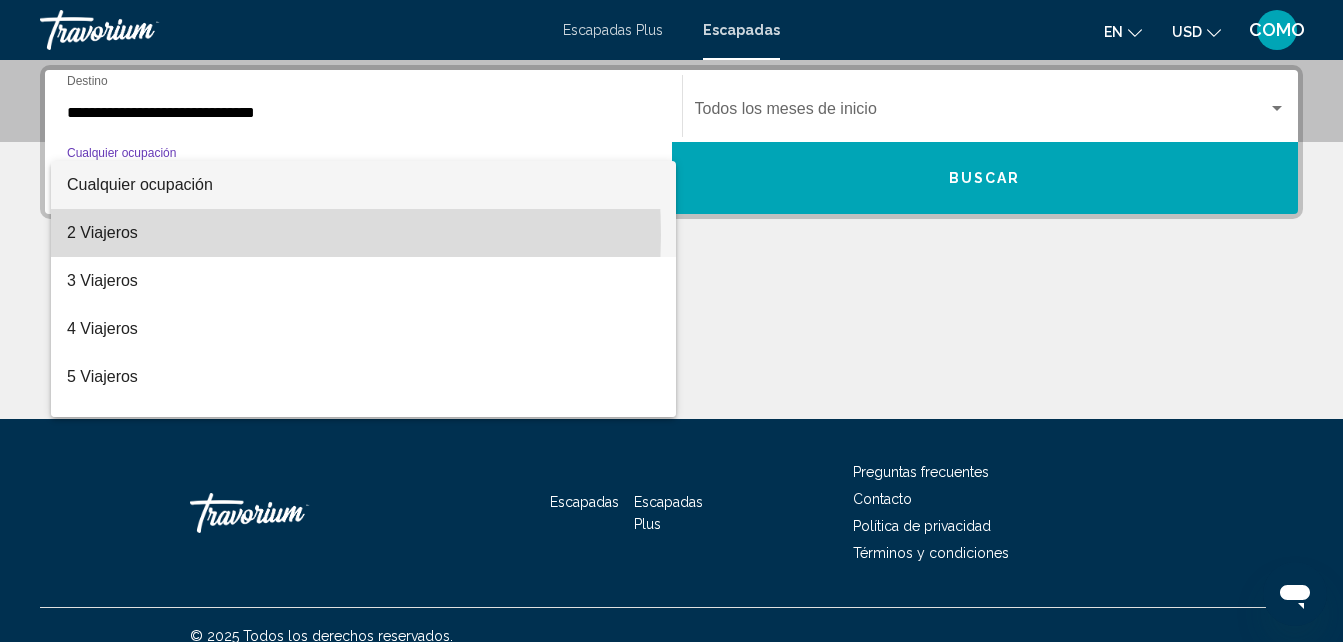 click on "2 Viajeros" at bounding box center (102, 232) 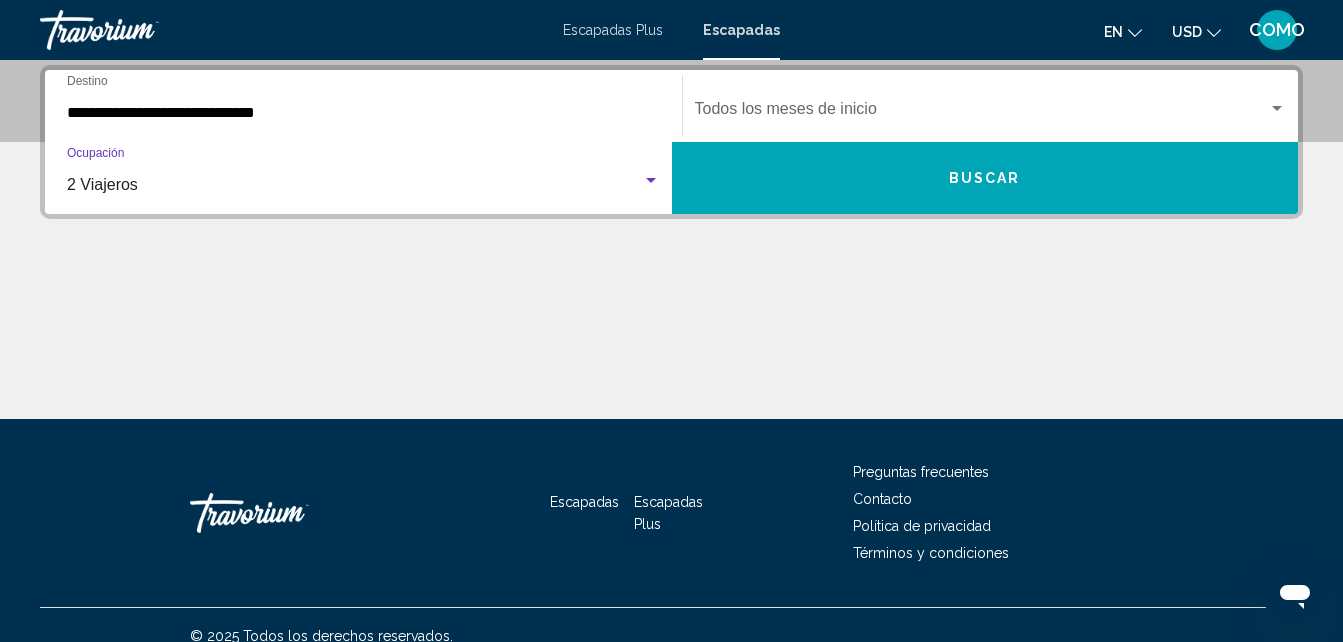 click at bounding box center (1277, 108) 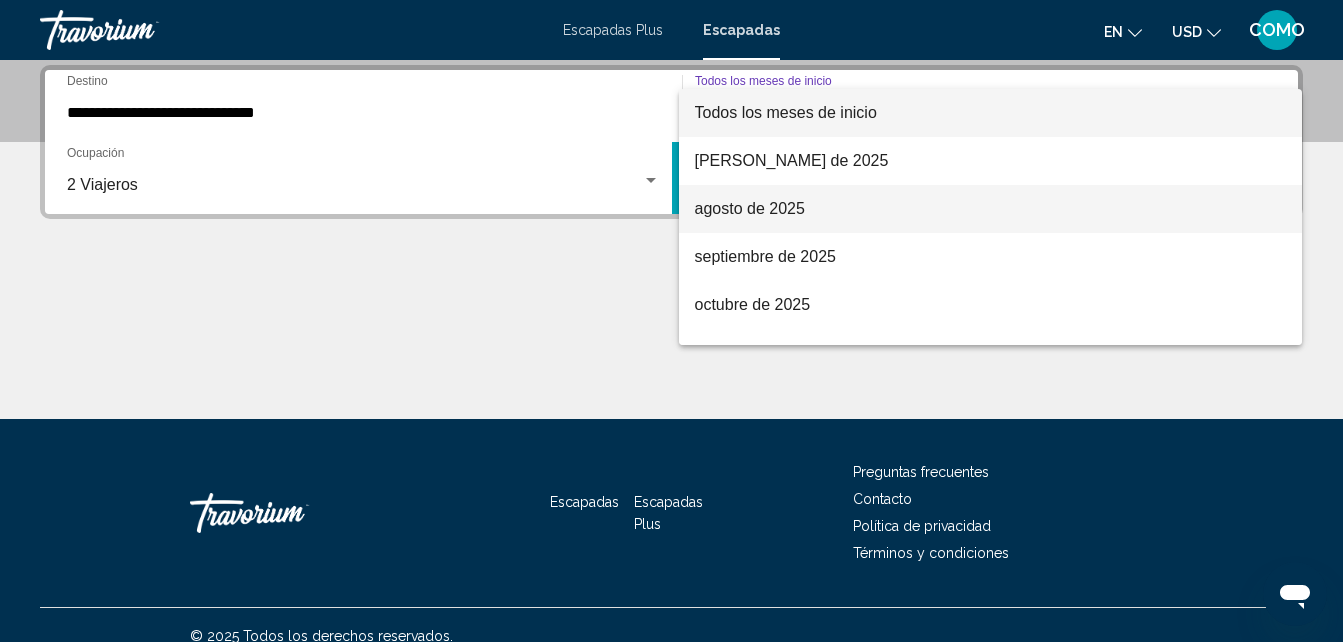 click on "agosto de 2025" at bounding box center [750, 208] 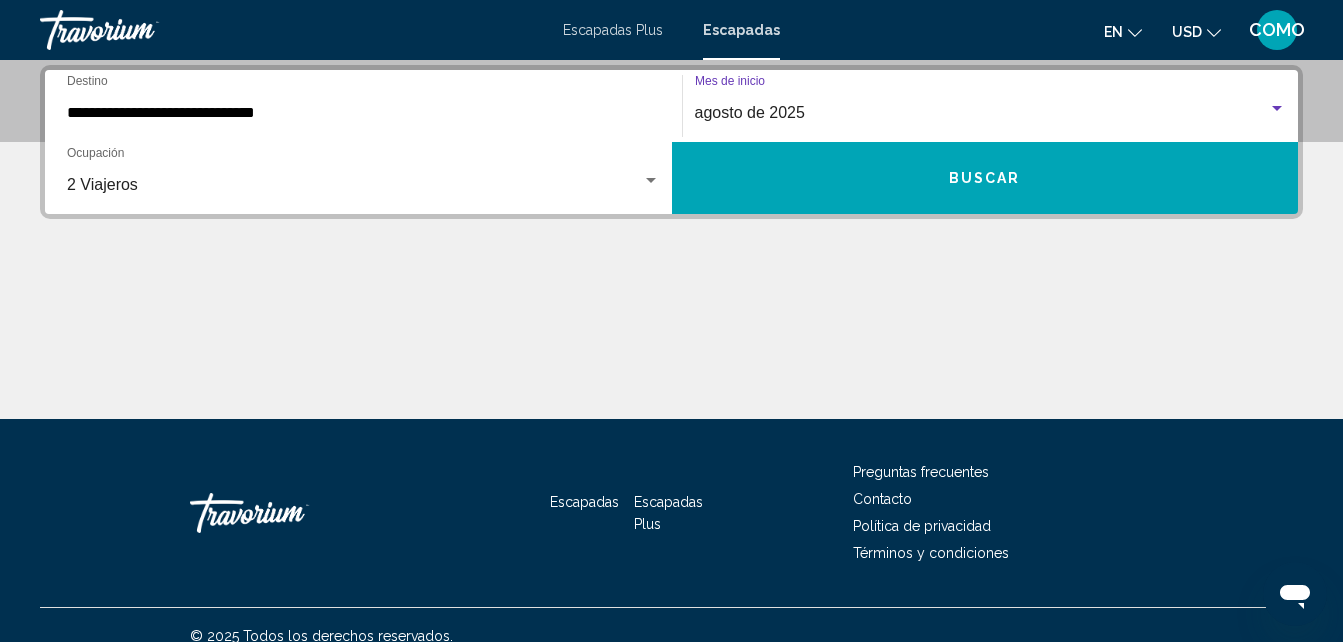 click on "Buscar" at bounding box center (985, 178) 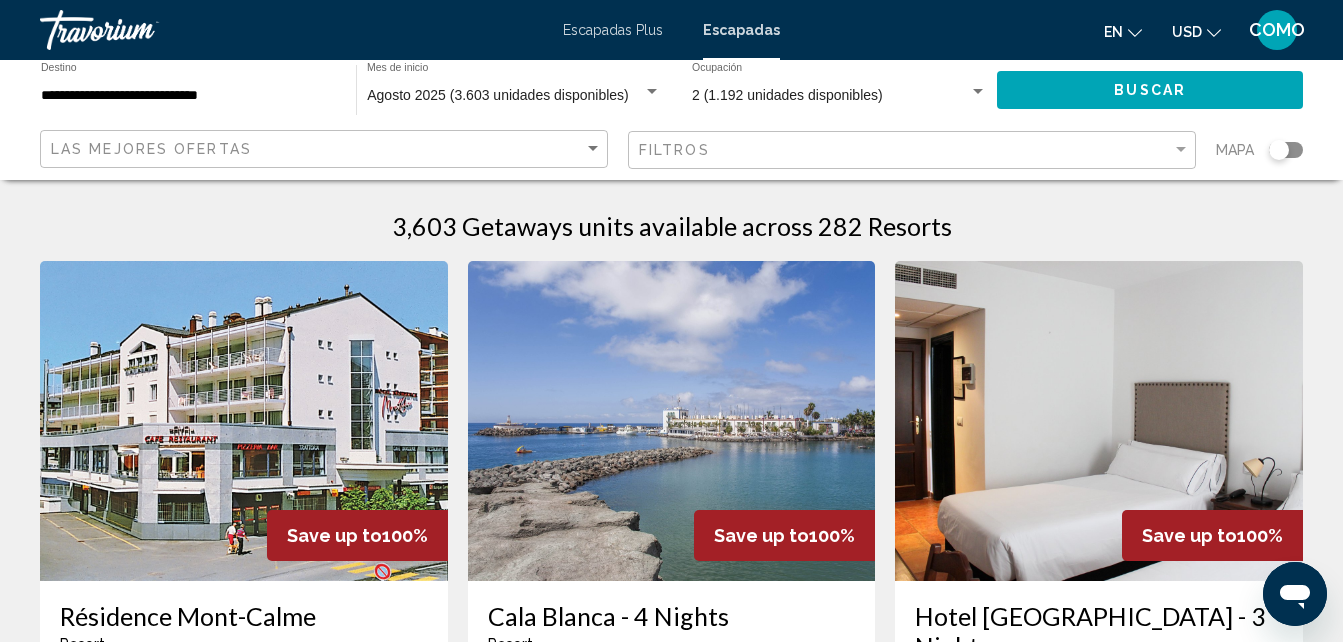 scroll, scrollTop: 0, scrollLeft: 0, axis: both 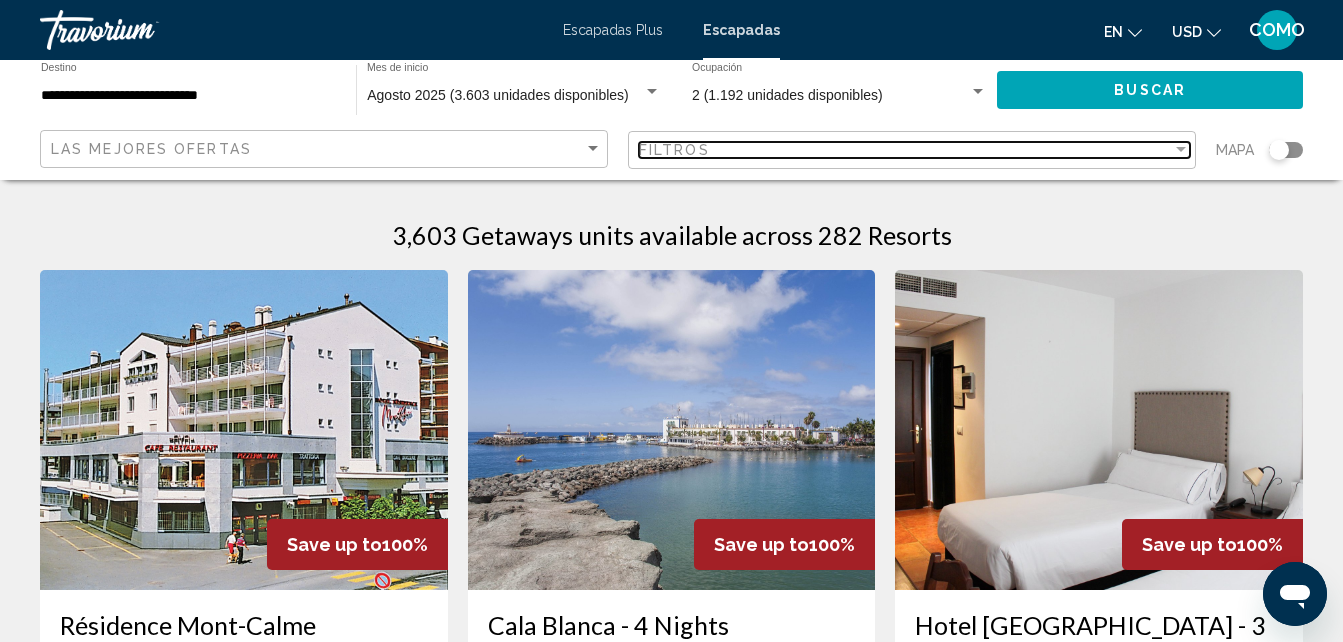 click at bounding box center [1181, 150] 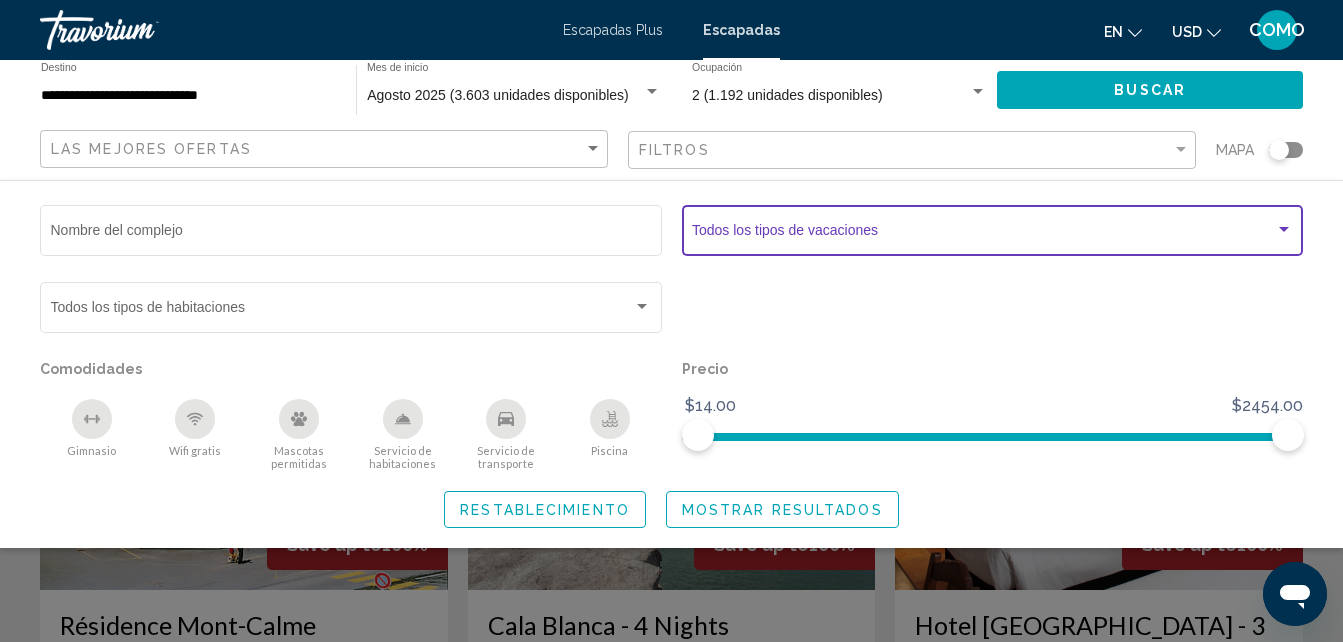 click at bounding box center [983, 234] 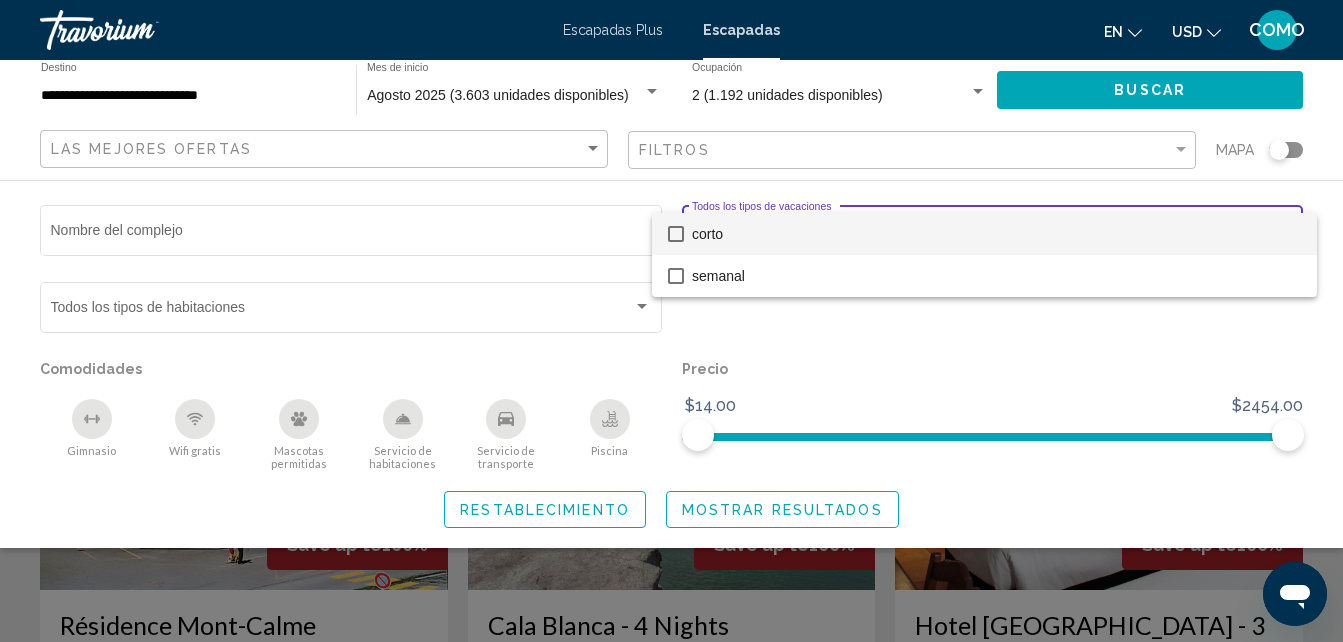 click at bounding box center [676, 234] 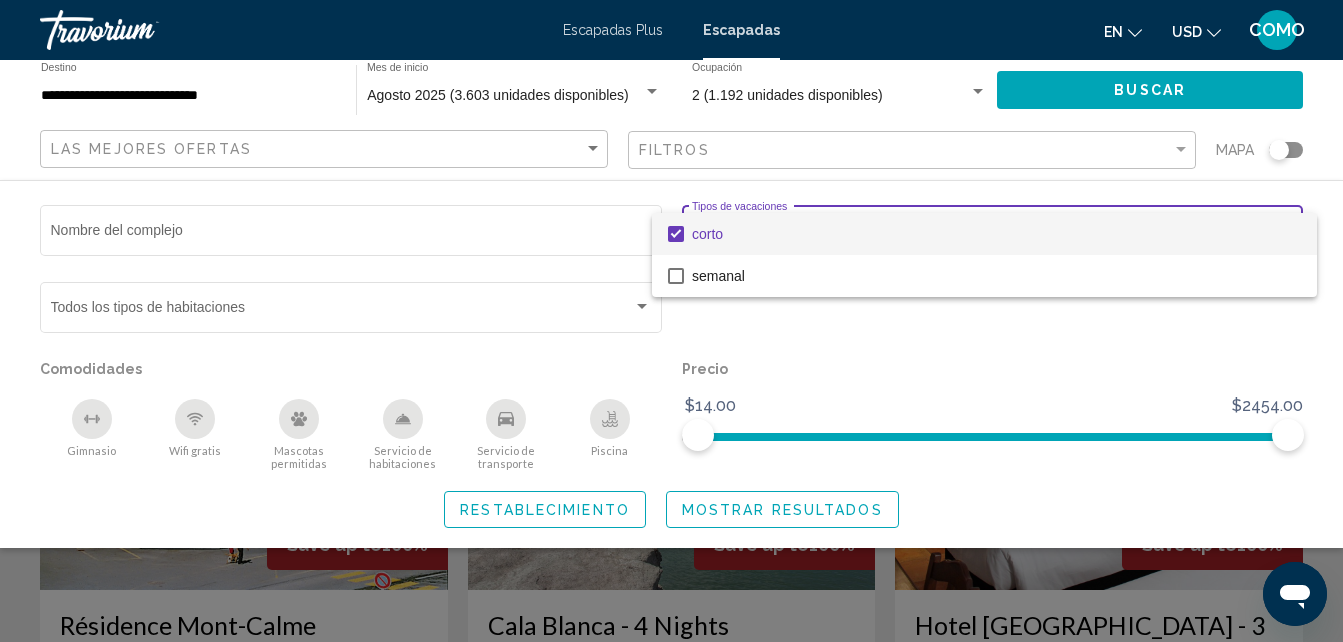 click at bounding box center (671, 321) 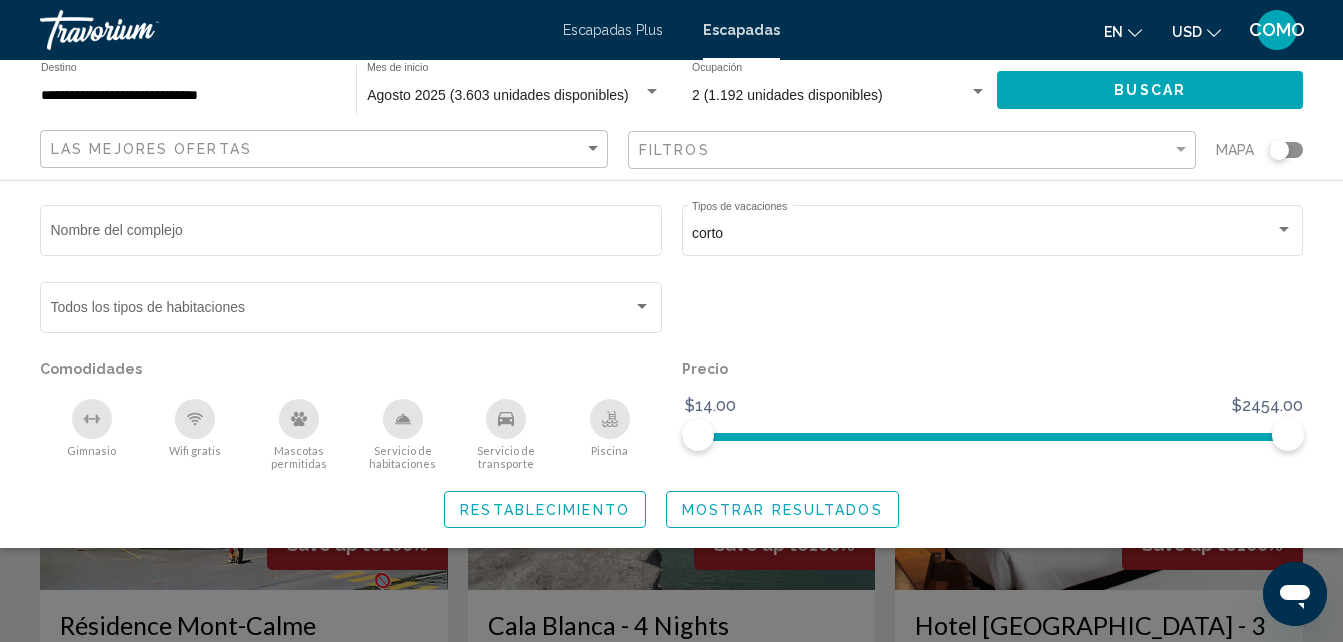 click 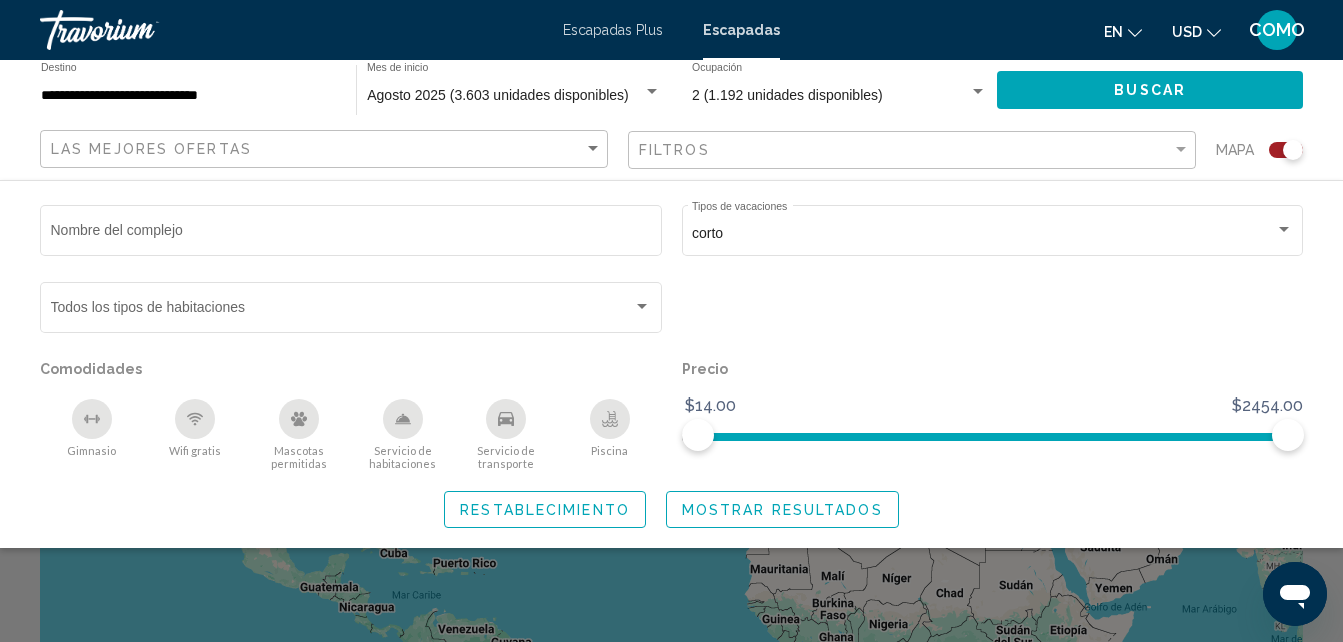 click on "Mostrar resultados" 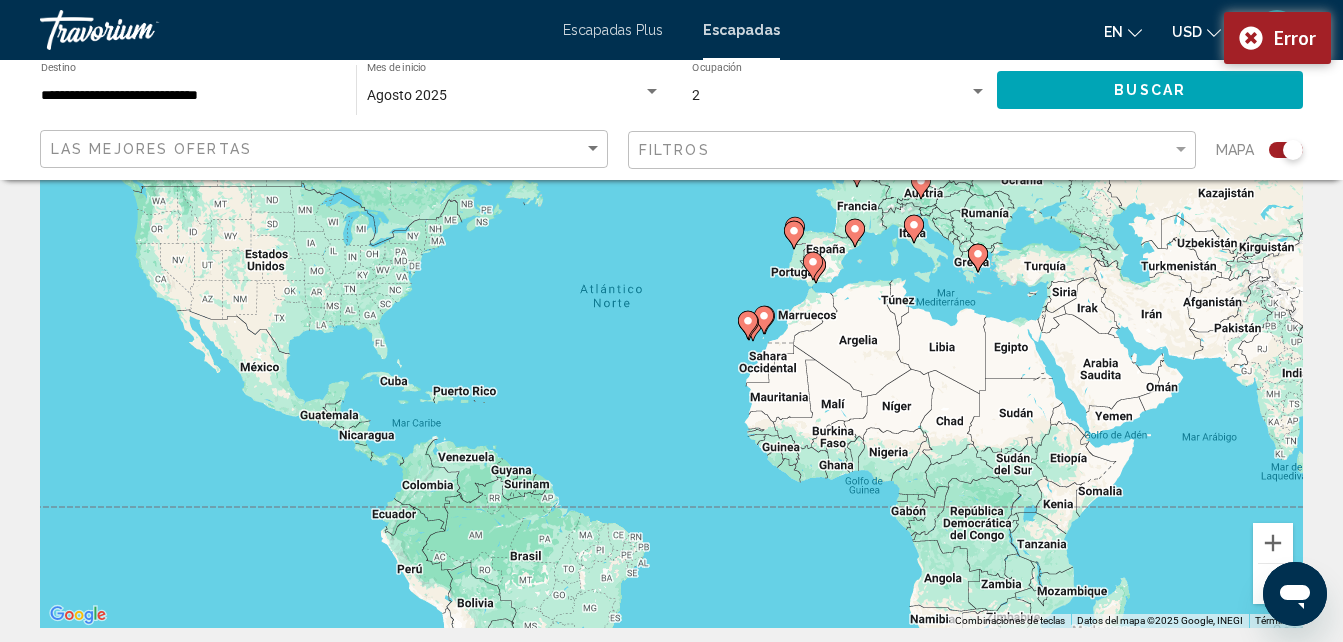 scroll, scrollTop: 200, scrollLeft: 0, axis: vertical 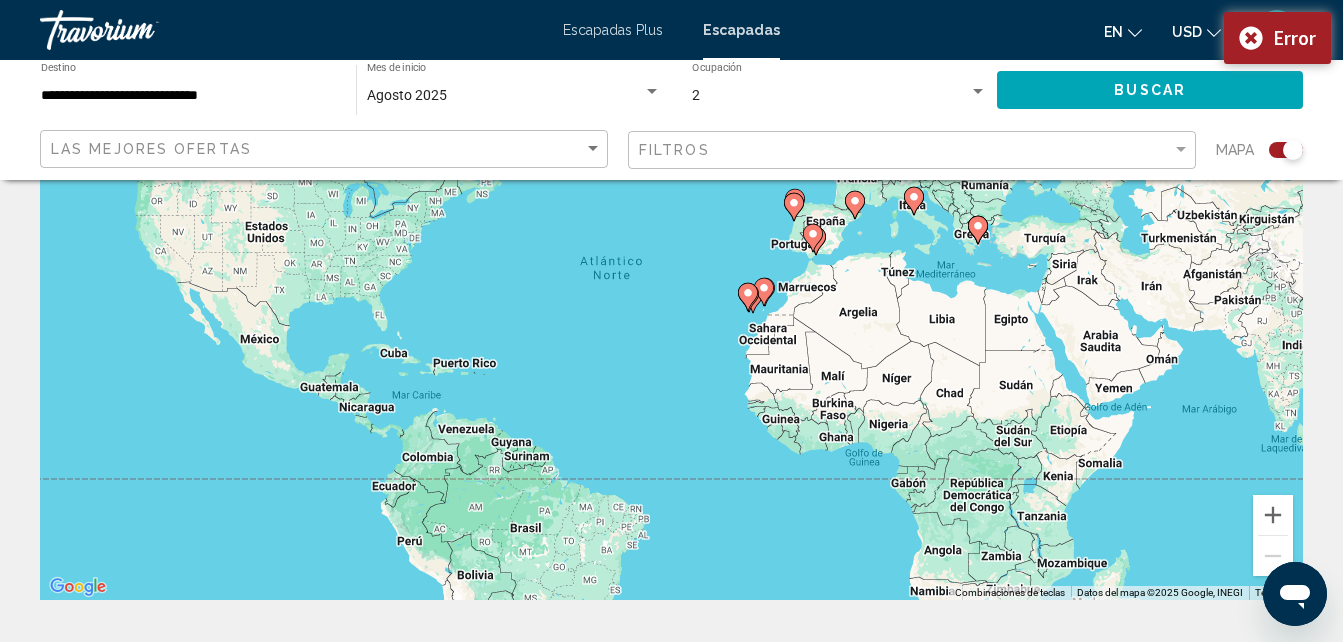 click on "Para desplazarte, pulsa las teclas [PERSON_NAME]. Para activar la función de arrastre con el teclado, pulsa Alt + Intro. Cuando hayas habilitado esa función, usa las teclas [PERSON_NAME] para mover el marcador. Para completar el arrastre, pulsa Intro. Para cancelar, pulsa Escape." at bounding box center [671, 300] 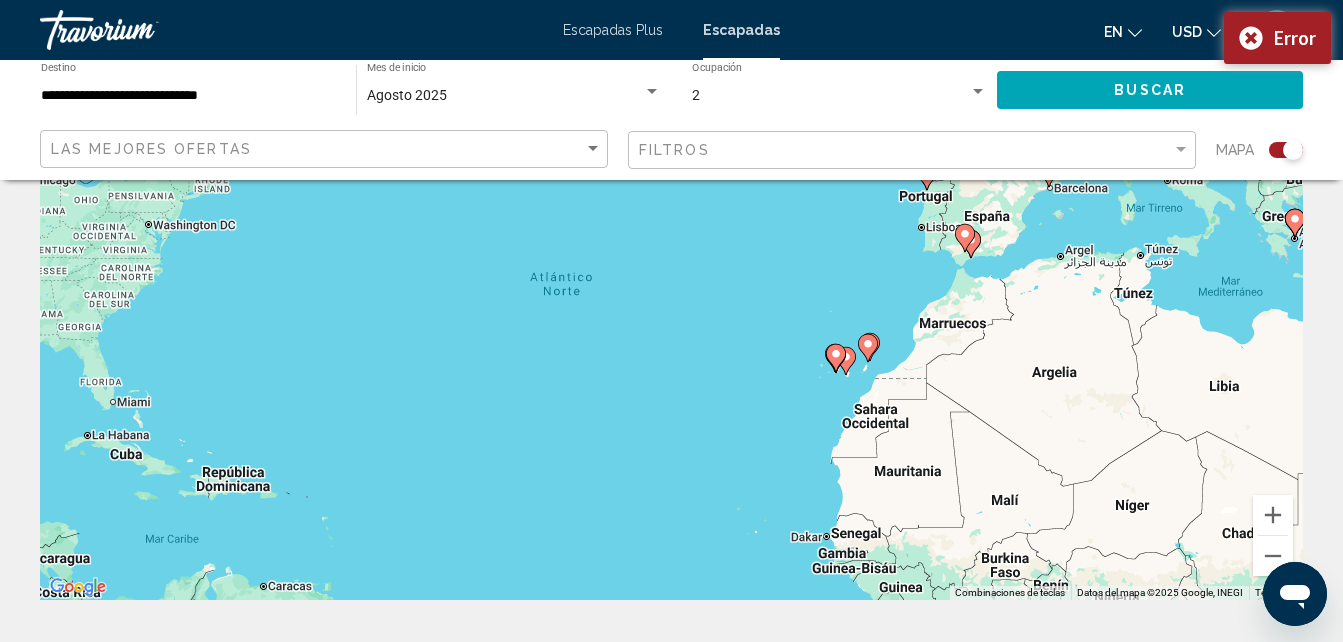 click on "Para desplazarte, pulsa las teclas [PERSON_NAME]. Para activar la función de arrastre con el teclado, pulsa Alt + Intro. Cuando hayas habilitado esa función, usa las teclas [PERSON_NAME] para mover el marcador. Para completar el arrastre, pulsa Intro. Para cancelar, pulsa Escape." at bounding box center [671, 300] 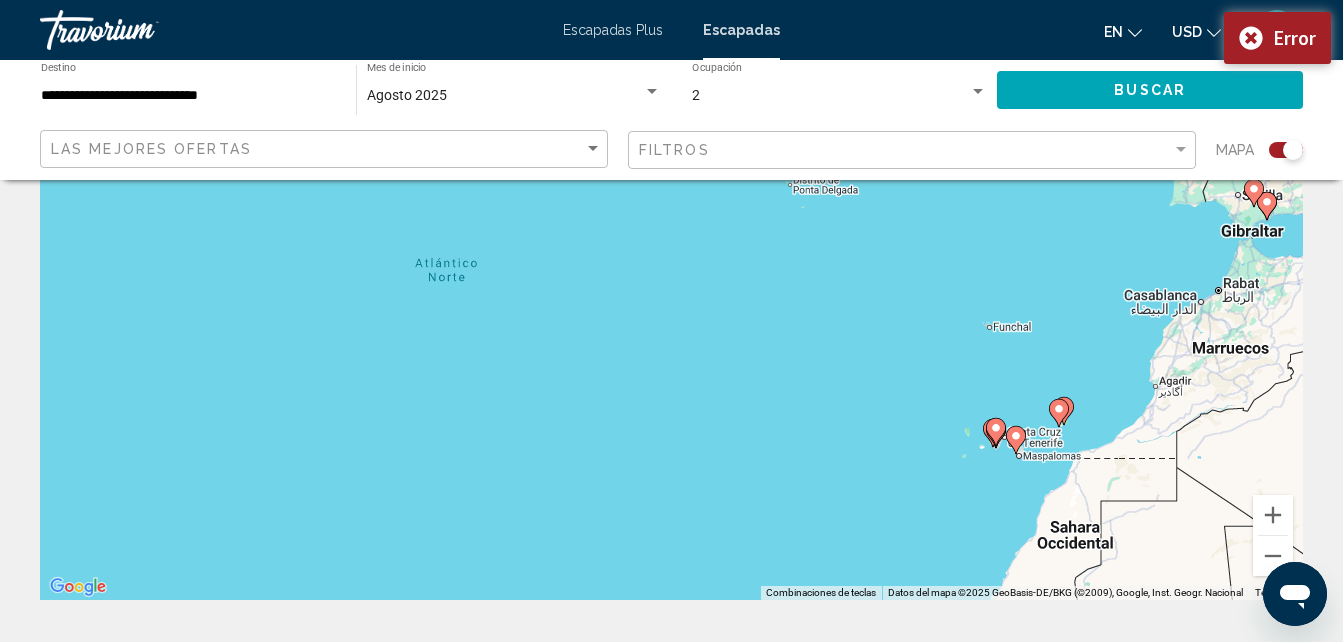 click on "Para desplazarte, pulsa las teclas [PERSON_NAME]. Para activar la función de arrastre con el teclado, pulsa Alt + Intro. Cuando hayas habilitado esa función, usa las teclas [PERSON_NAME] para mover el marcador. Para completar el arrastre, pulsa Intro. Para cancelar, pulsa Escape." at bounding box center [671, 300] 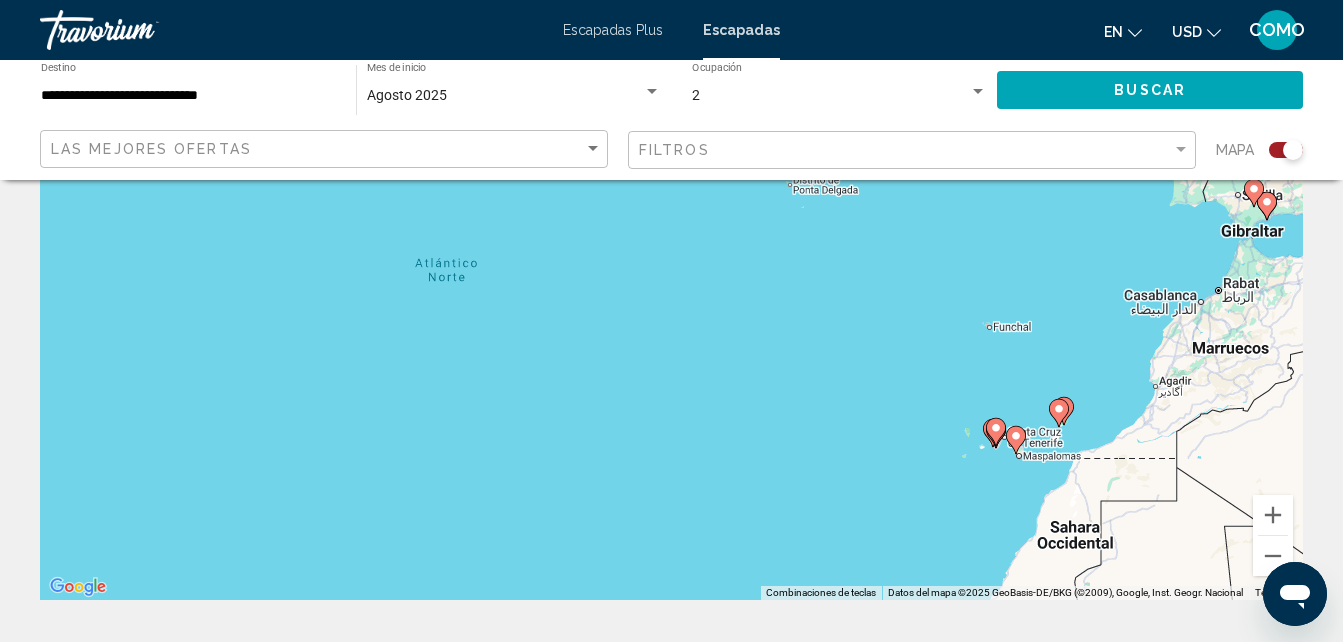 click on "Para desplazarte, pulsa las teclas [PERSON_NAME]. Para activar la función de arrastre con el teclado, pulsa Alt + Intro. Cuando hayas habilitado esa función, usa las teclas [PERSON_NAME] para mover el marcador. Para completar el arrastre, pulsa Intro. Para cancelar, pulsa Escape." at bounding box center (671, 300) 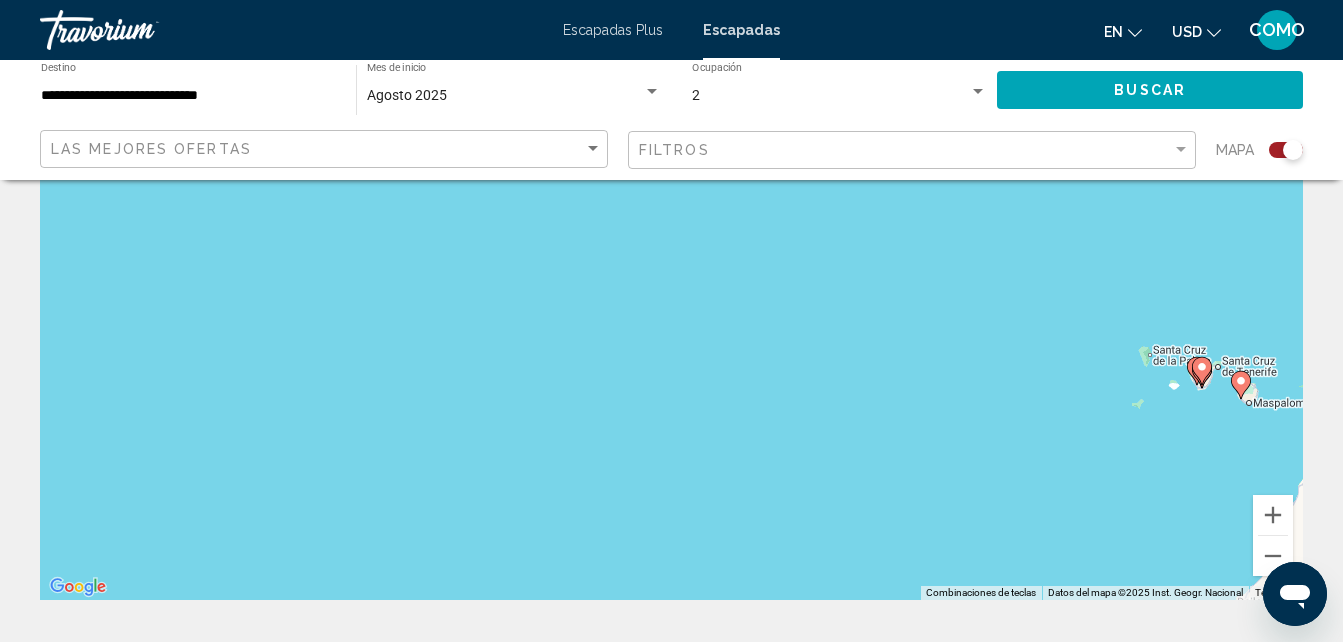 click on "Para desplazarte, pulsa las teclas [PERSON_NAME]. Para activar la función de arrastre con el teclado, pulsa Alt + Intro. Cuando hayas habilitado esa función, usa las teclas [PERSON_NAME] para mover el marcador. Para completar el arrastre, pulsa Intro. Para cancelar, pulsa Escape." at bounding box center [671, 300] 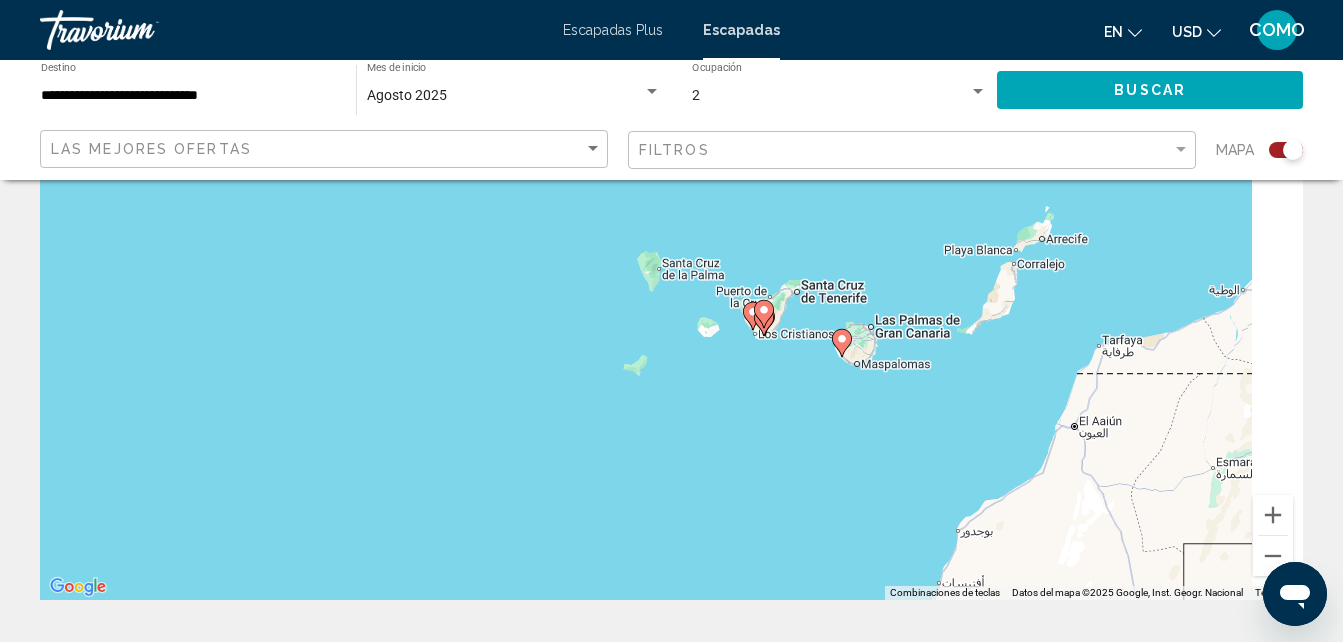 drag, startPoint x: 856, startPoint y: 475, endPoint x: 192, endPoint y: 498, distance: 664.39825 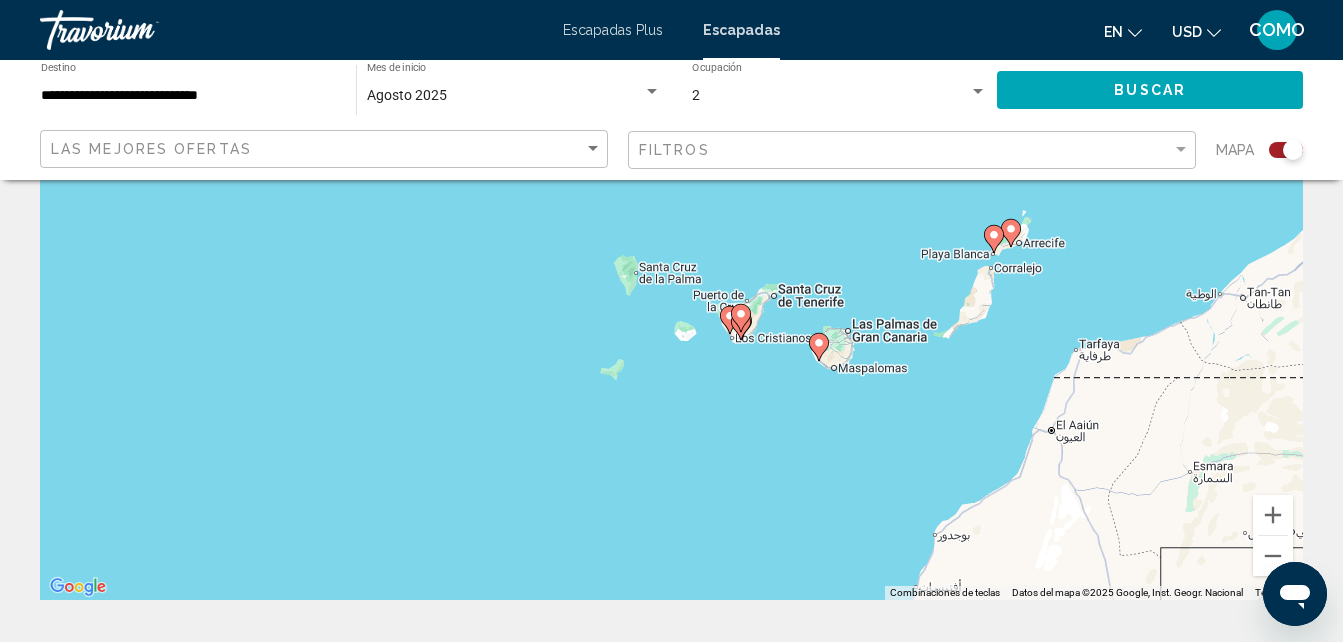 click on "Para desplazarte, pulsa las teclas [PERSON_NAME]. Para activar la función de arrastre con el teclado, pulsa Alt + Intro. Cuando hayas habilitado esa función, usa las teclas [PERSON_NAME] para mover el marcador. Para completar el arrastre, pulsa Intro. Para cancelar, pulsa Escape." at bounding box center [671, 300] 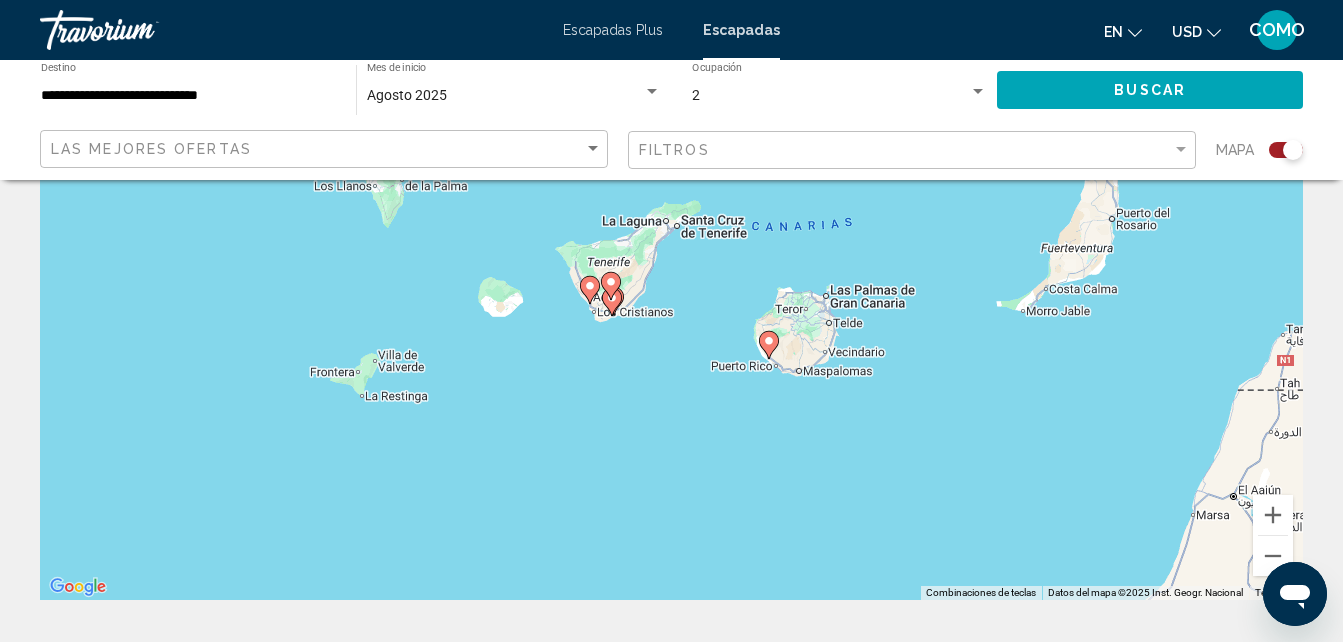 drag, startPoint x: 852, startPoint y: 451, endPoint x: 480, endPoint y: 575, distance: 392.12244 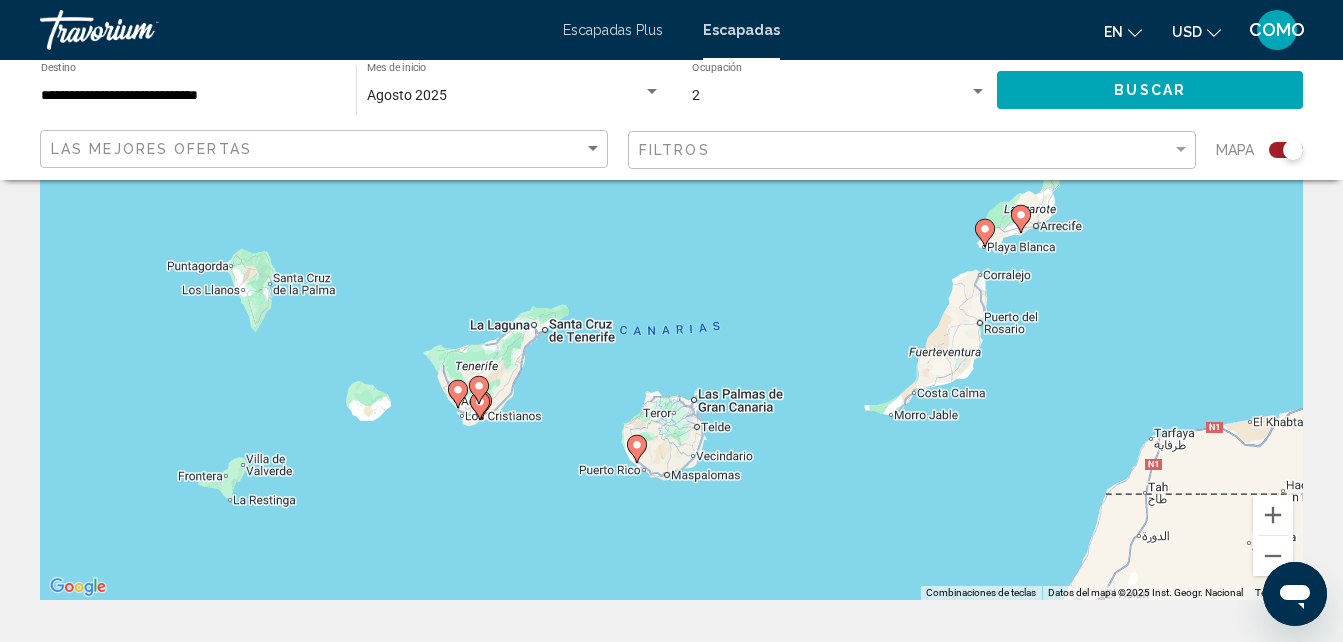 drag, startPoint x: 669, startPoint y: 461, endPoint x: 546, endPoint y: 562, distance: 159.154 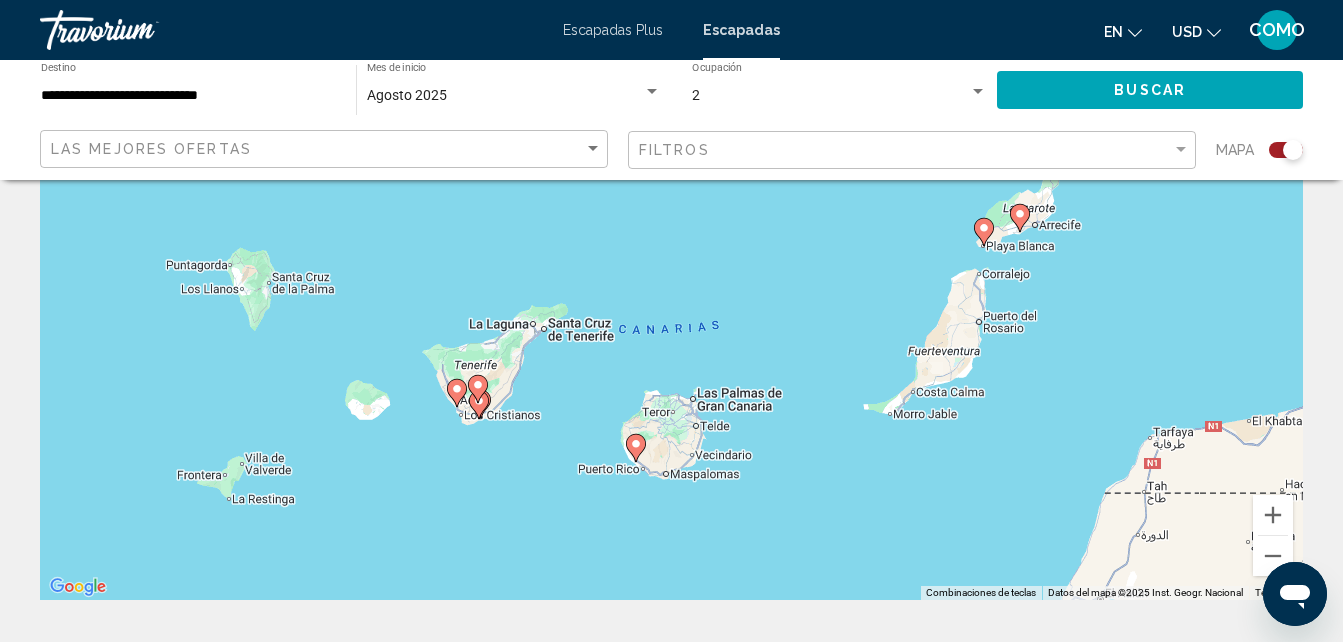 click on "Para desplazarte, pulsa las teclas [PERSON_NAME]. Para activar la función de arrastre con el teclado, pulsa Alt + Intro. Cuando hayas habilitado esa función, usa las teclas [PERSON_NAME] para mover el marcador. Para completar el arrastre, pulsa Intro. Para cancelar, pulsa Escape." at bounding box center (671, 300) 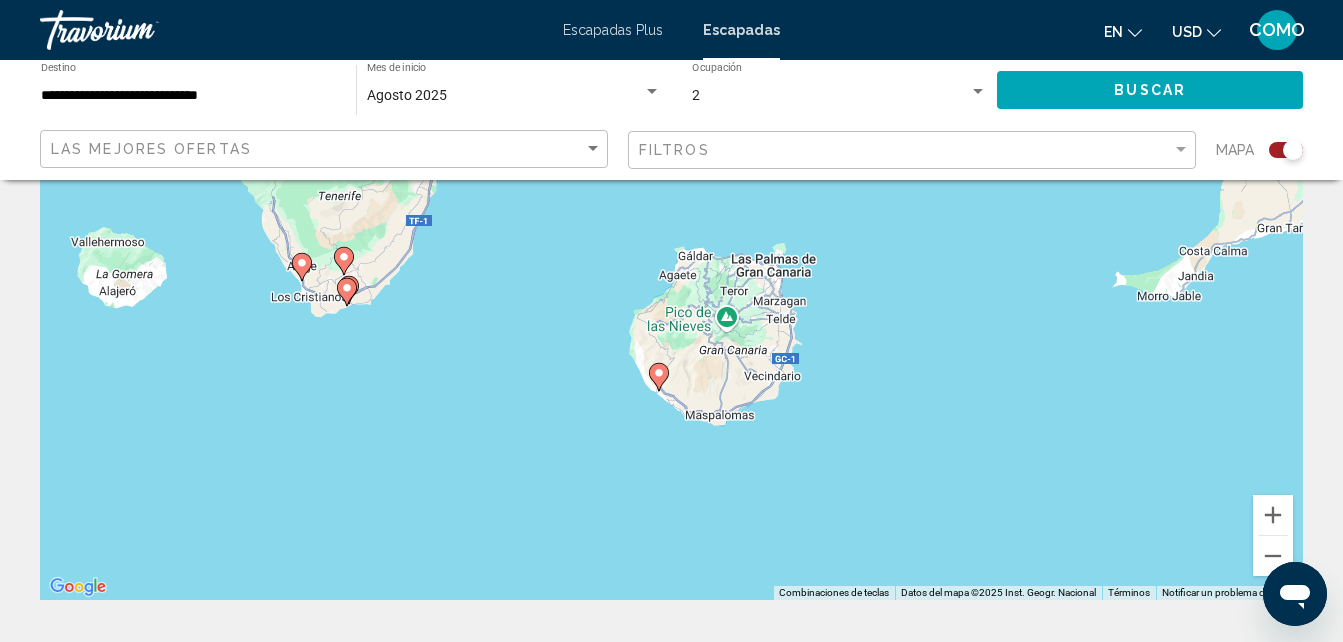 click on "Para desplazarte, pulsa las teclas [PERSON_NAME]. Para activar la función de arrastre con el teclado, pulsa Alt + Intro. Cuando hayas habilitado esa función, usa las teclas [PERSON_NAME] para mover el marcador. Para completar el arrastre, pulsa Intro. Para cancelar, pulsa Escape." at bounding box center (671, 300) 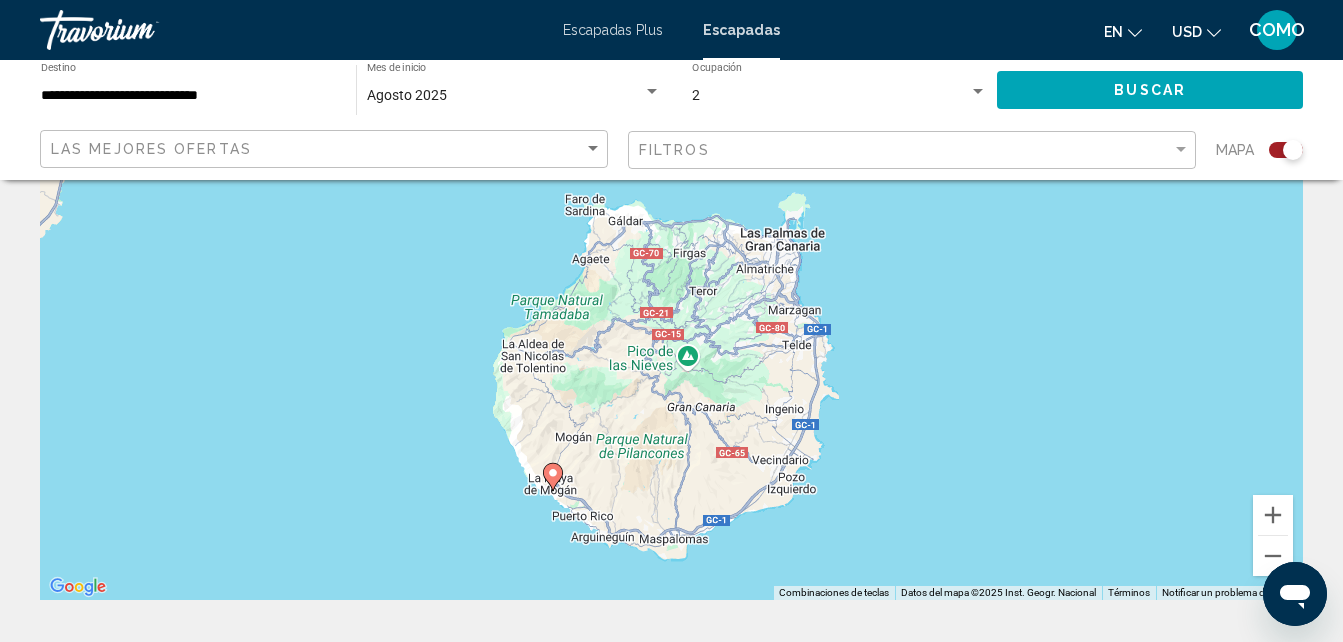 drag, startPoint x: 375, startPoint y: 371, endPoint x: 40, endPoint y: 522, distance: 367.45883 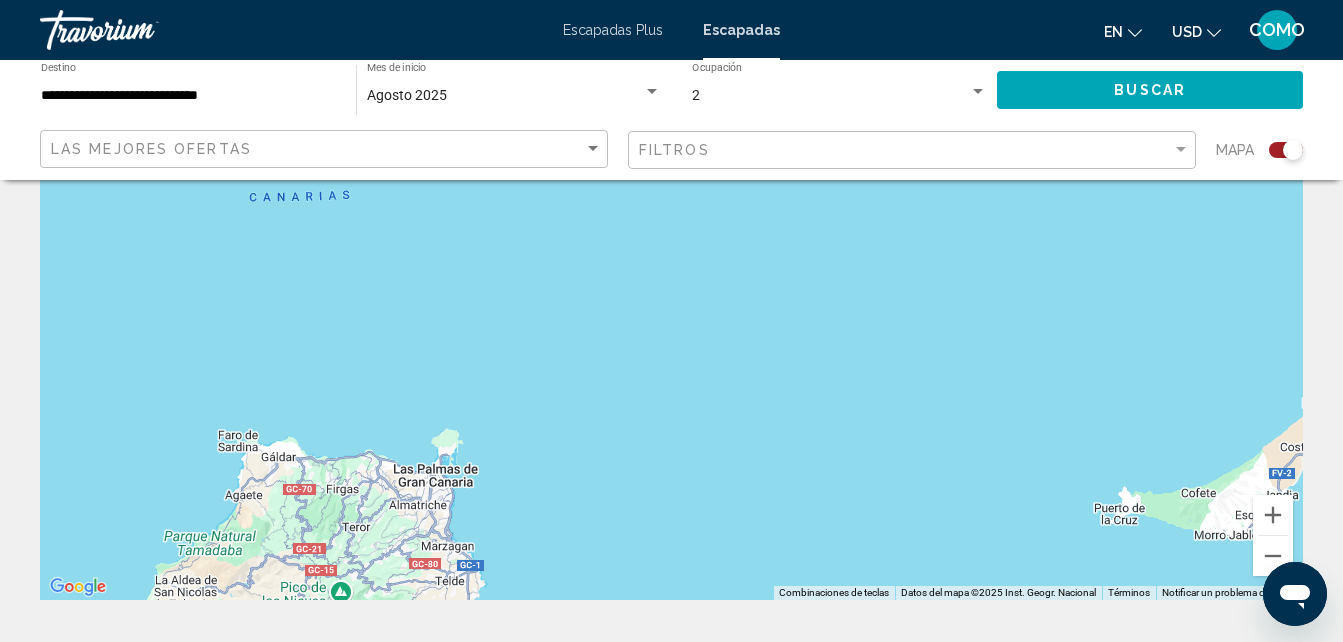 drag, startPoint x: 375, startPoint y: 361, endPoint x: 218, endPoint y: 424, distance: 169.16855 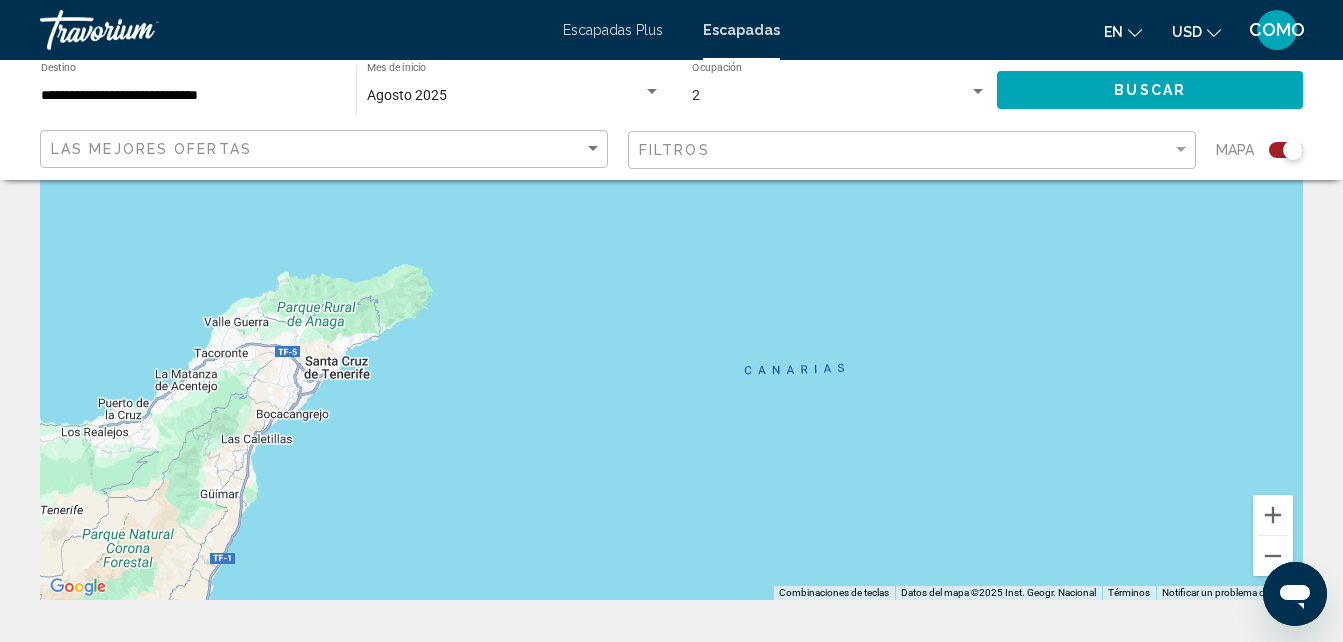 drag, startPoint x: 233, startPoint y: 287, endPoint x: 703, endPoint y: 445, distance: 495.84674 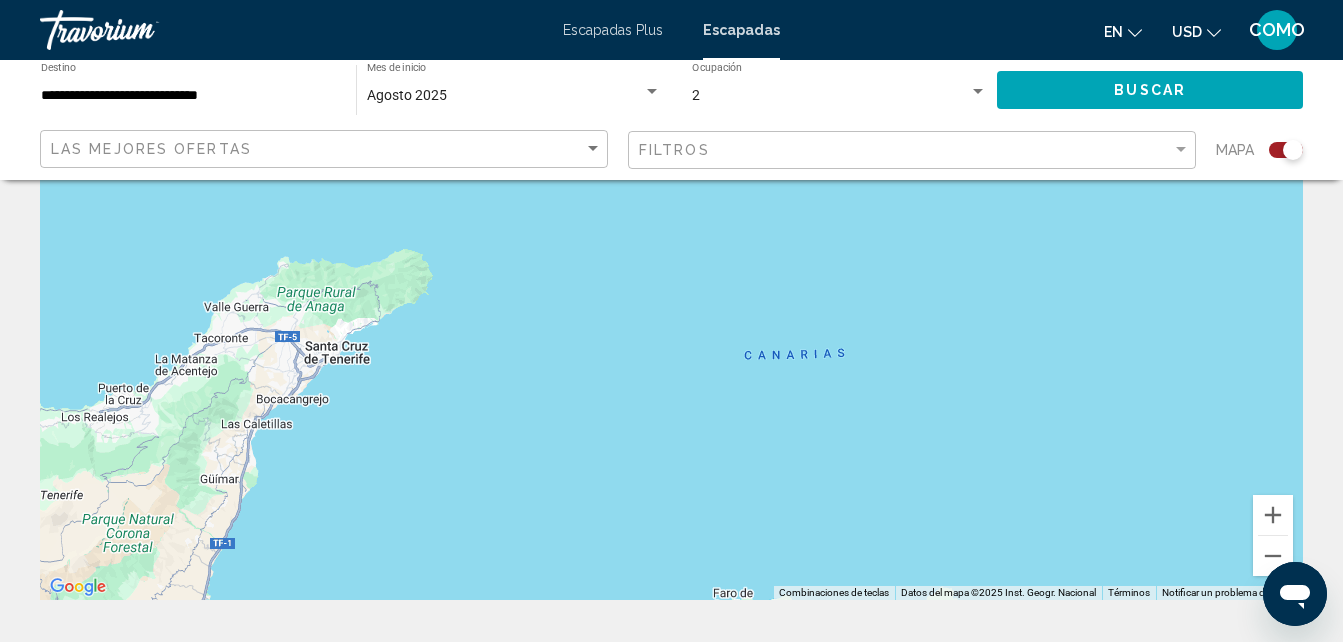 click on "Para desplazarte, pulsa las teclas [PERSON_NAME]. Para activar la función de arrastre con el teclado, pulsa Alt + Intro. Cuando hayas habilitado esa función, usa las teclas [PERSON_NAME] para mover el marcador. Para completar el arrastre, pulsa Intro. Para cancelar, pulsa Escape." at bounding box center [671, 300] 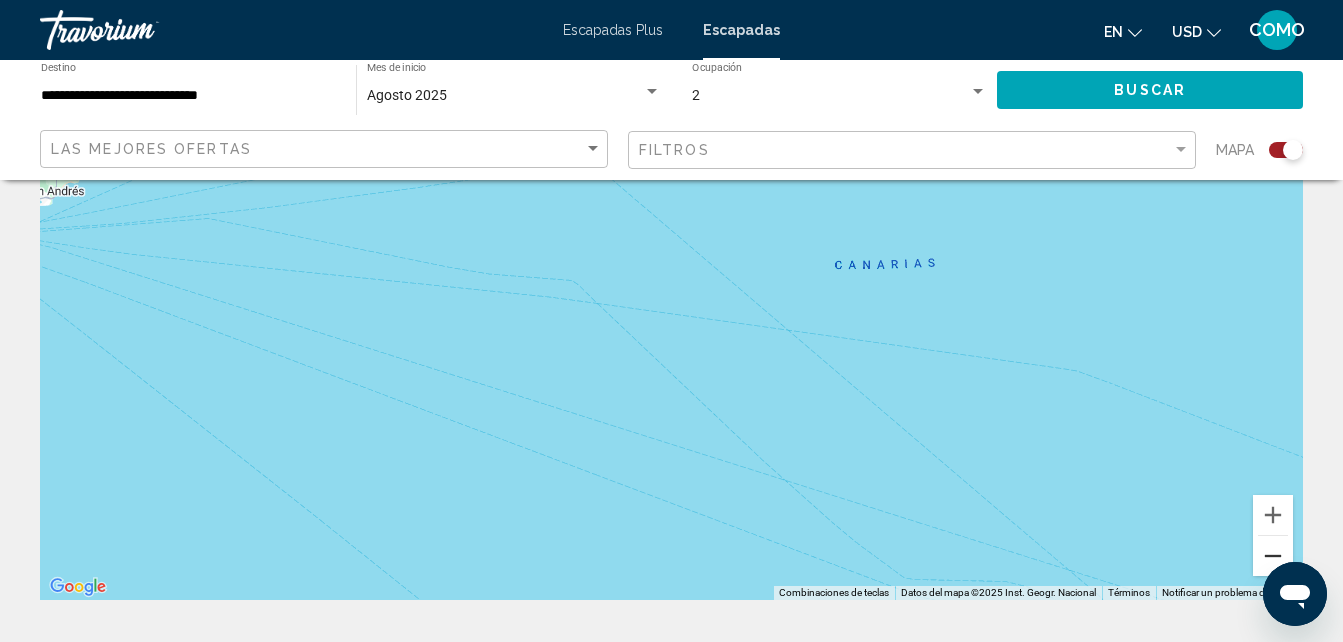 click at bounding box center [1273, 556] 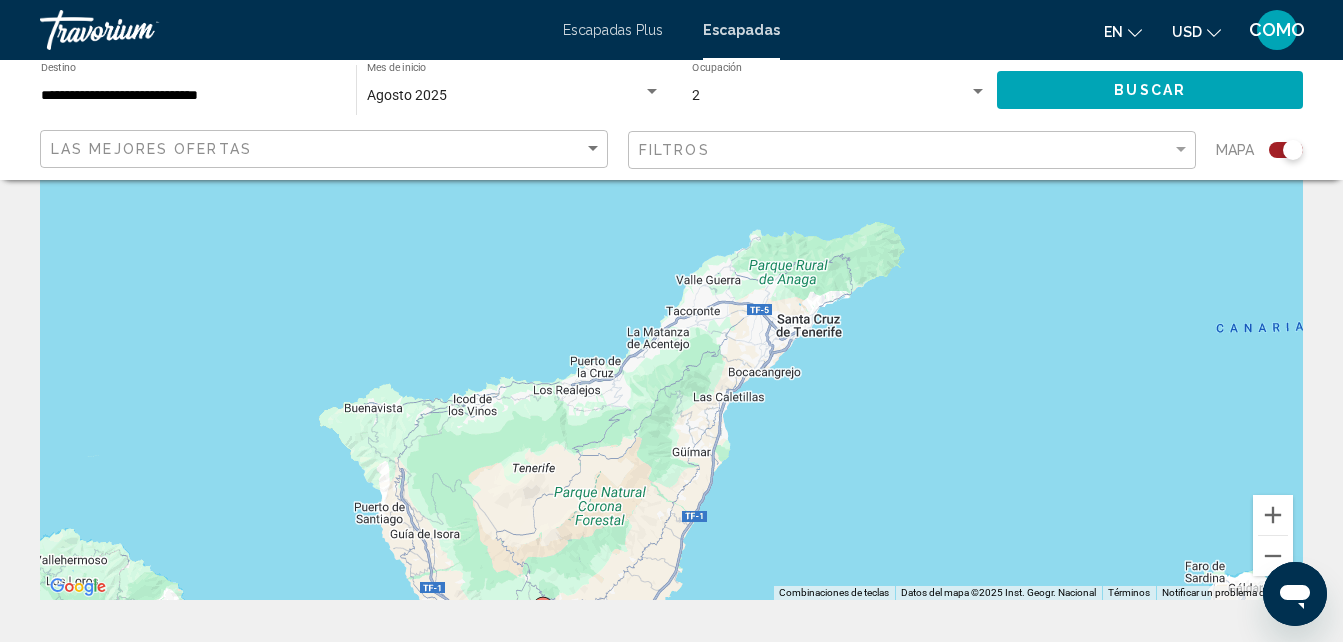 drag, startPoint x: 422, startPoint y: 450, endPoint x: 839, endPoint y: 287, distance: 447.72537 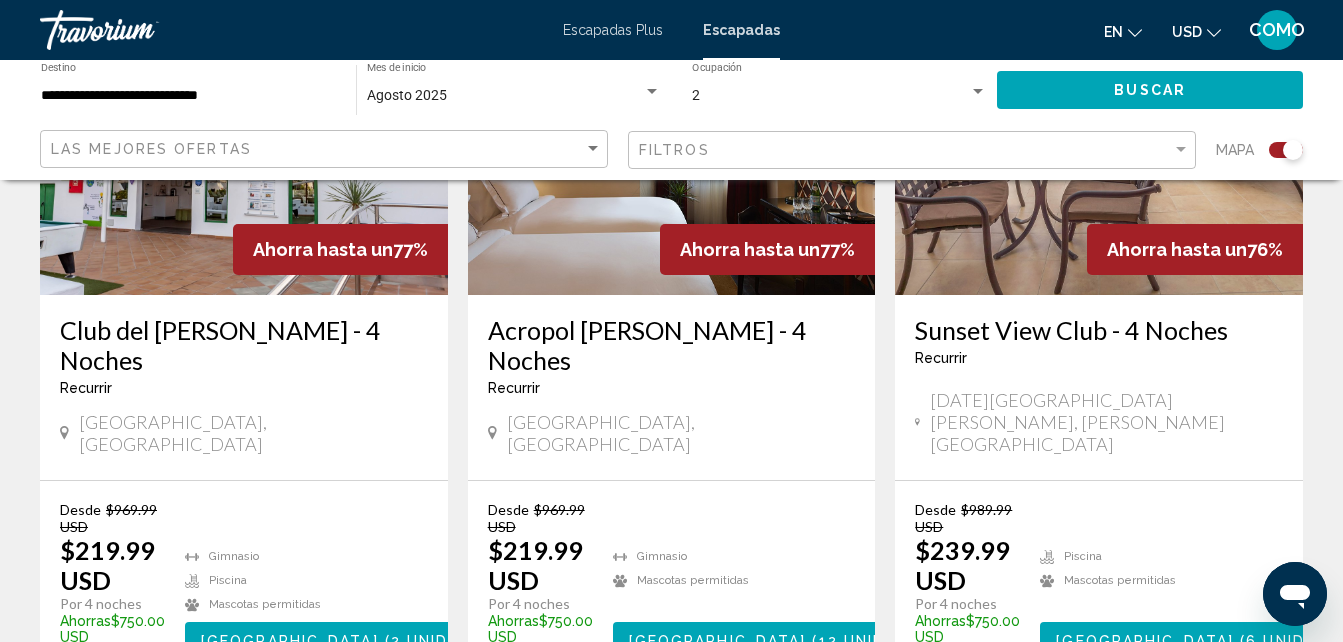 scroll, scrollTop: 3171, scrollLeft: 0, axis: vertical 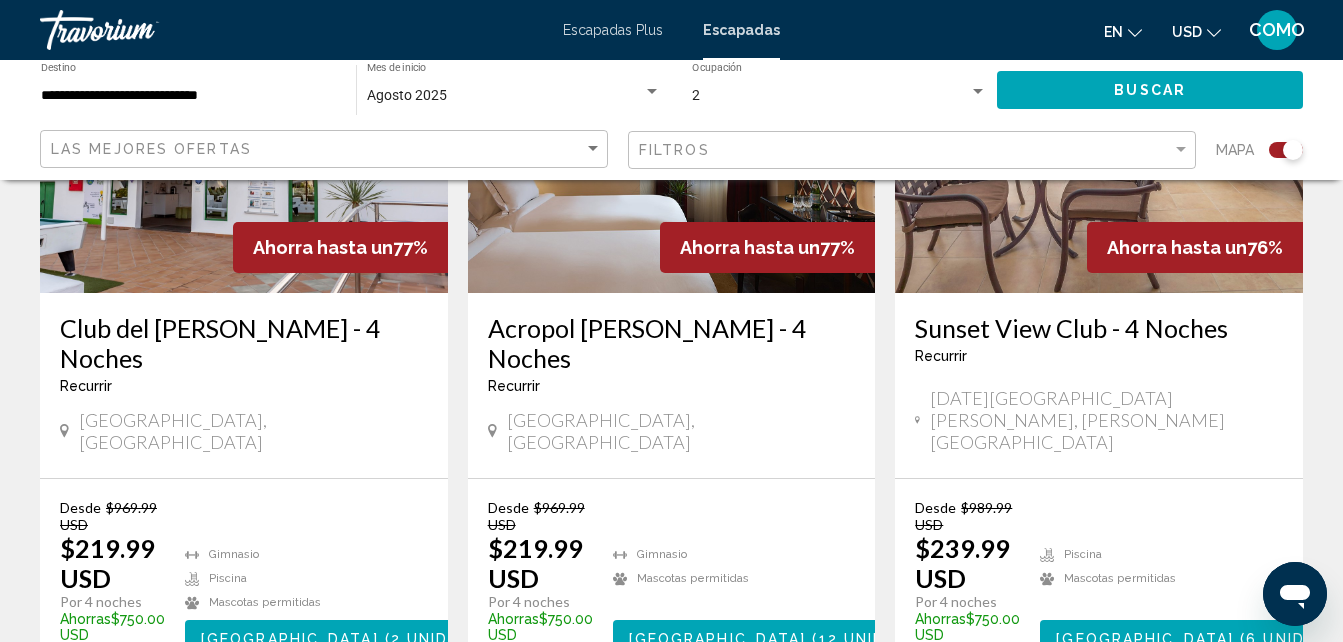 click on "página  2" at bounding box center [706, 737] 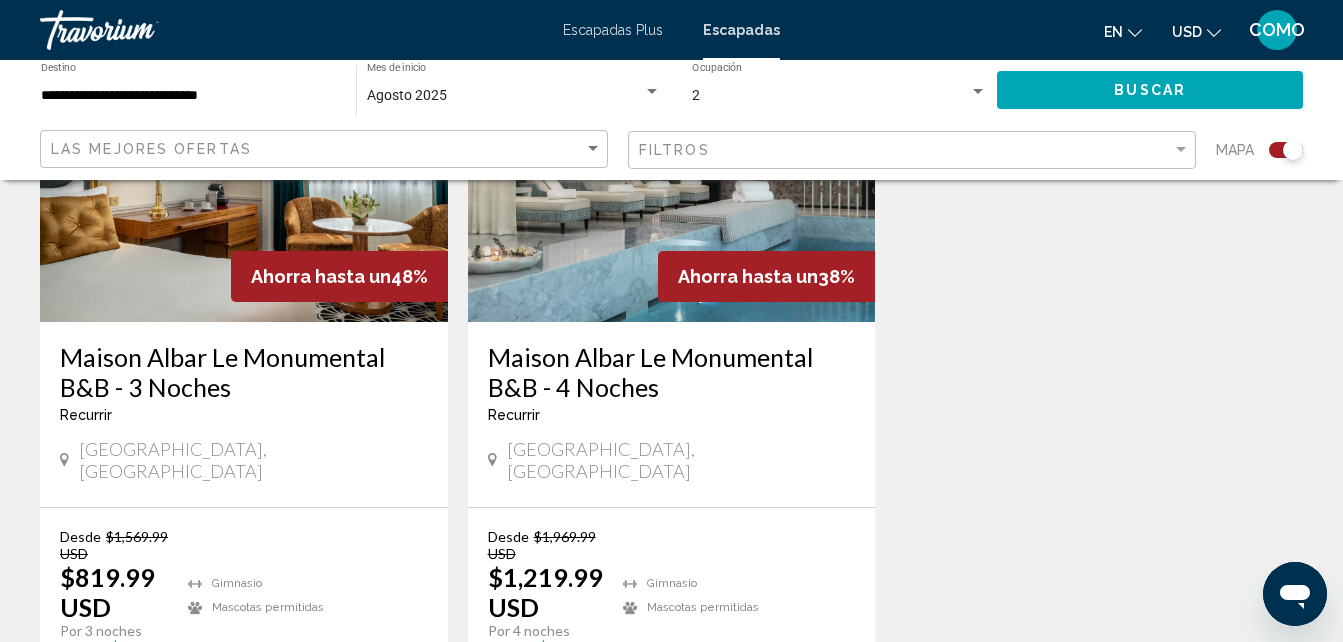 scroll, scrollTop: 3200, scrollLeft: 0, axis: vertical 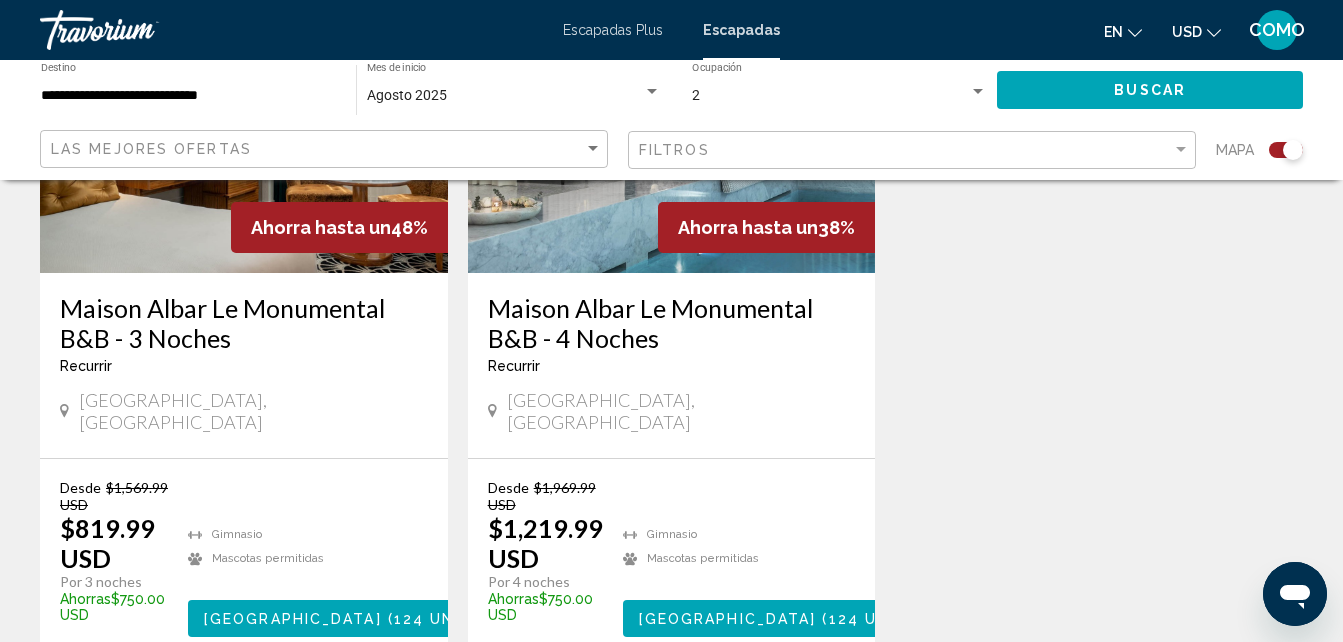 click on "1" at bounding box center [637, 717] 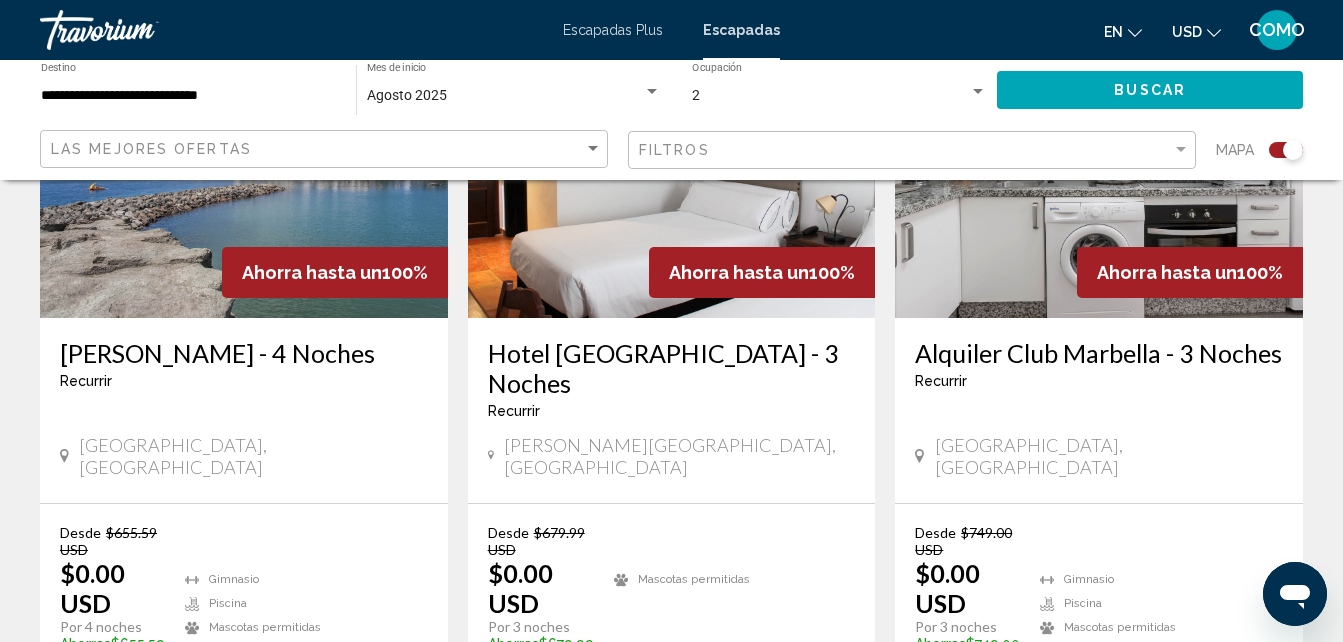 scroll, scrollTop: 1000, scrollLeft: 0, axis: vertical 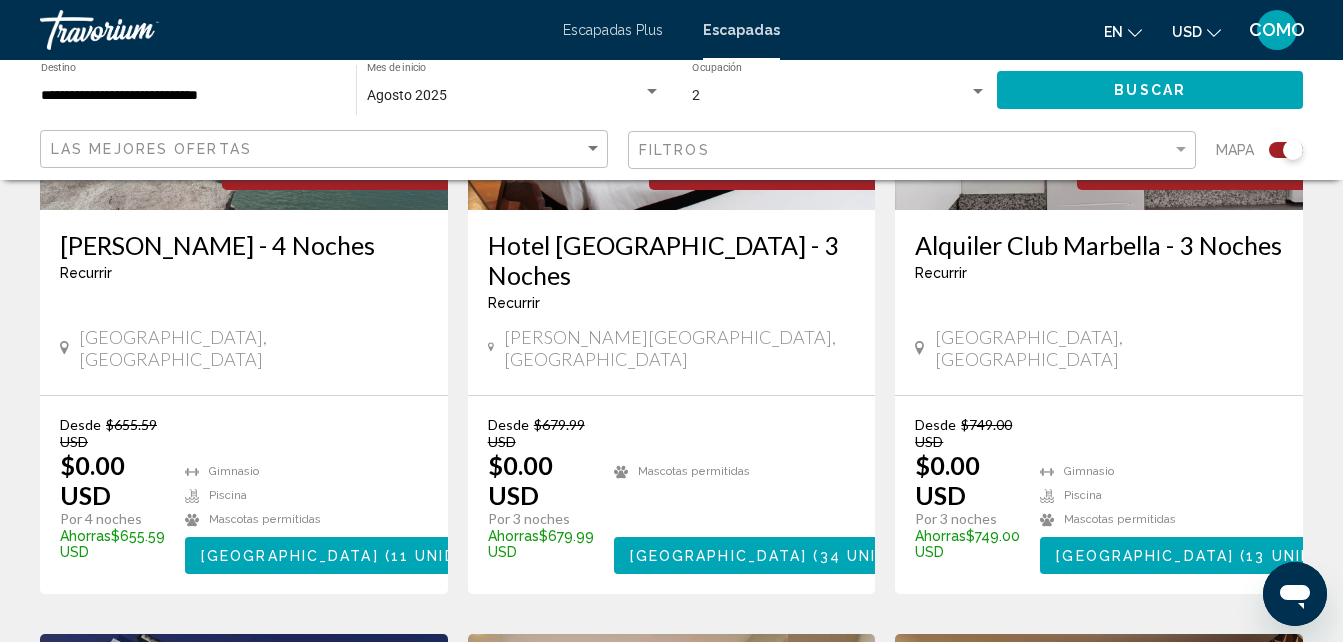 click on "Recurrir  -  This is an adults only resort" at bounding box center (244, 273) 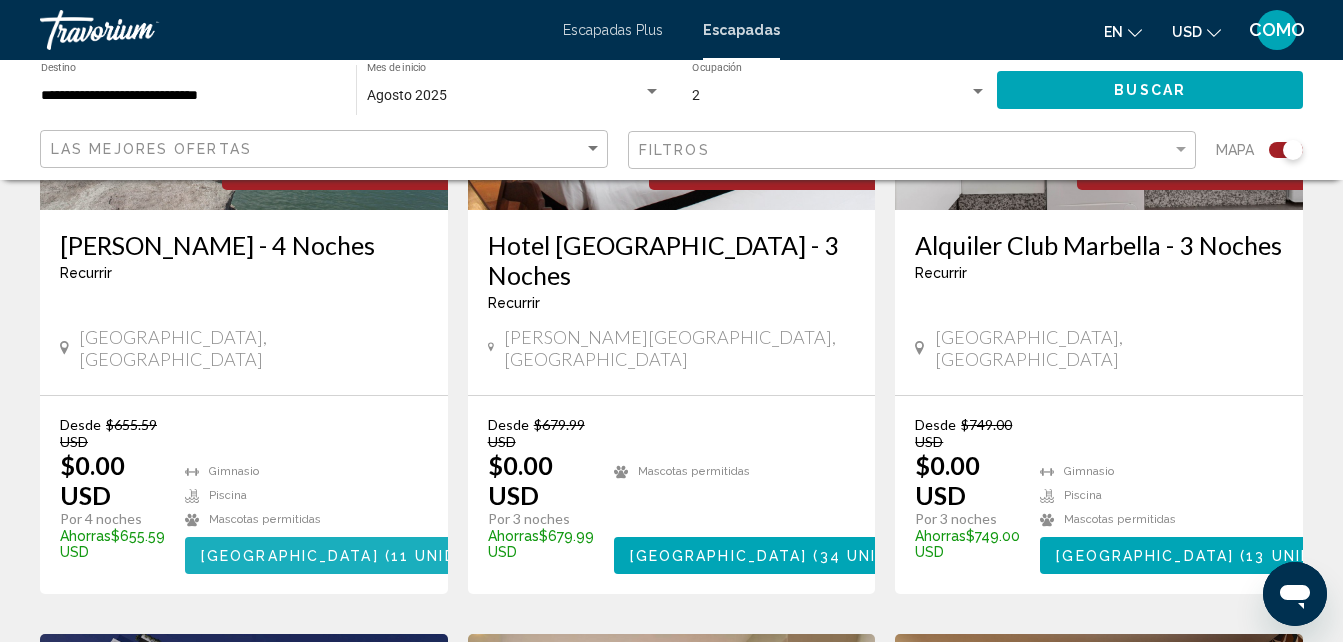 click on "11 unidades" at bounding box center [446, 556] 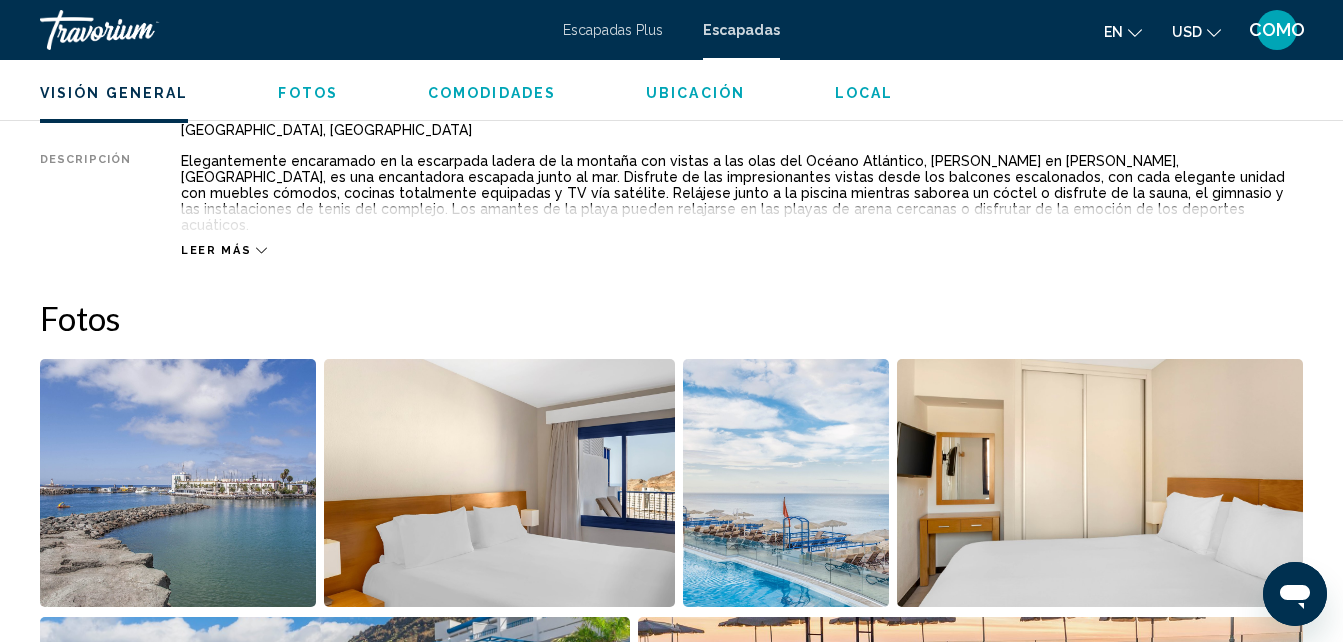 scroll, scrollTop: 1114, scrollLeft: 0, axis: vertical 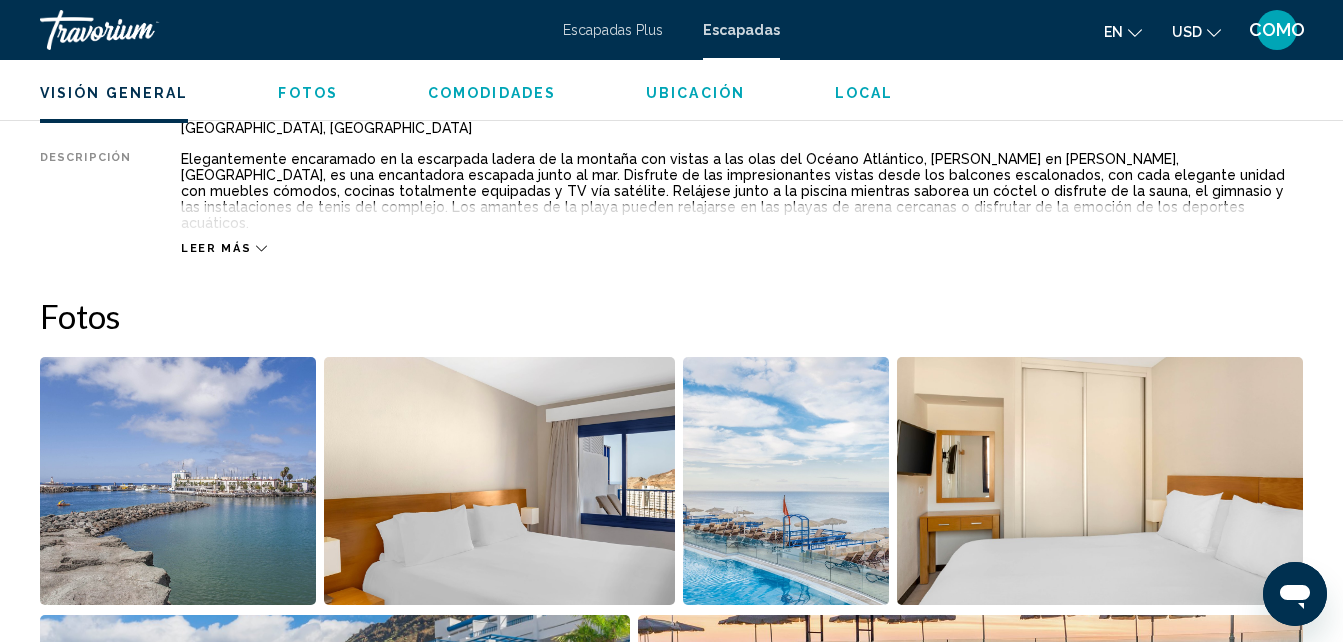 click on "Leer más" at bounding box center (216, 248) 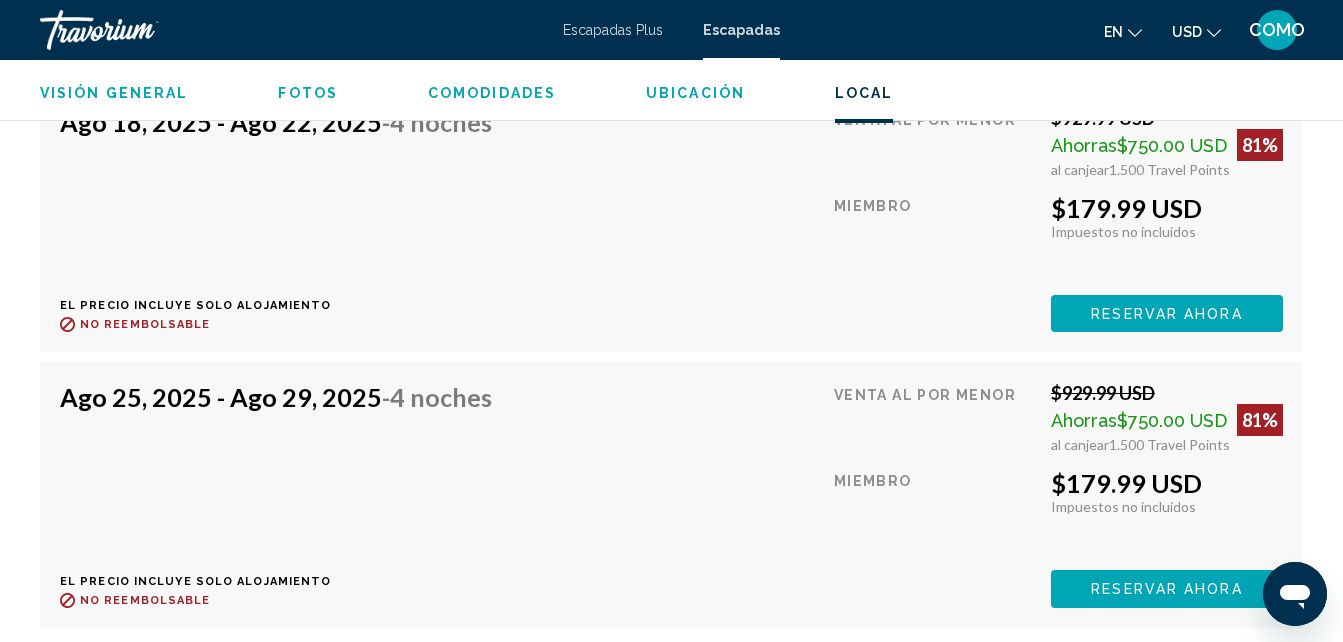 scroll, scrollTop: 4914, scrollLeft: 0, axis: vertical 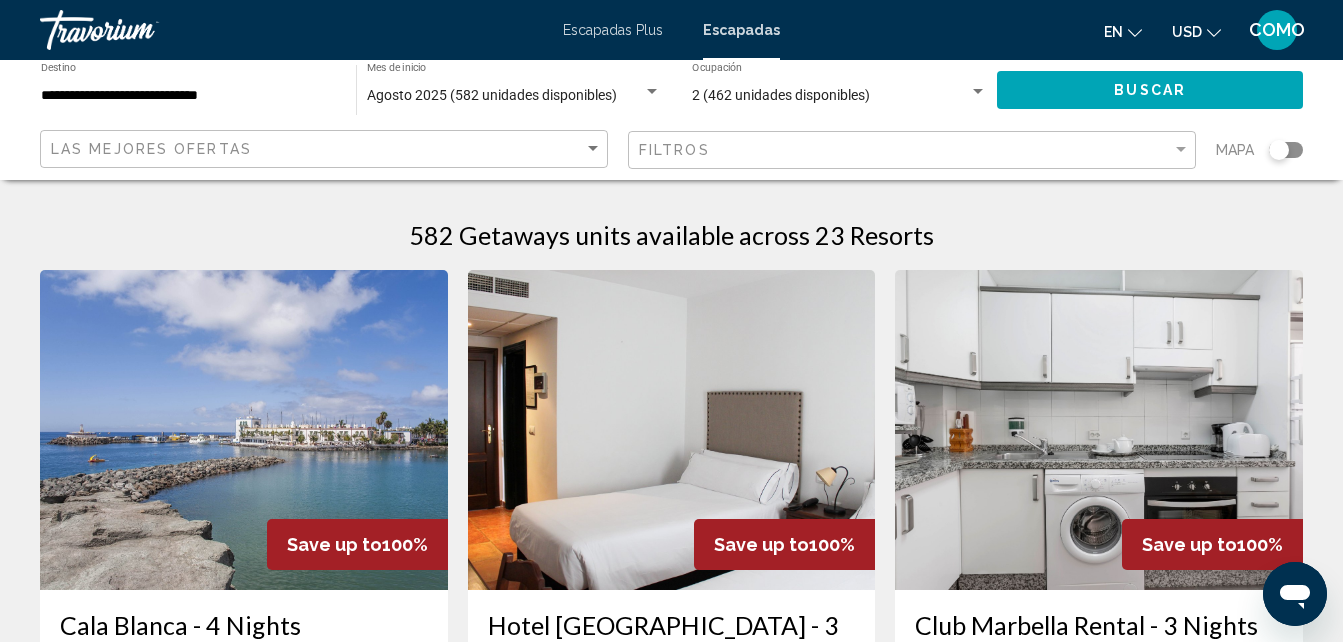 click on "Filtros" 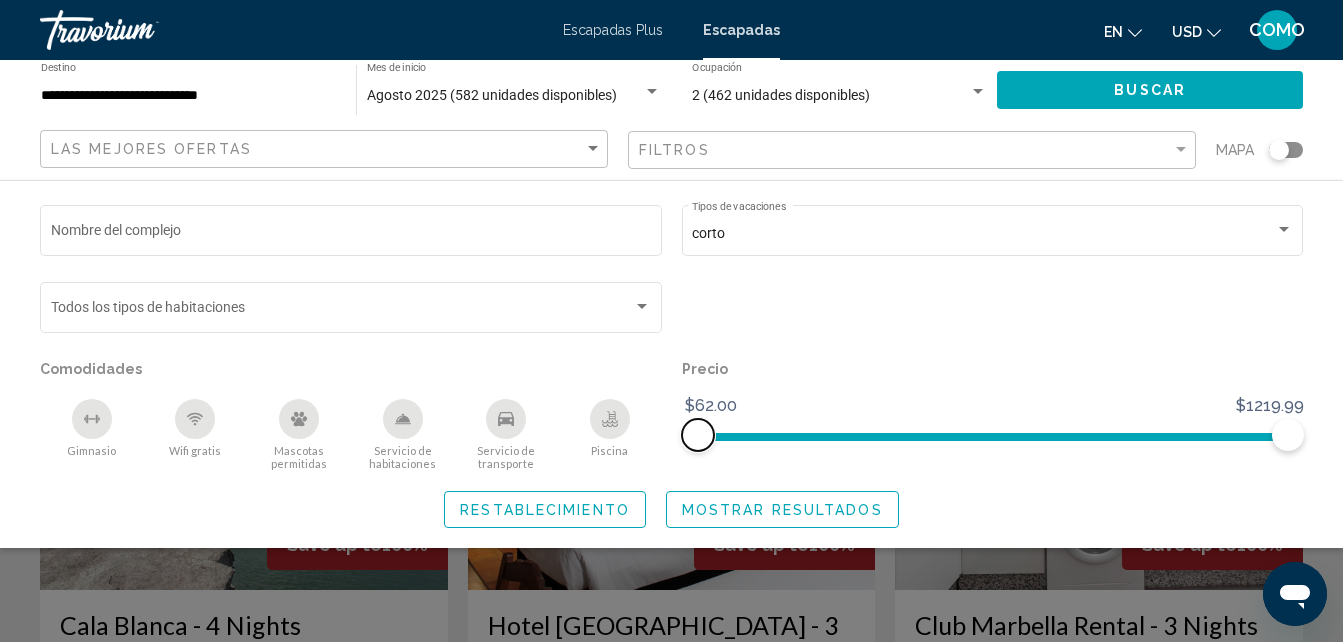 drag, startPoint x: 705, startPoint y: 441, endPoint x: 667, endPoint y: 444, distance: 38.118237 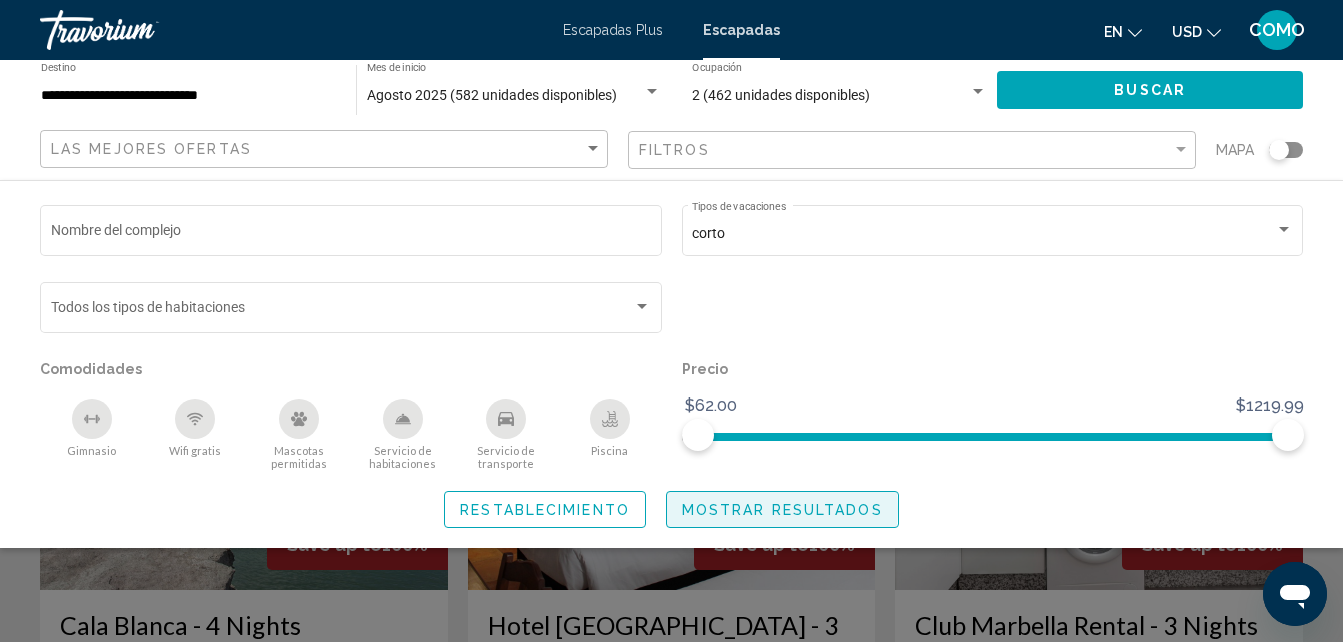 click on "Mostrar resultados" 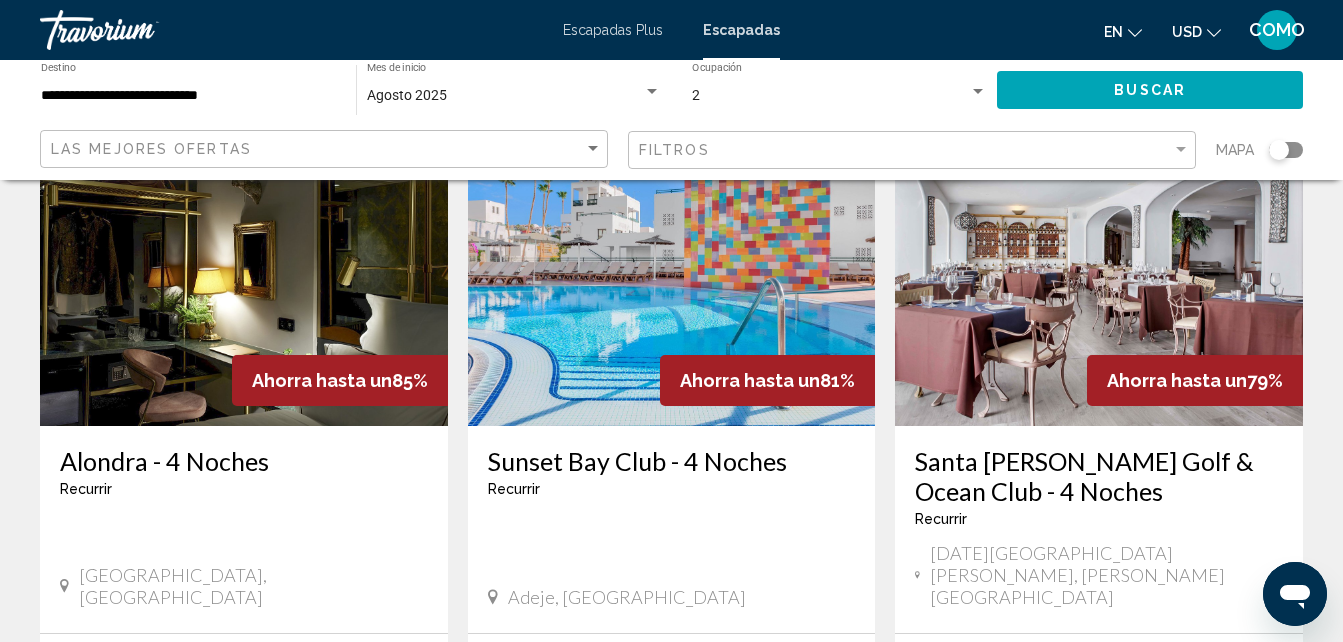 scroll, scrollTop: 1800, scrollLeft: 0, axis: vertical 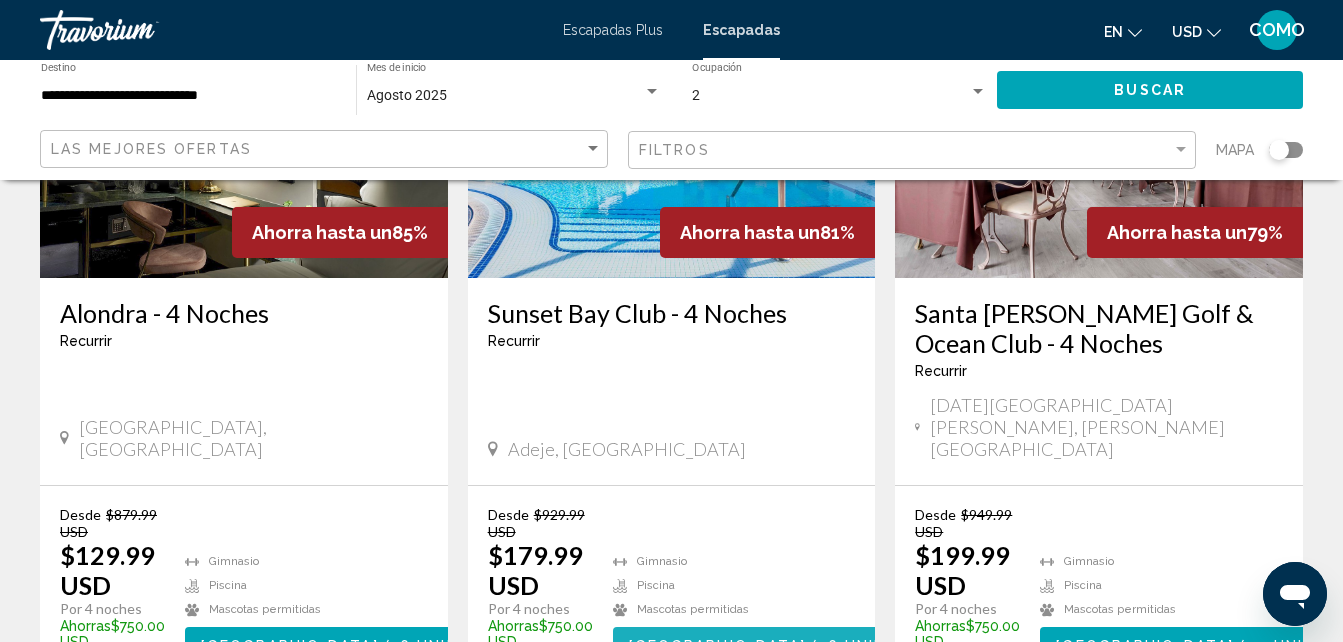 click on "[GEOGRAPHIC_DATA]" at bounding box center [718, 646] 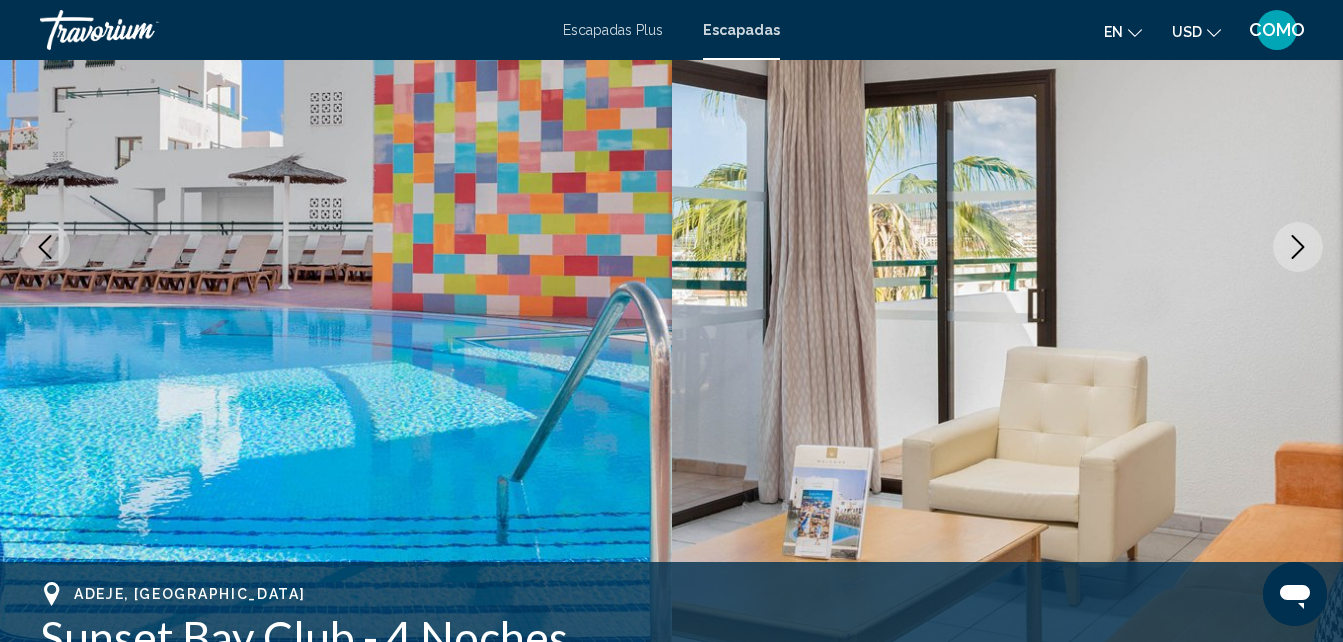 scroll, scrollTop: 214, scrollLeft: 0, axis: vertical 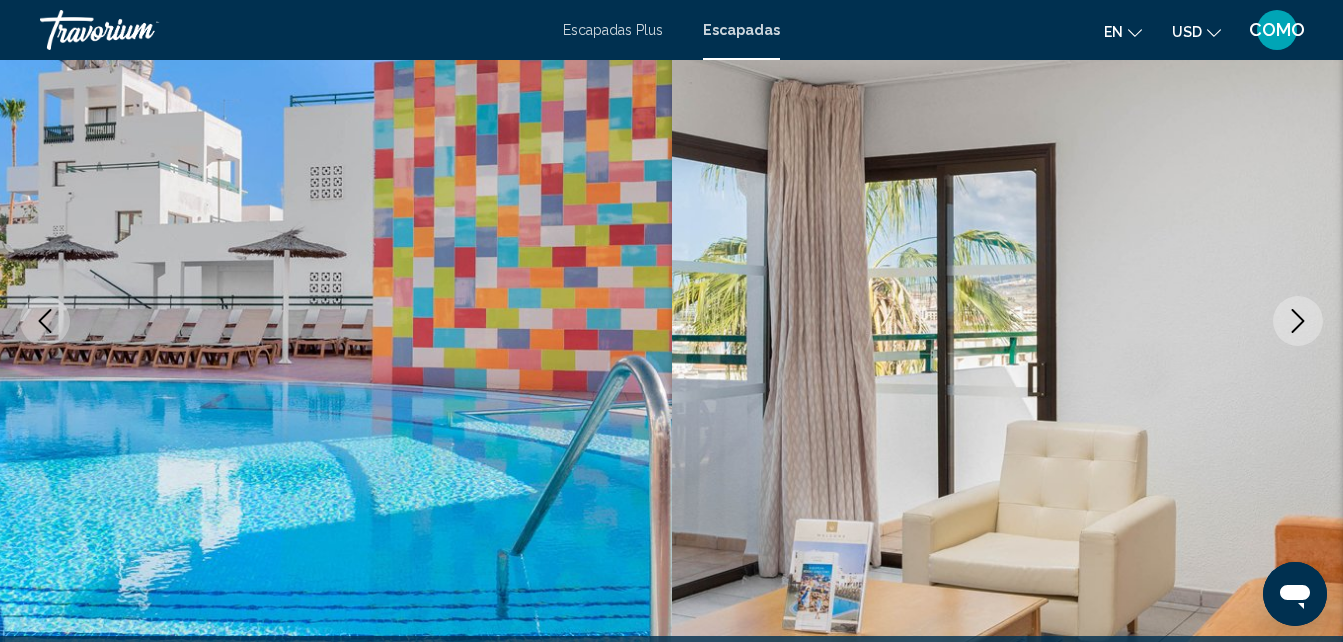 click 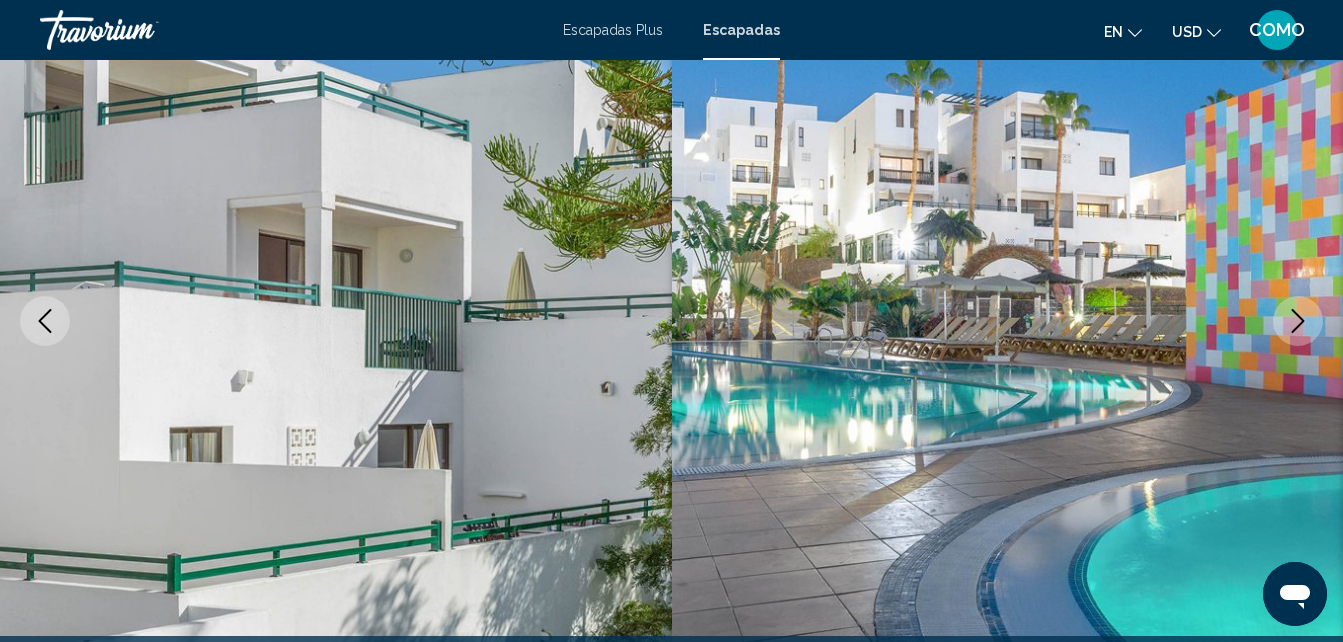 click 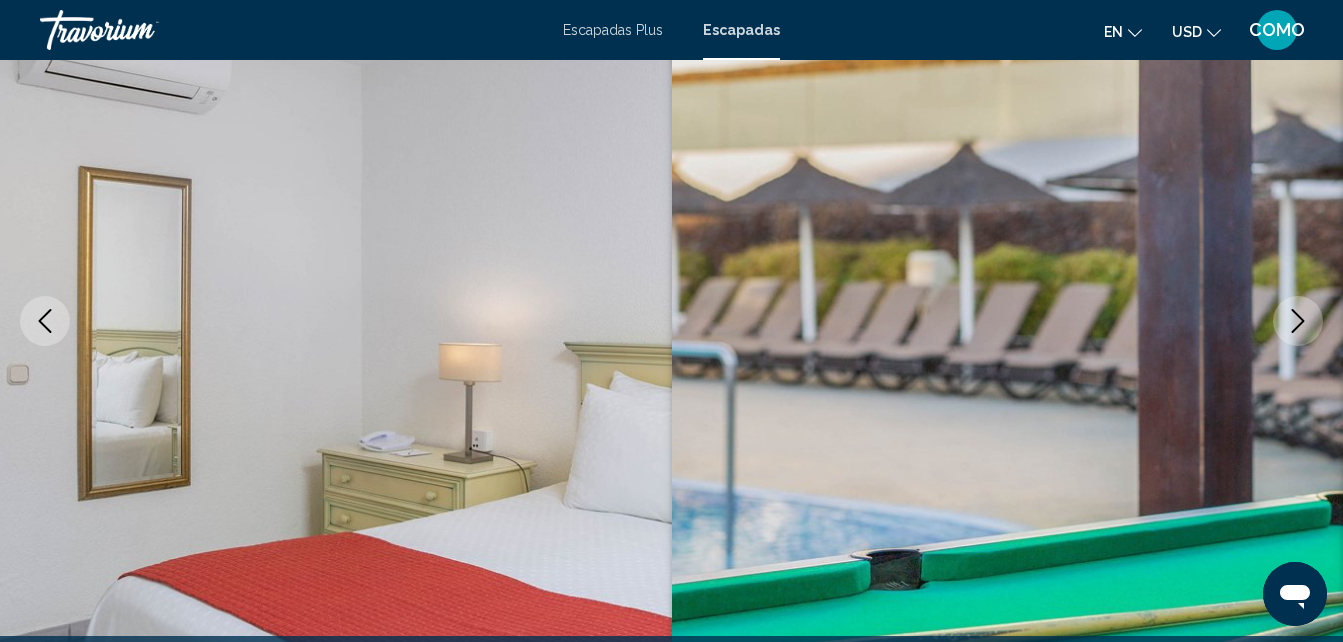 click 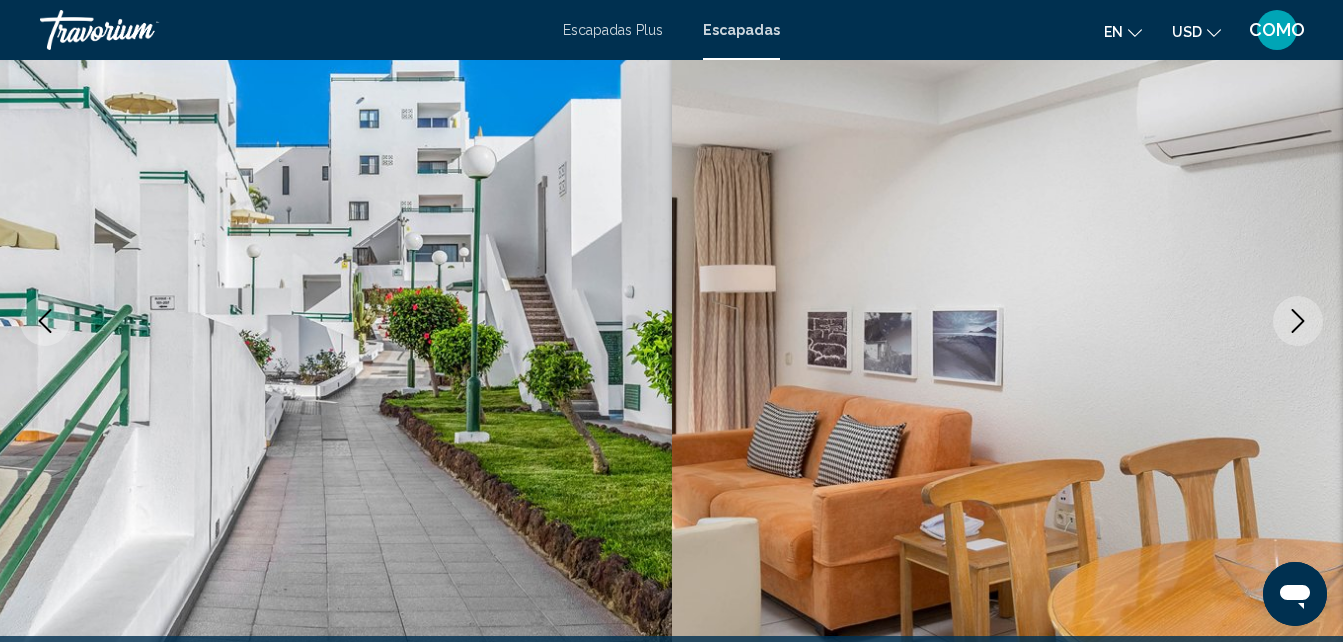 click 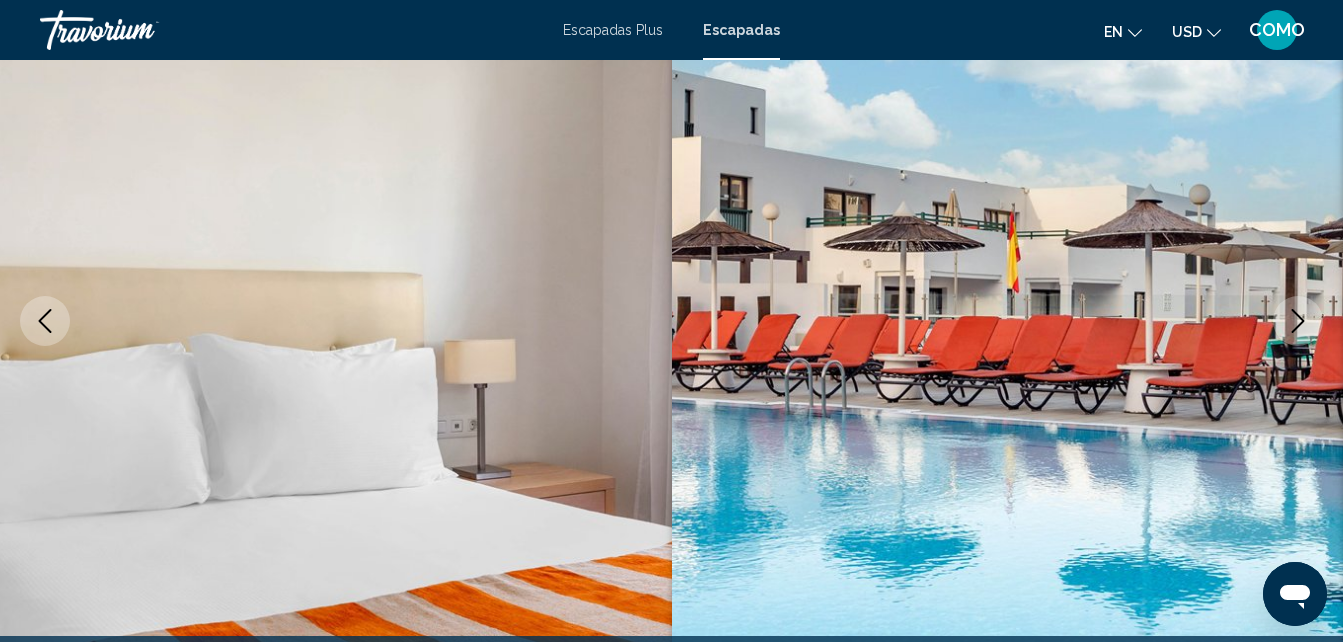 click 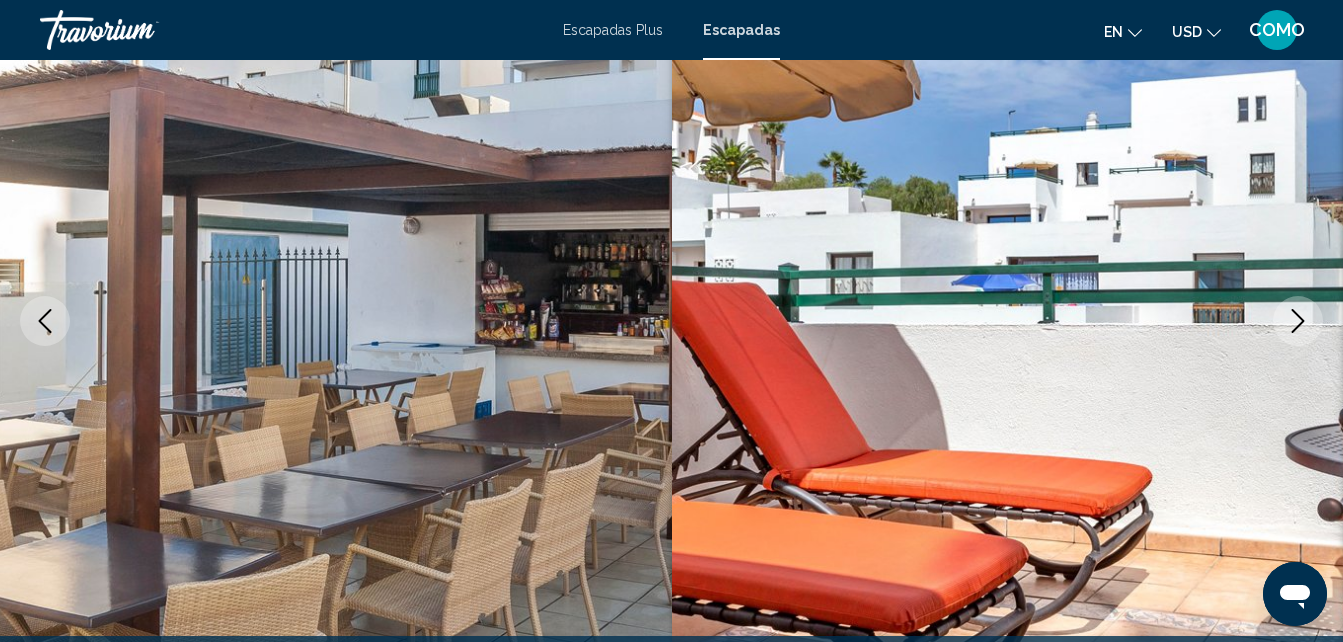 click 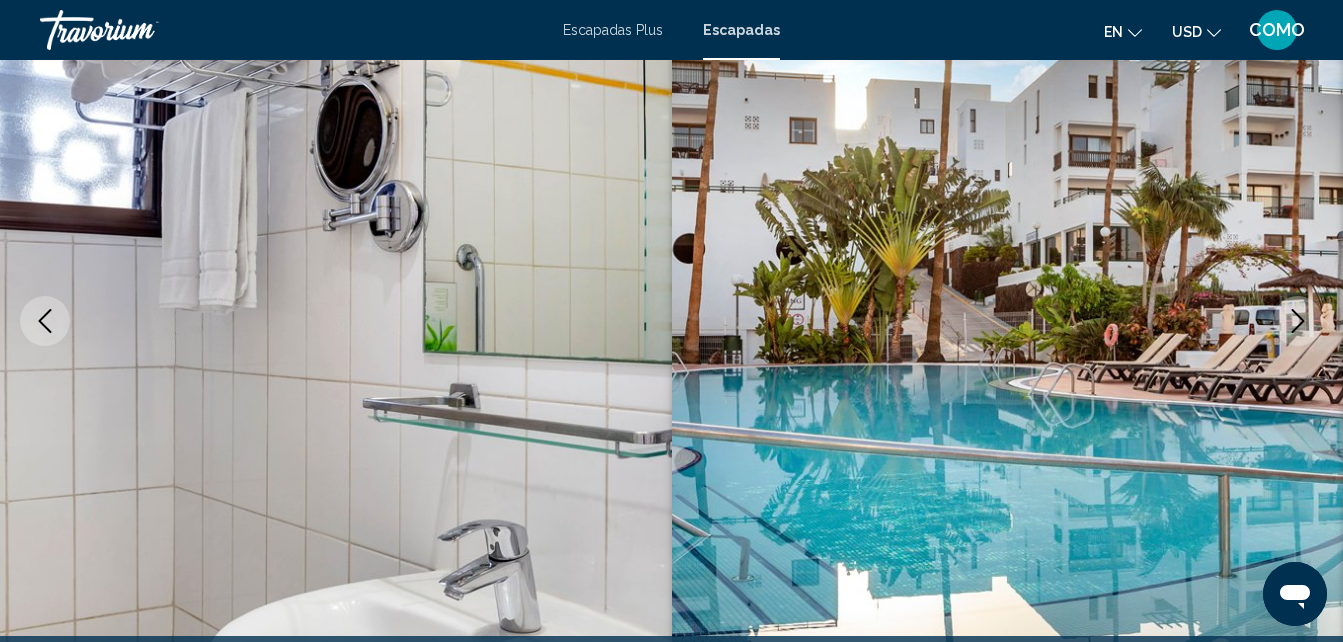 click 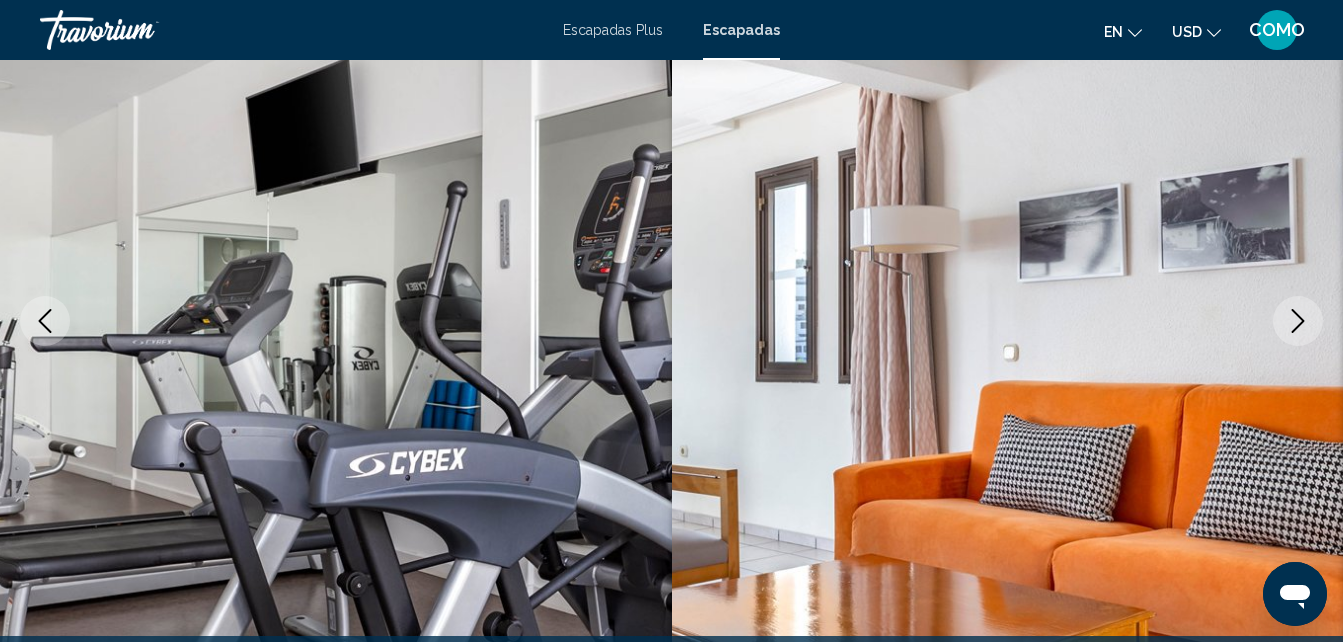 click 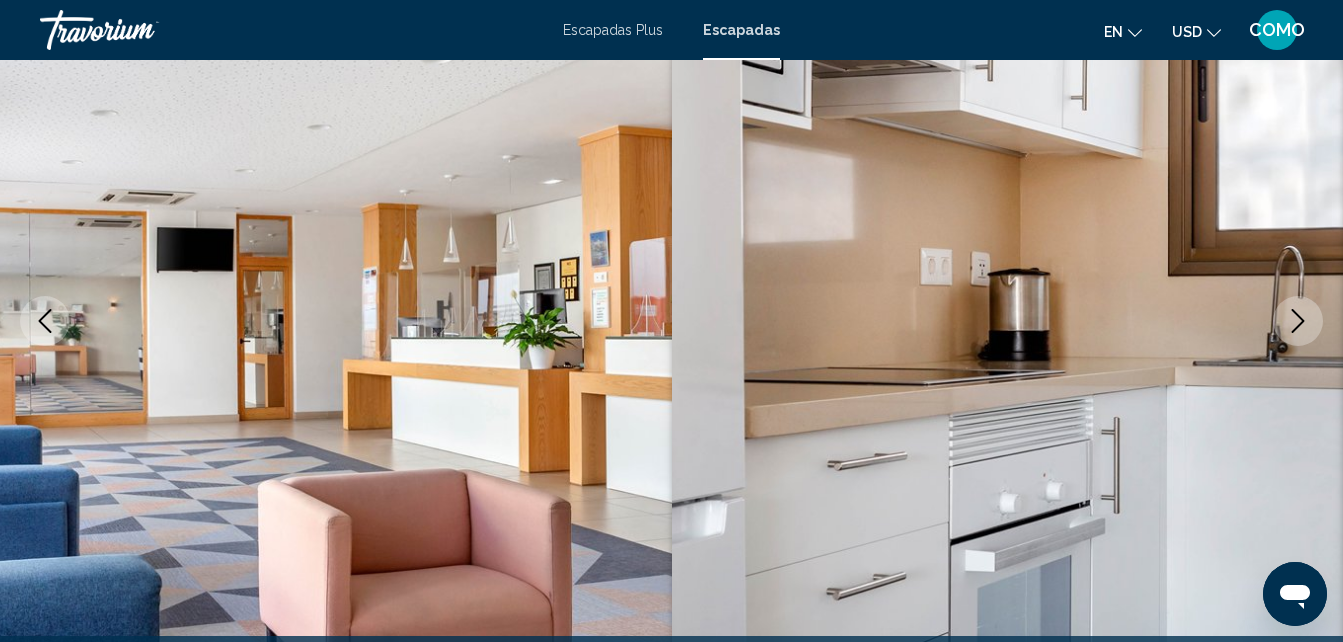 click 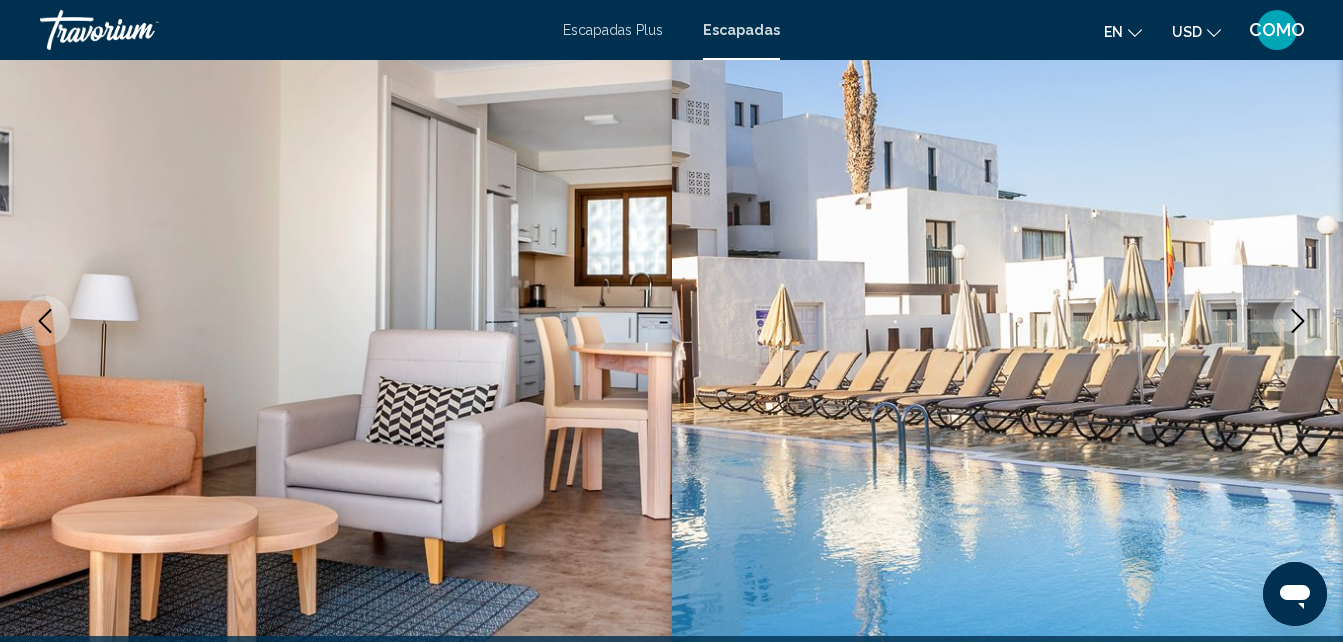 click 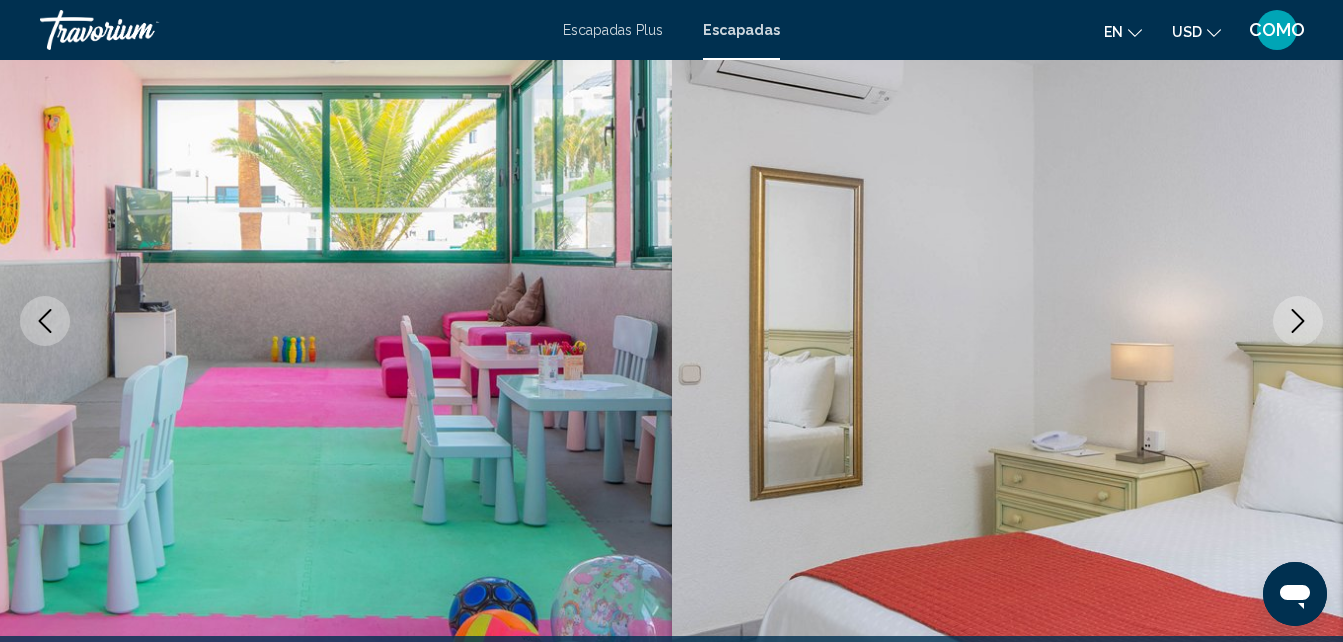 click 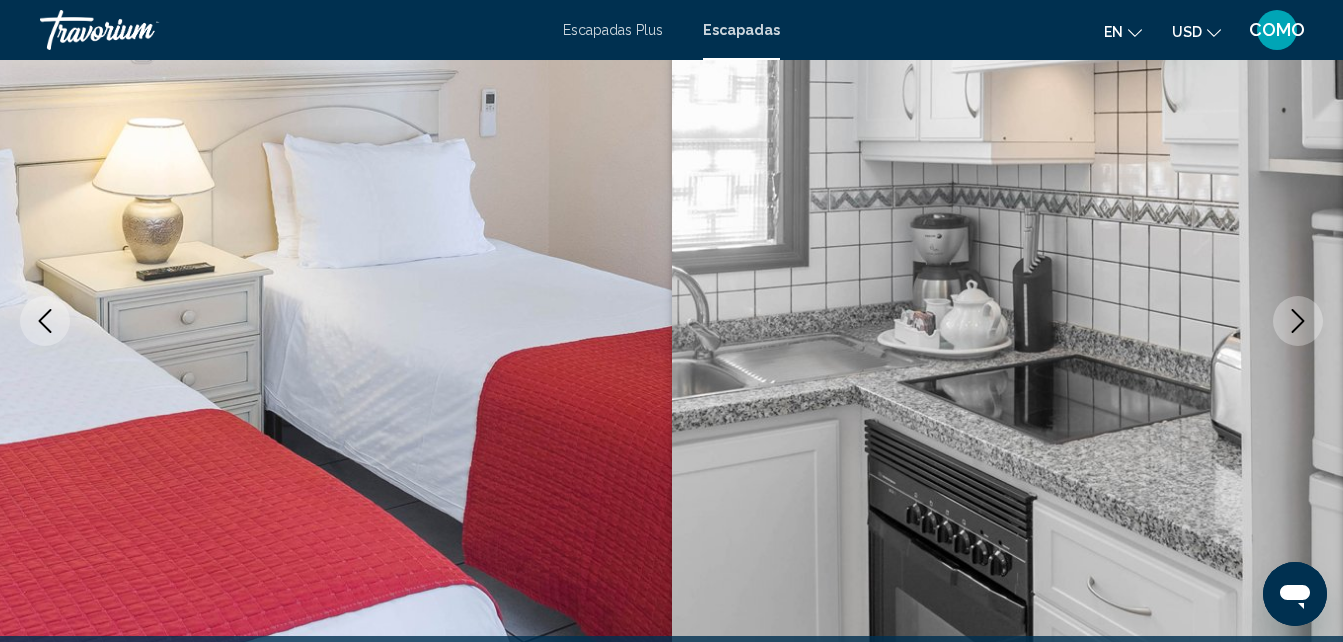 click 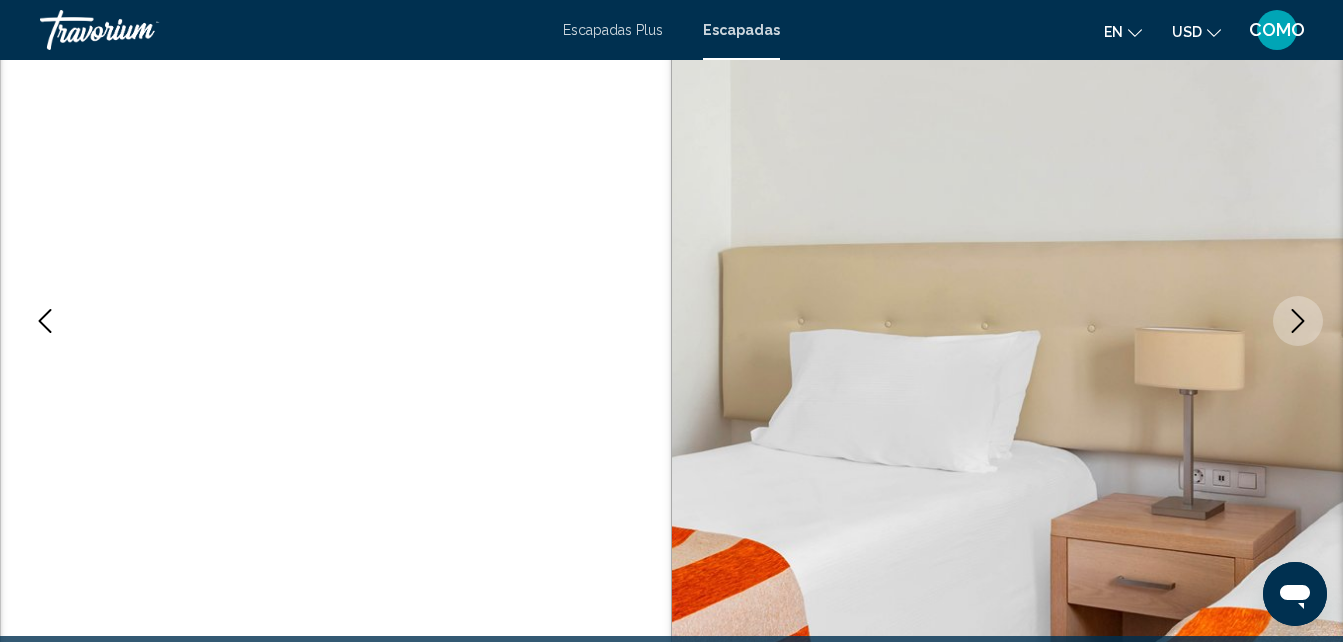 click 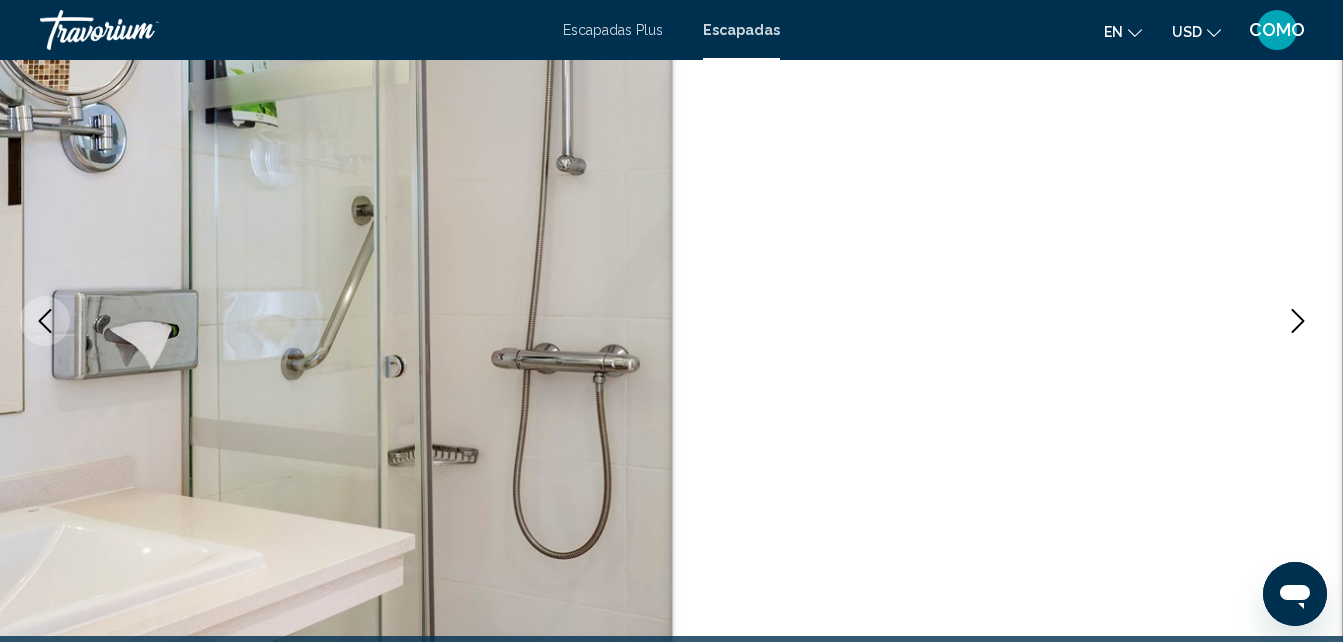 click 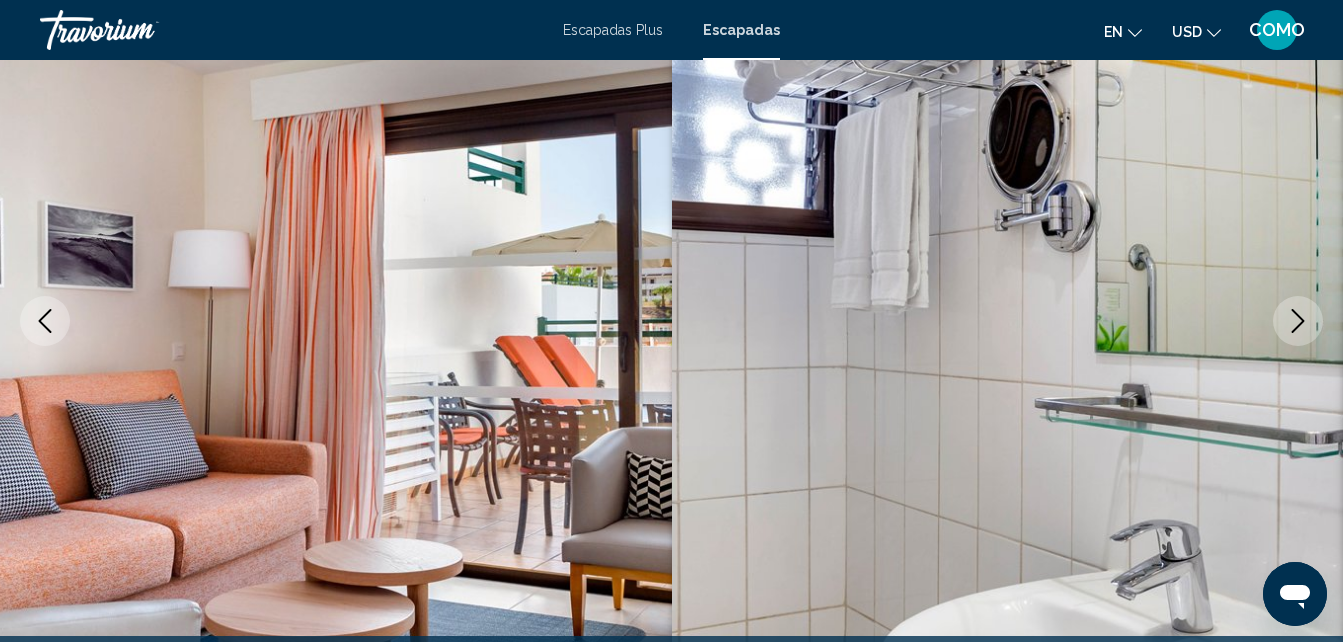 click 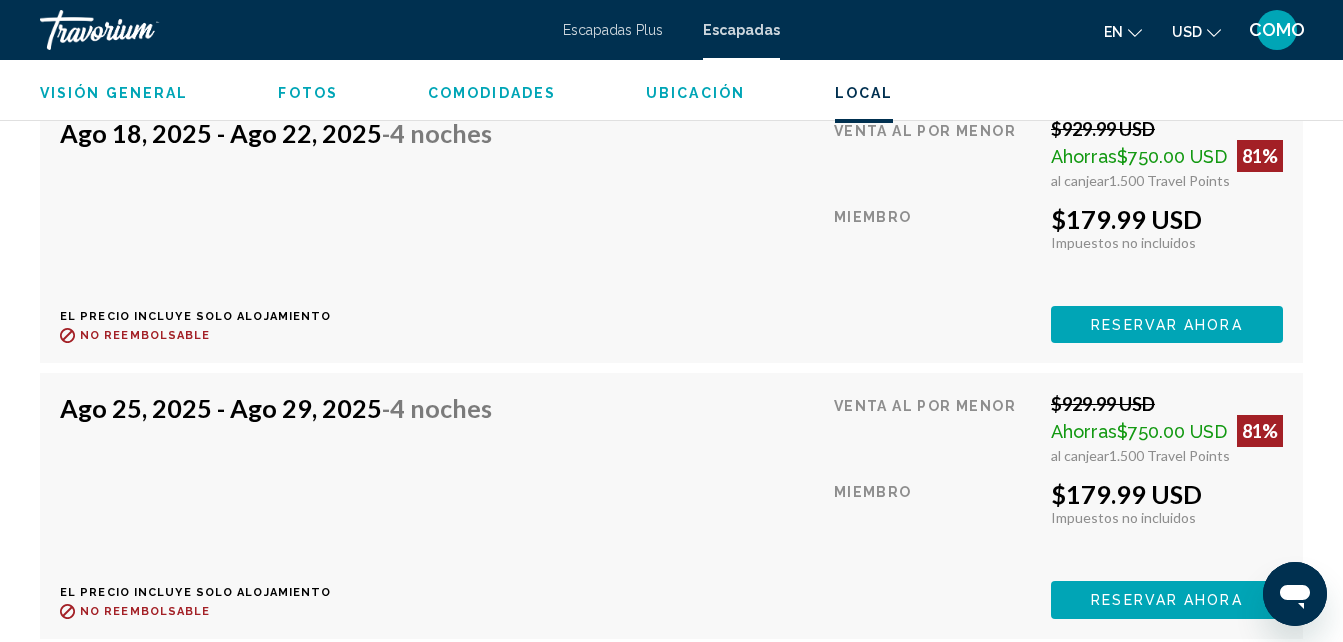 scroll, scrollTop: 4714, scrollLeft: 0, axis: vertical 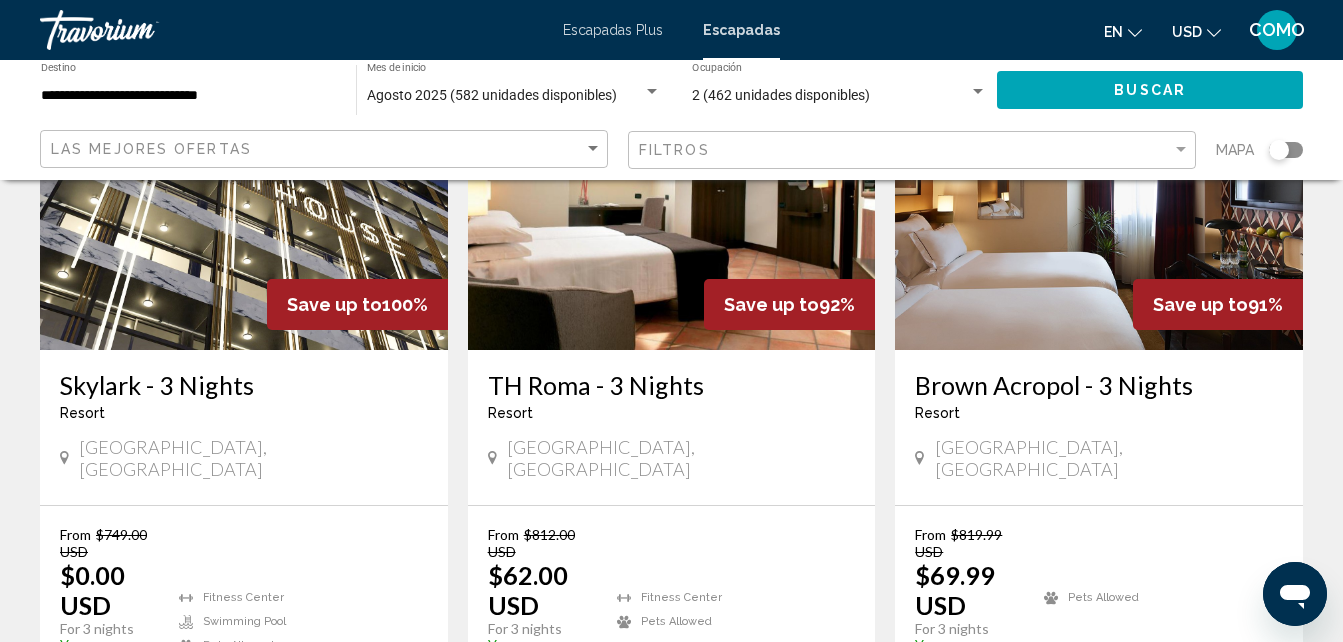 click on "TH [GEOGRAPHIC_DATA] - 3 Nights  Resort  -  This is an adults only resort" at bounding box center [672, 403] 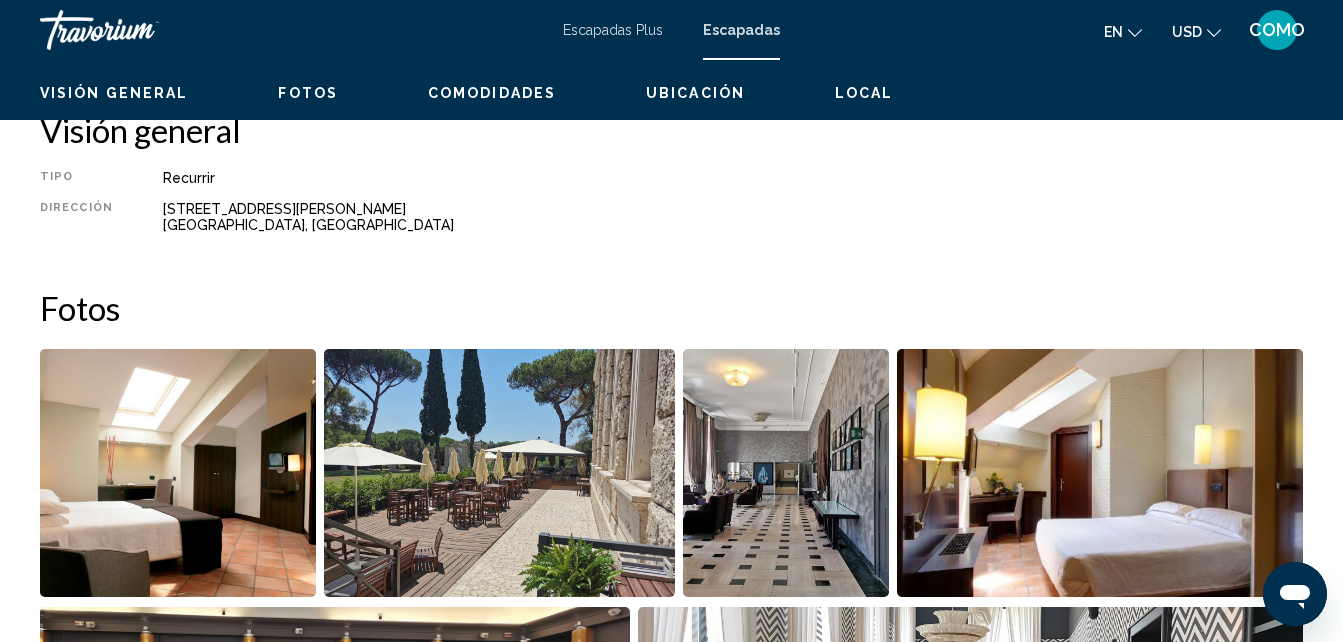 scroll, scrollTop: 214, scrollLeft: 0, axis: vertical 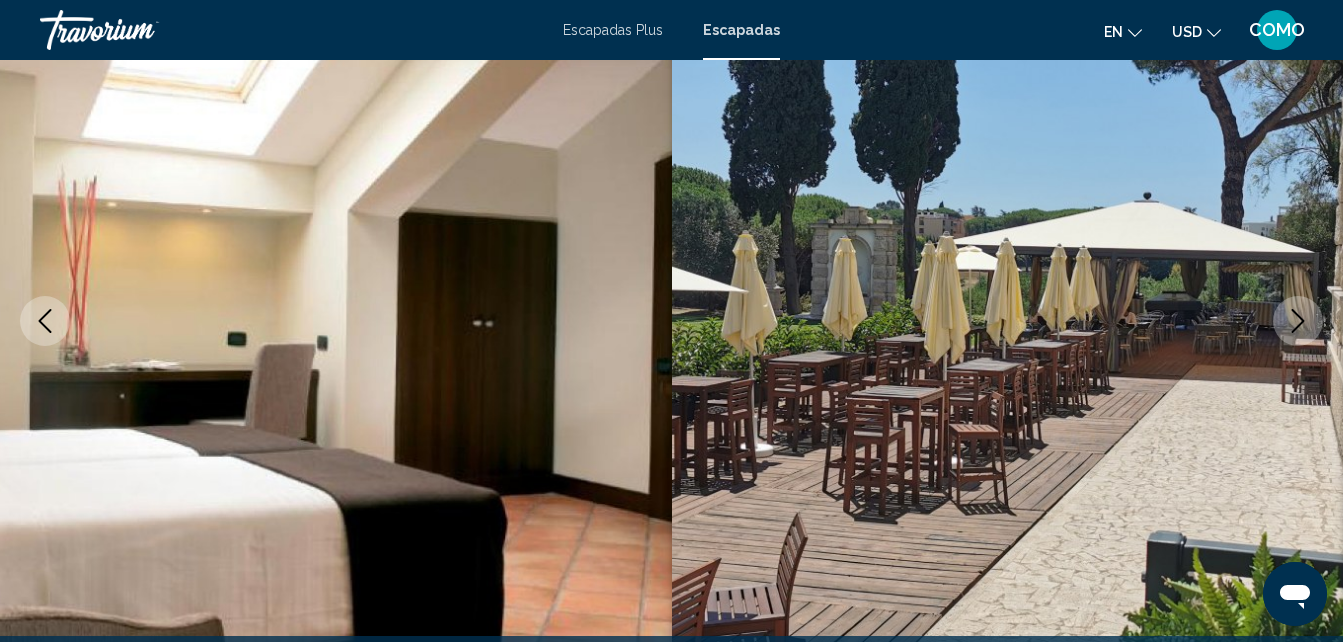 click 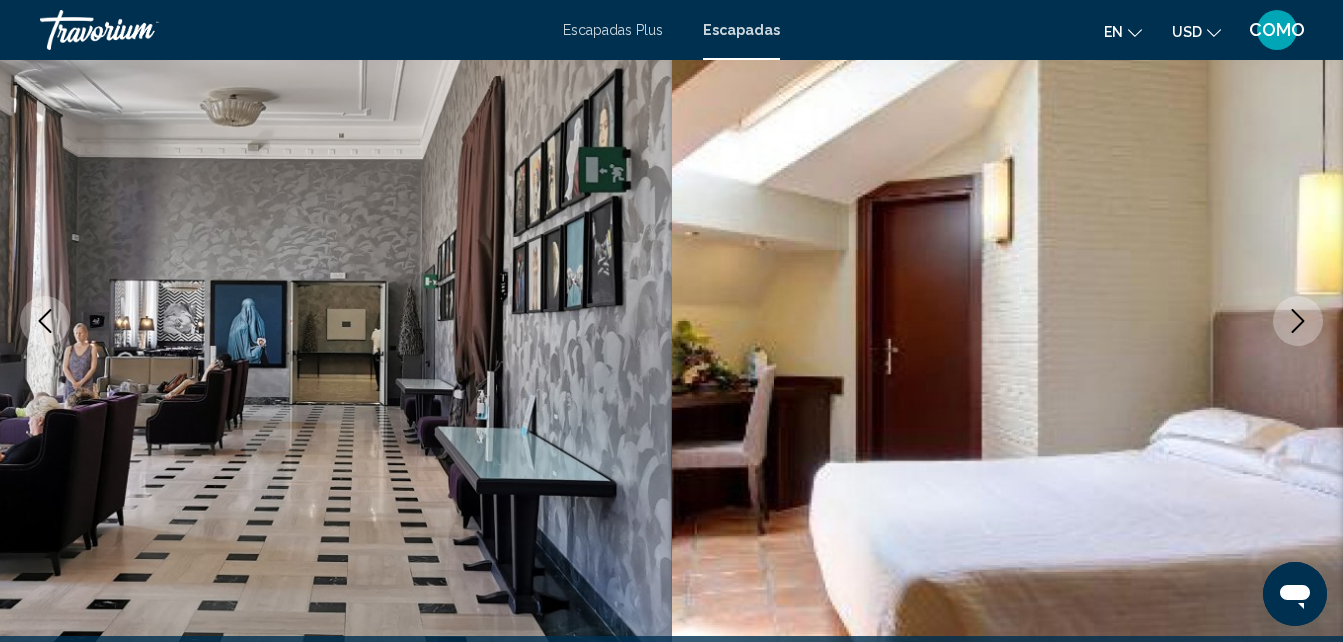 click 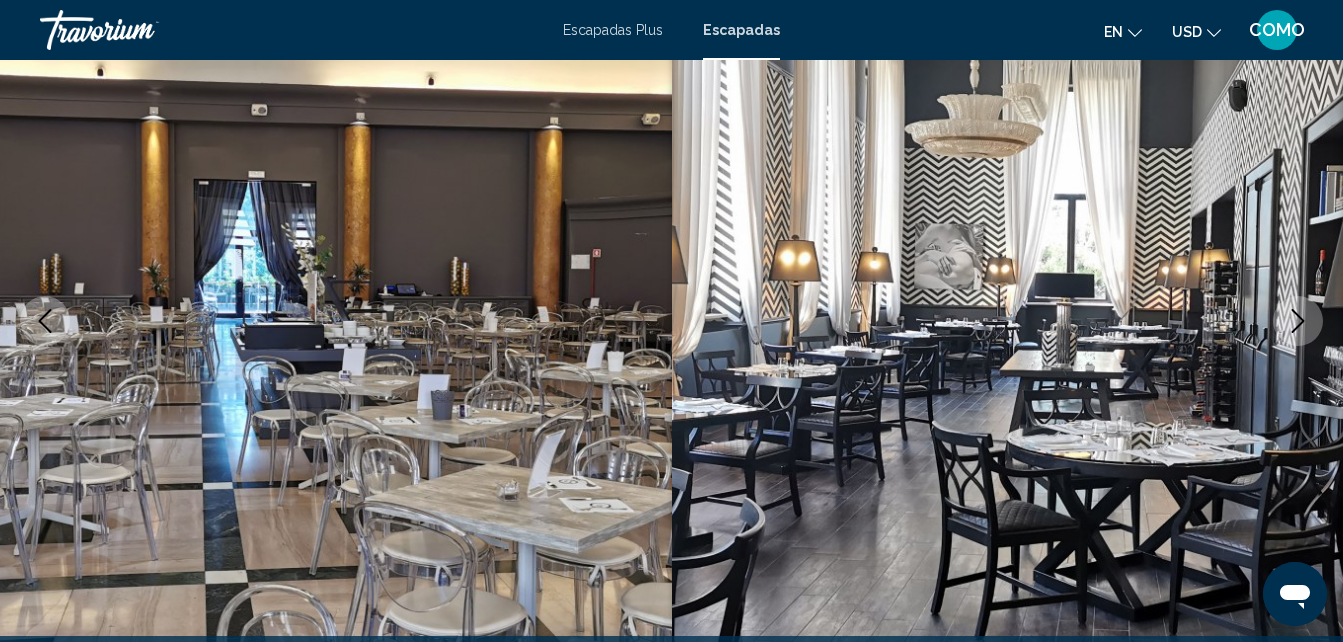 click 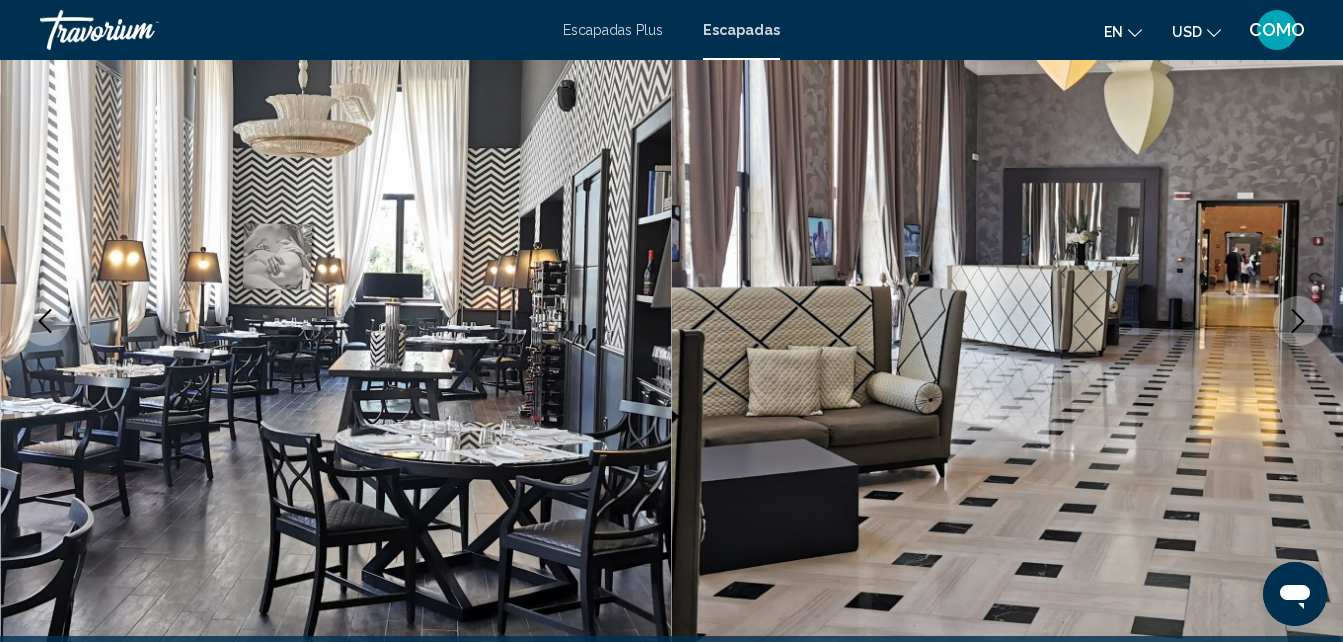 click 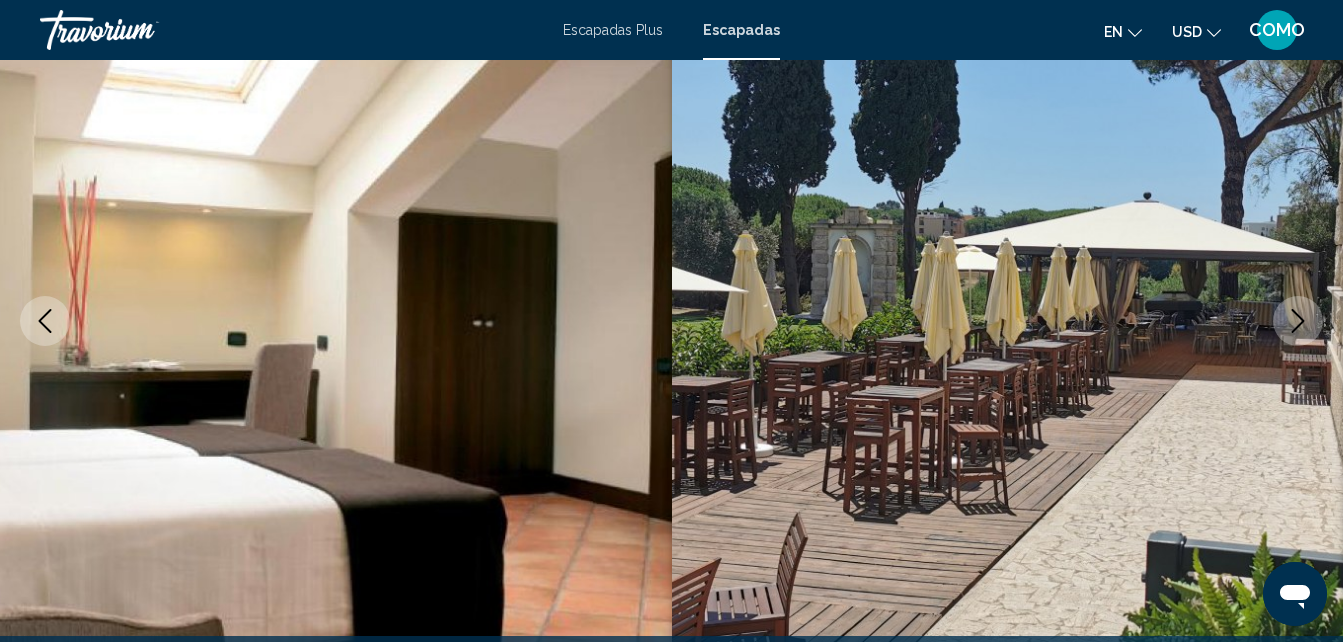 click 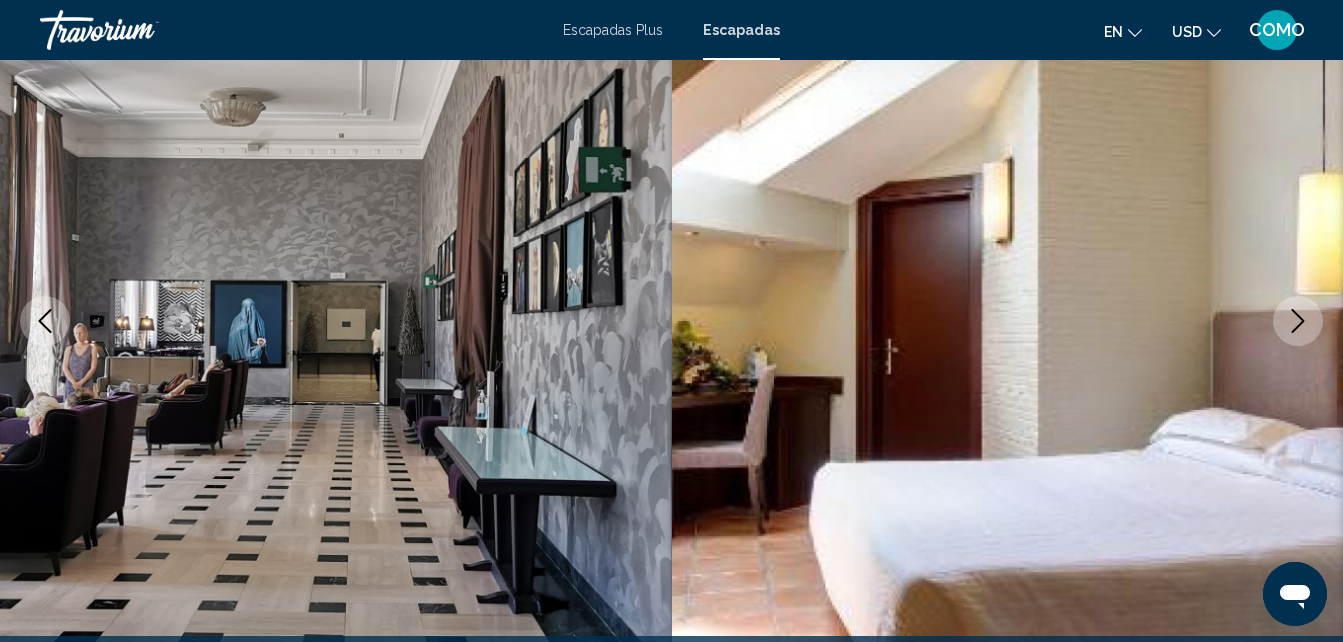 click 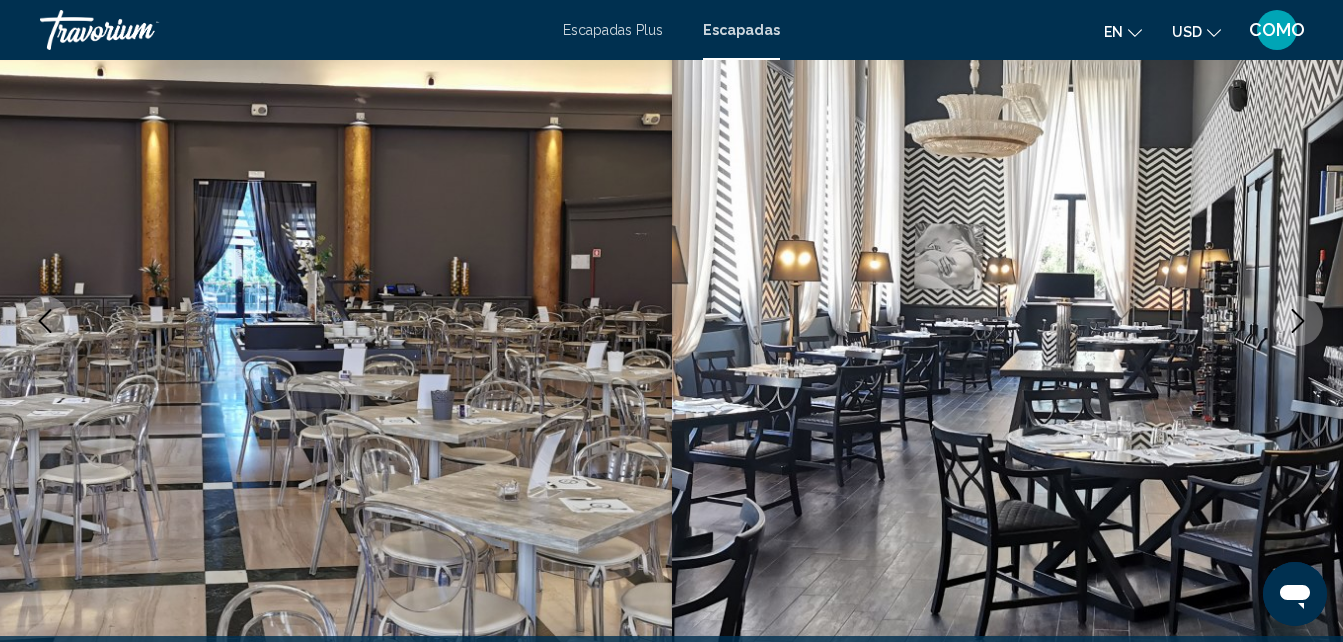 click 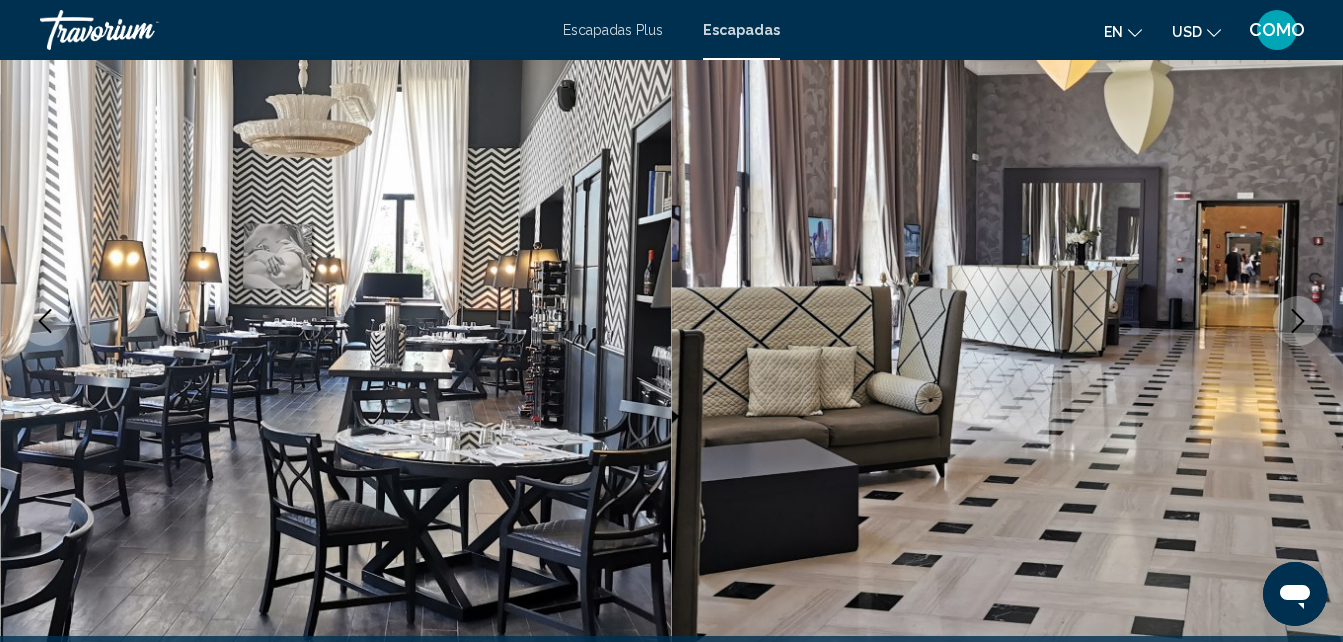 click 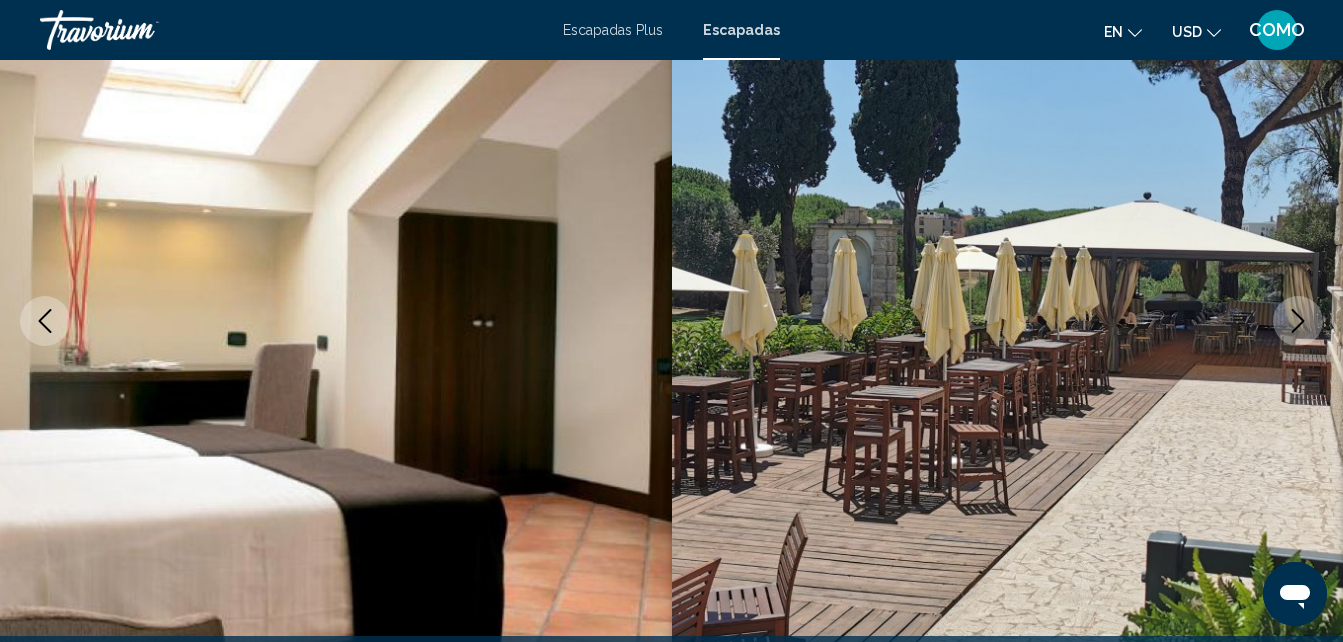 click 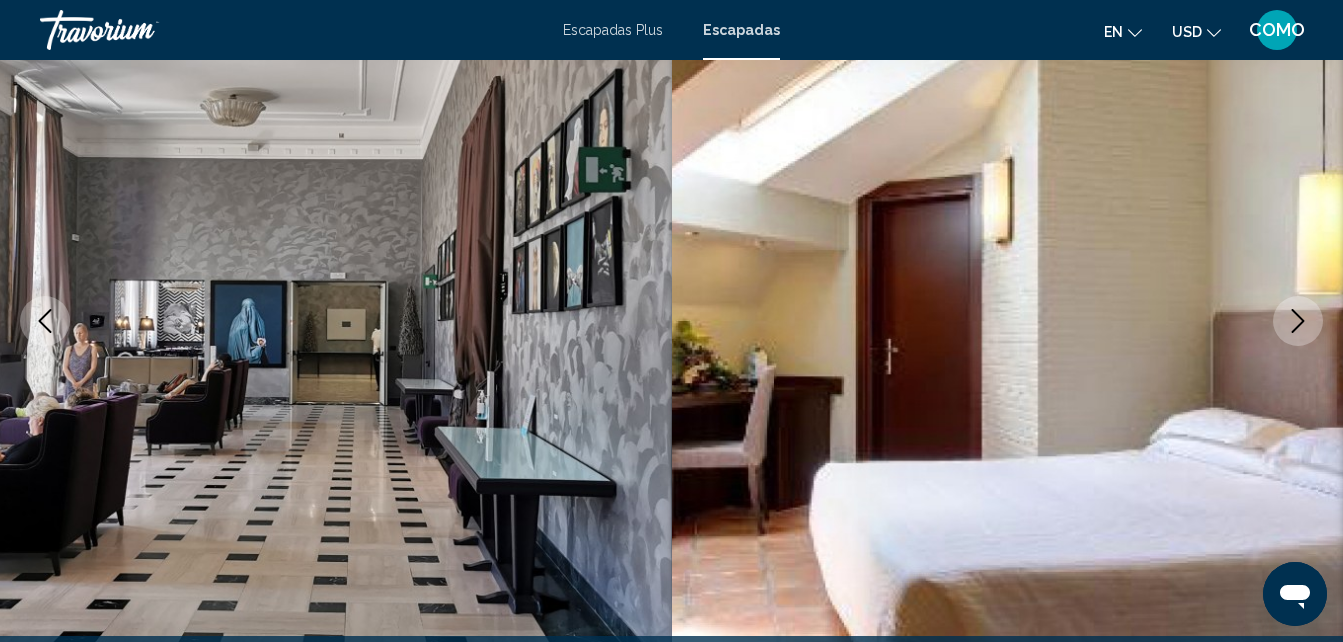 click 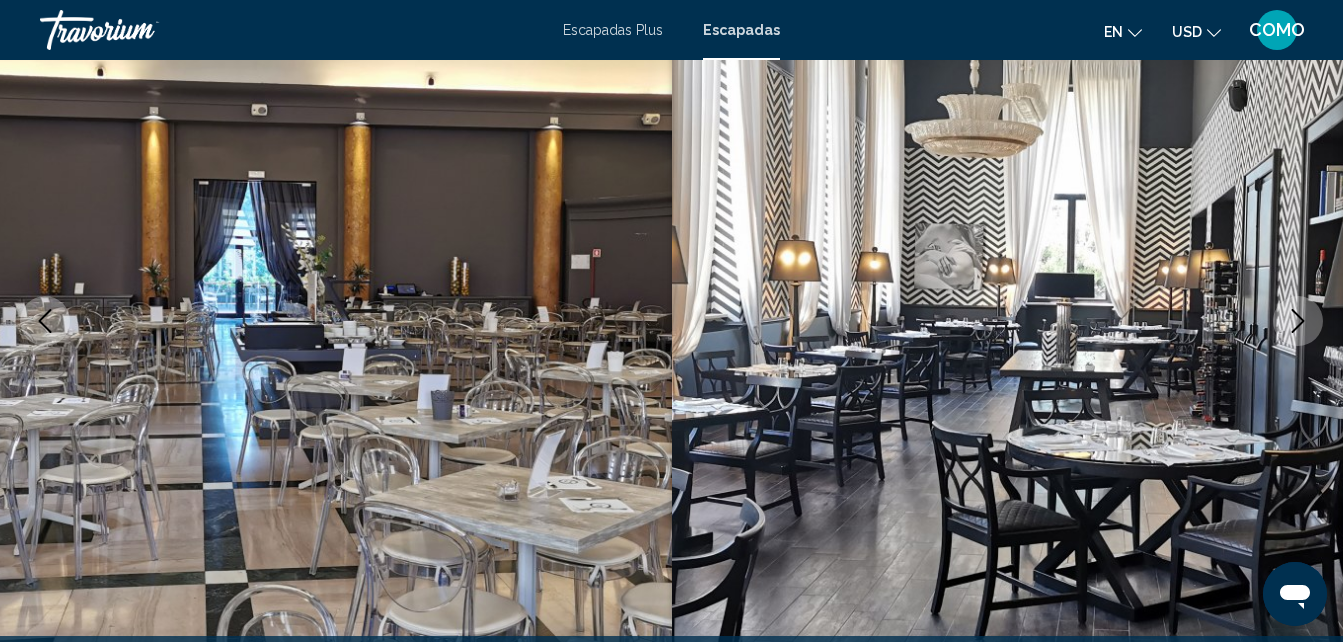 click 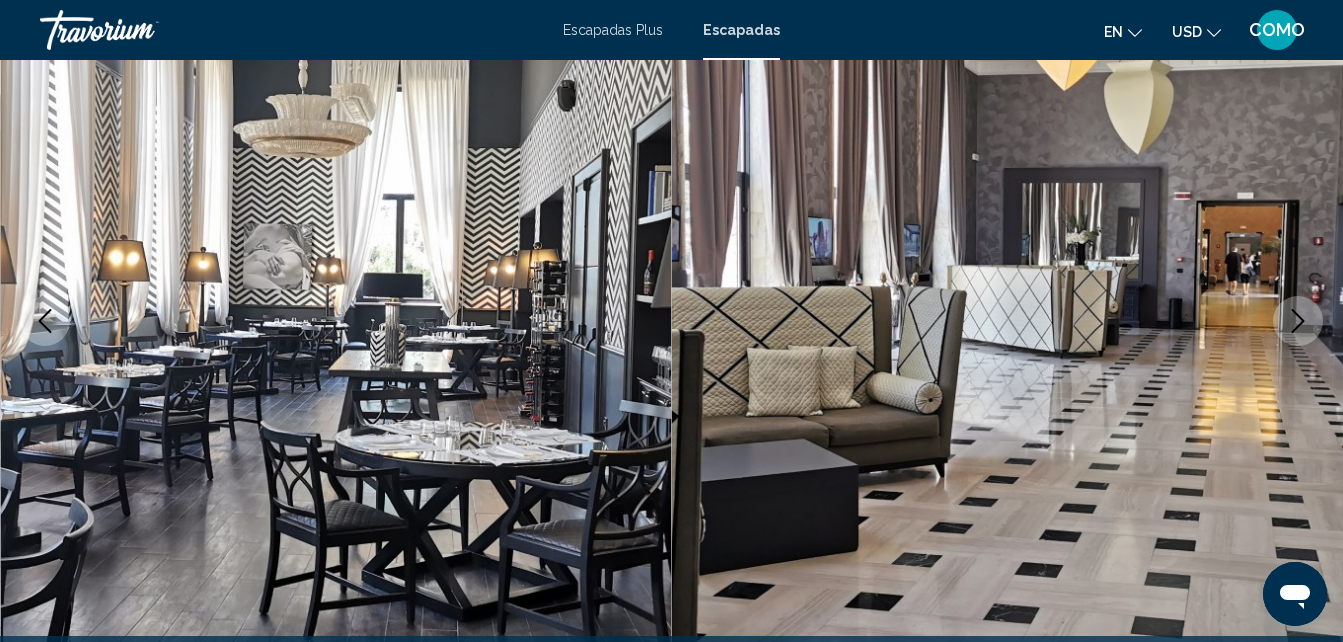click 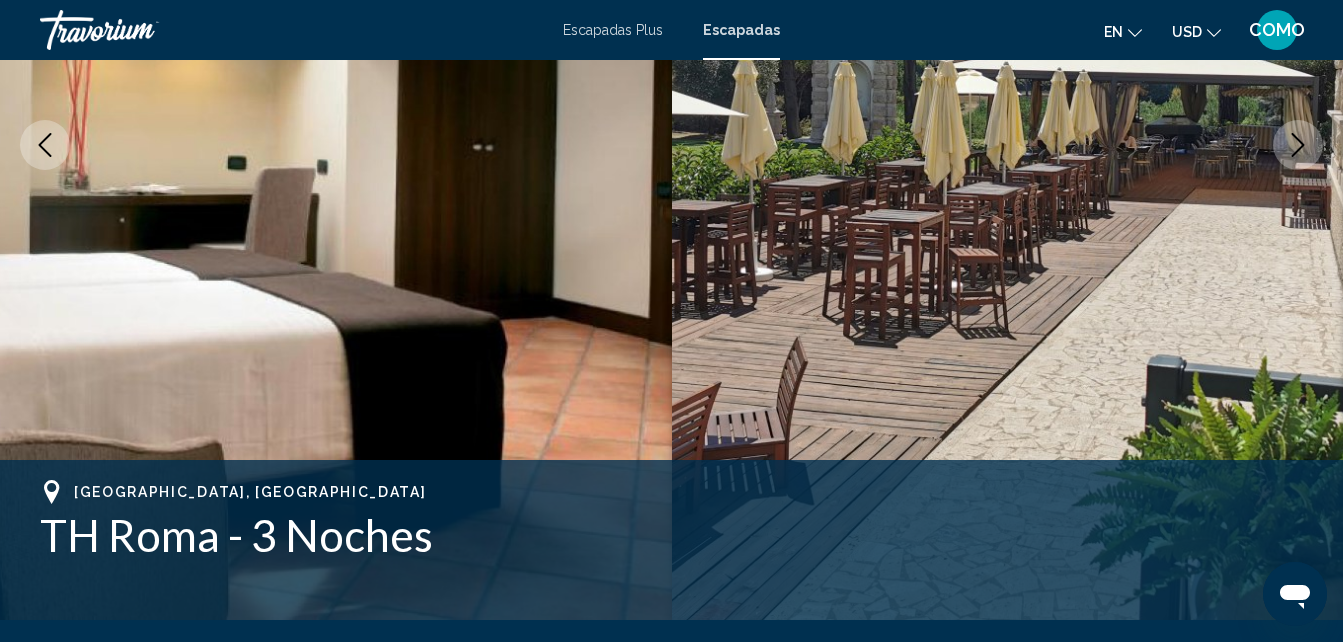 scroll, scrollTop: 311, scrollLeft: 0, axis: vertical 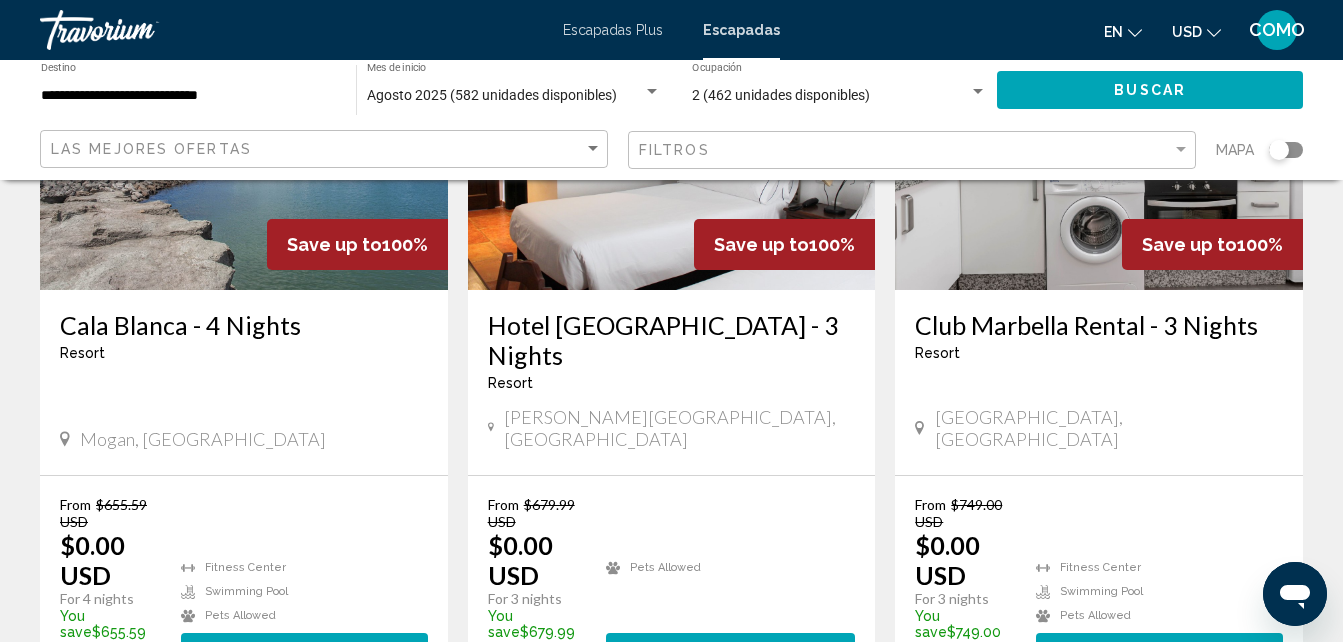 click on "Resort  -  This is an adults only resort" at bounding box center [244, 353] 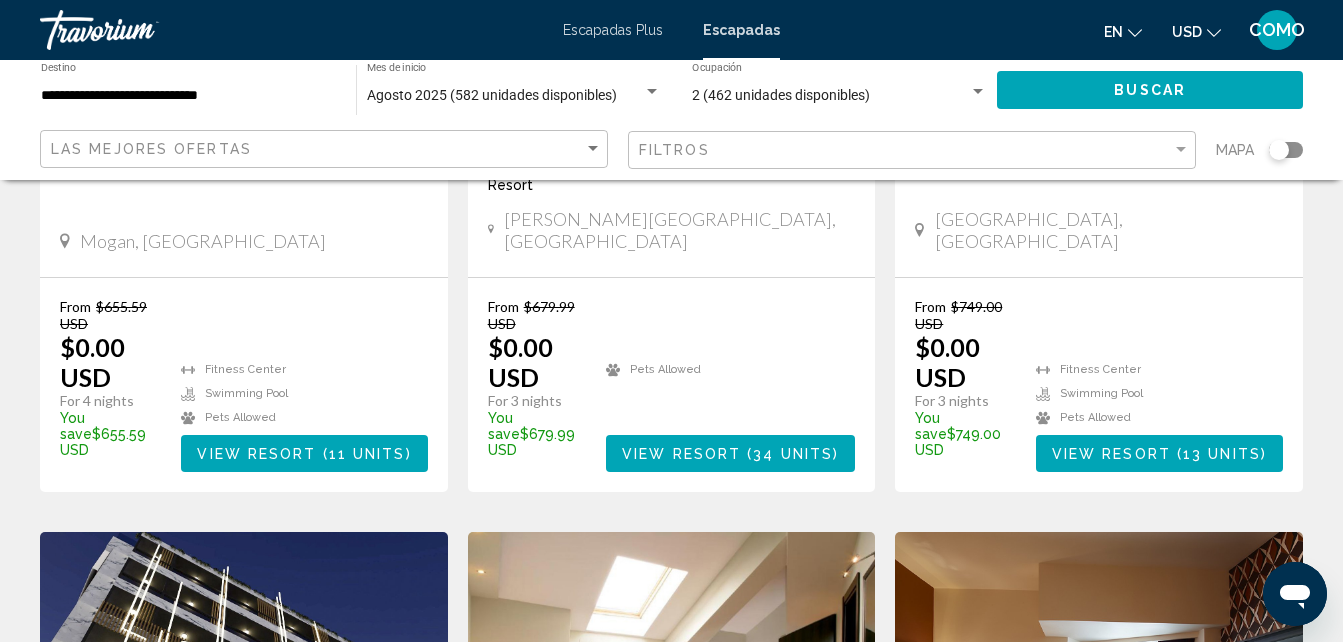 scroll, scrollTop: 500, scrollLeft: 0, axis: vertical 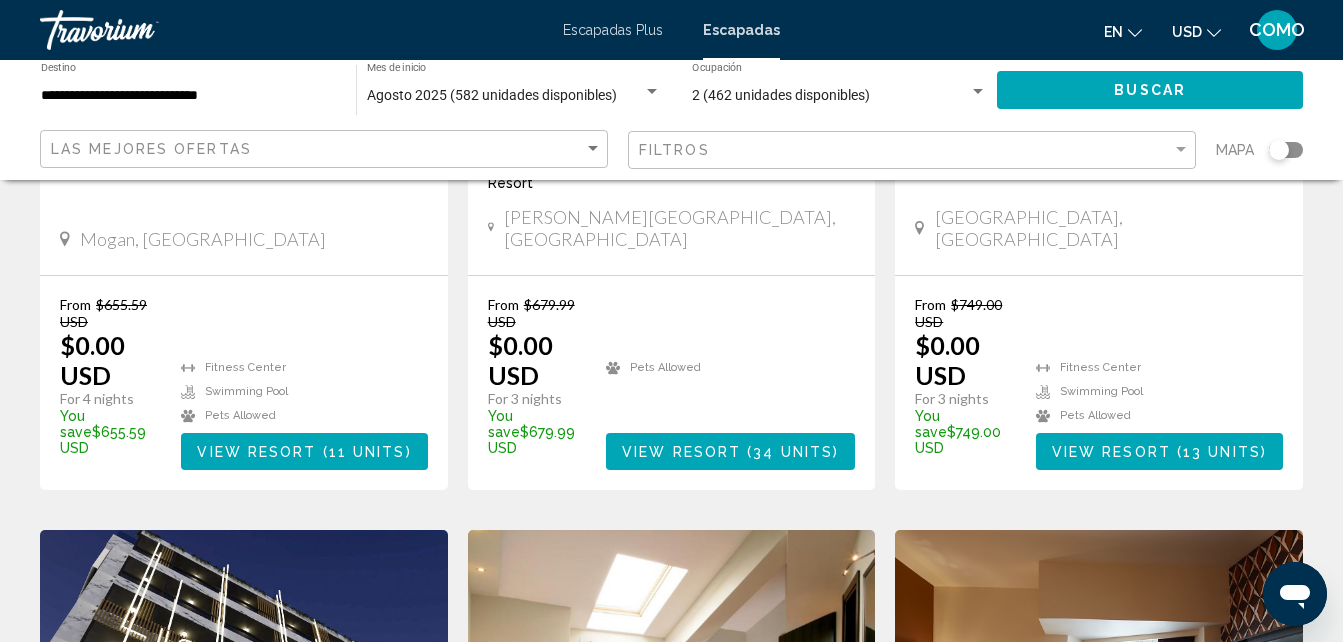 click on "View Resort" at bounding box center [256, 452] 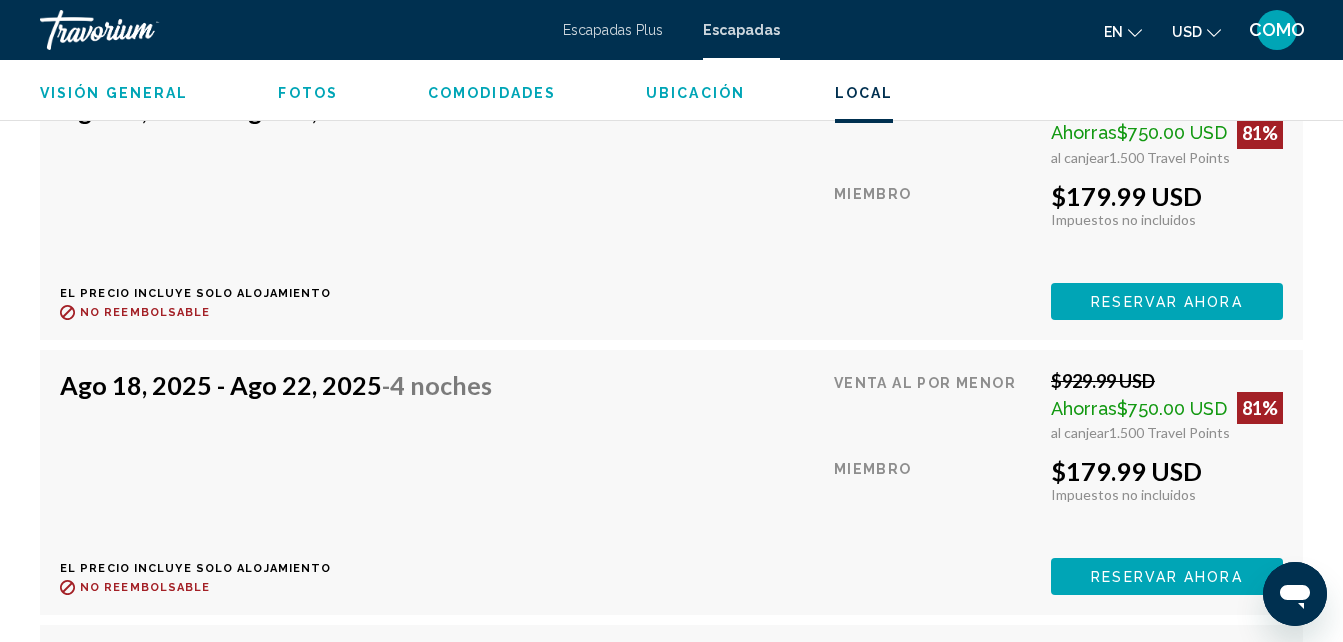 scroll, scrollTop: 4684, scrollLeft: 0, axis: vertical 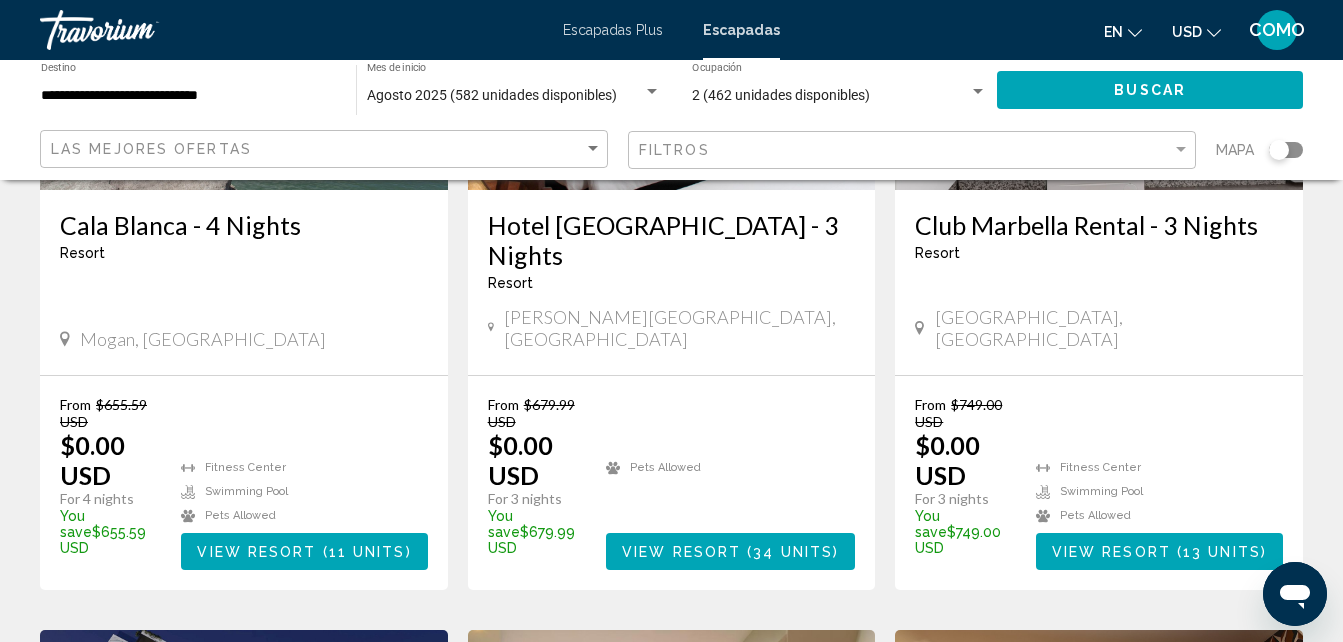 click on "View Resort" at bounding box center [1111, 552] 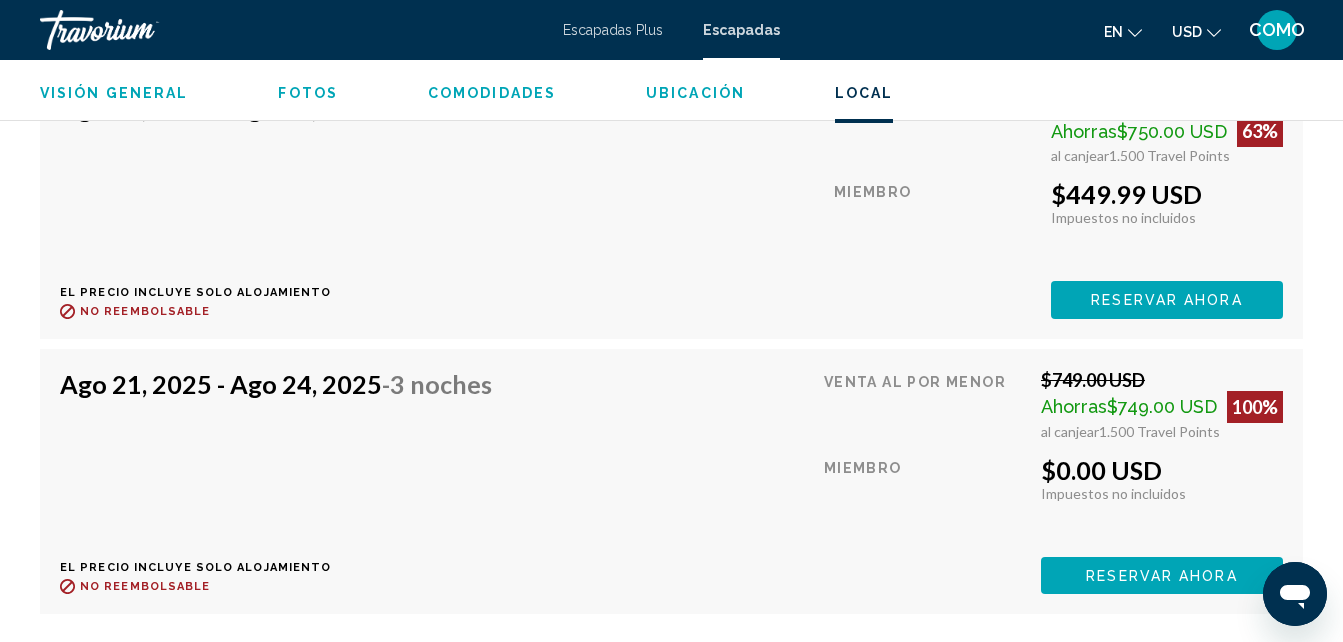 scroll, scrollTop: 4014, scrollLeft: 0, axis: vertical 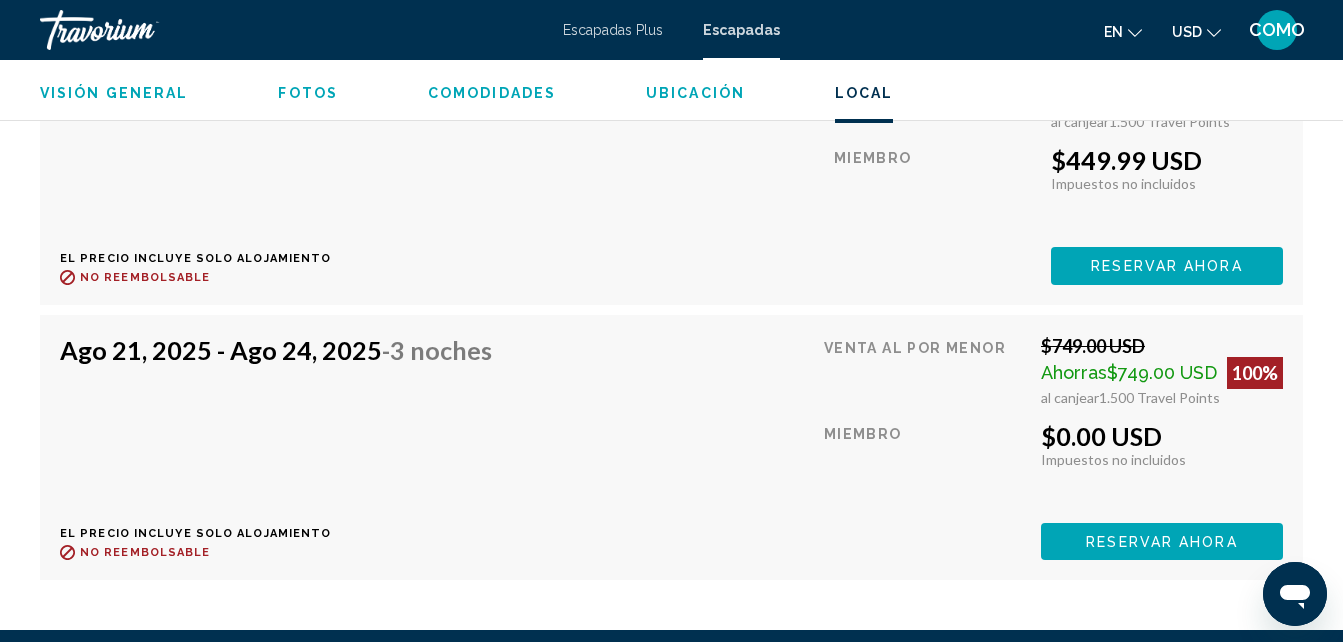 drag, startPoint x: 1146, startPoint y: 155, endPoint x: 1027, endPoint y: 136, distance: 120.50726 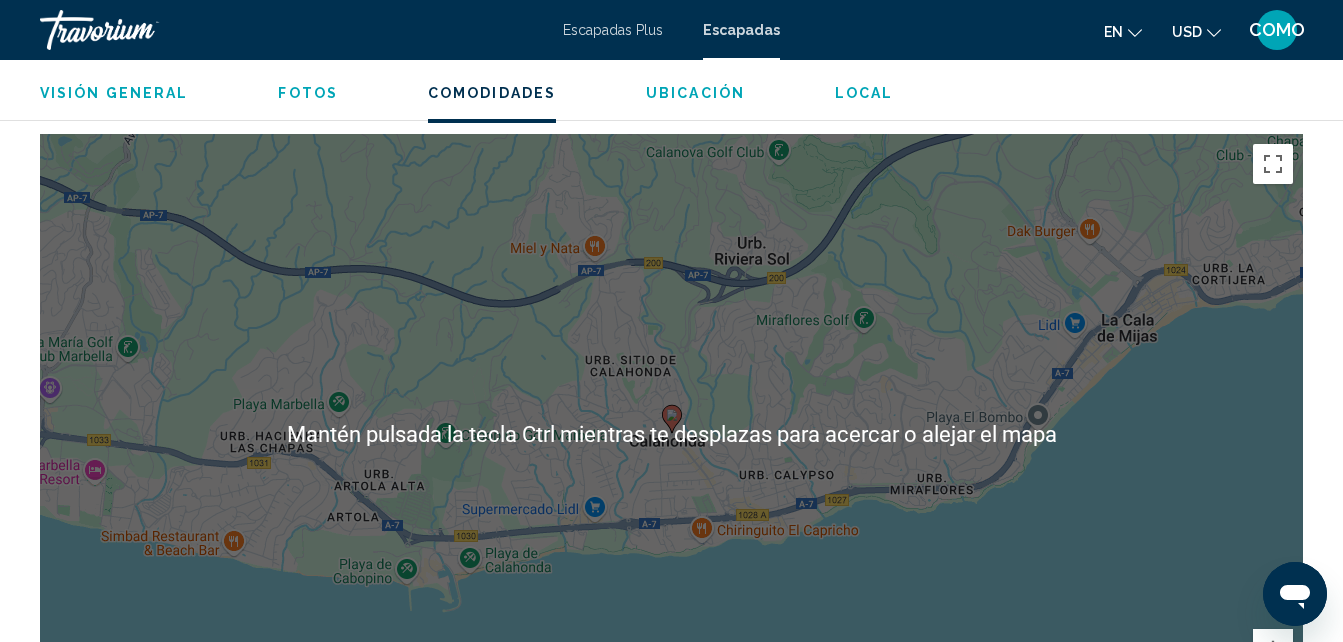 scroll, scrollTop: 2414, scrollLeft: 0, axis: vertical 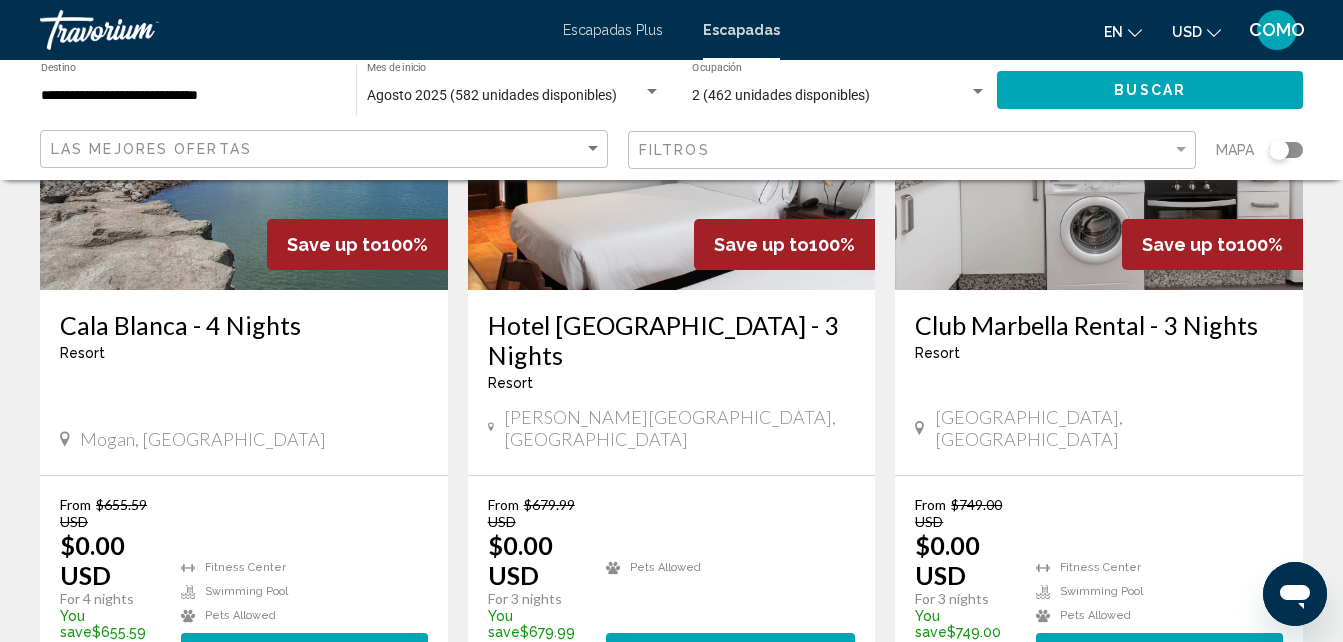 click on "Club Marbella Rental - 3 Nights  Resort  -  This is an adults only resort
[GEOGRAPHIC_DATA], [GEOGRAPHIC_DATA]" at bounding box center (1099, 382) 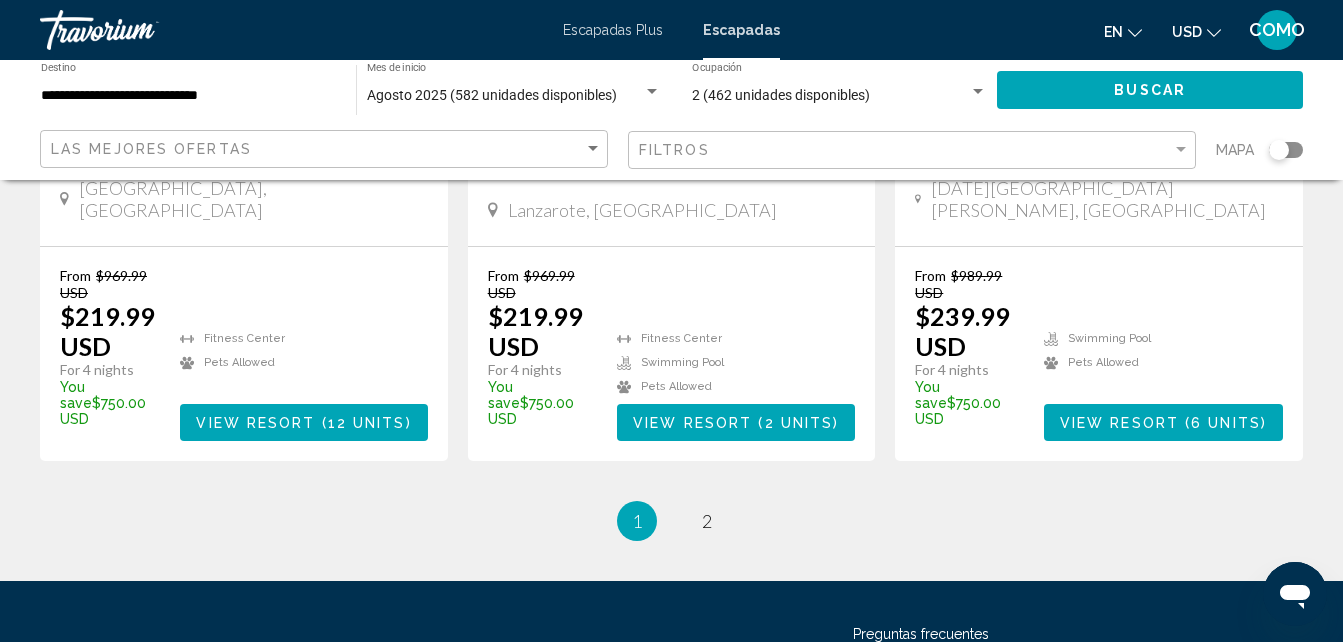 scroll, scrollTop: 2751, scrollLeft: 0, axis: vertical 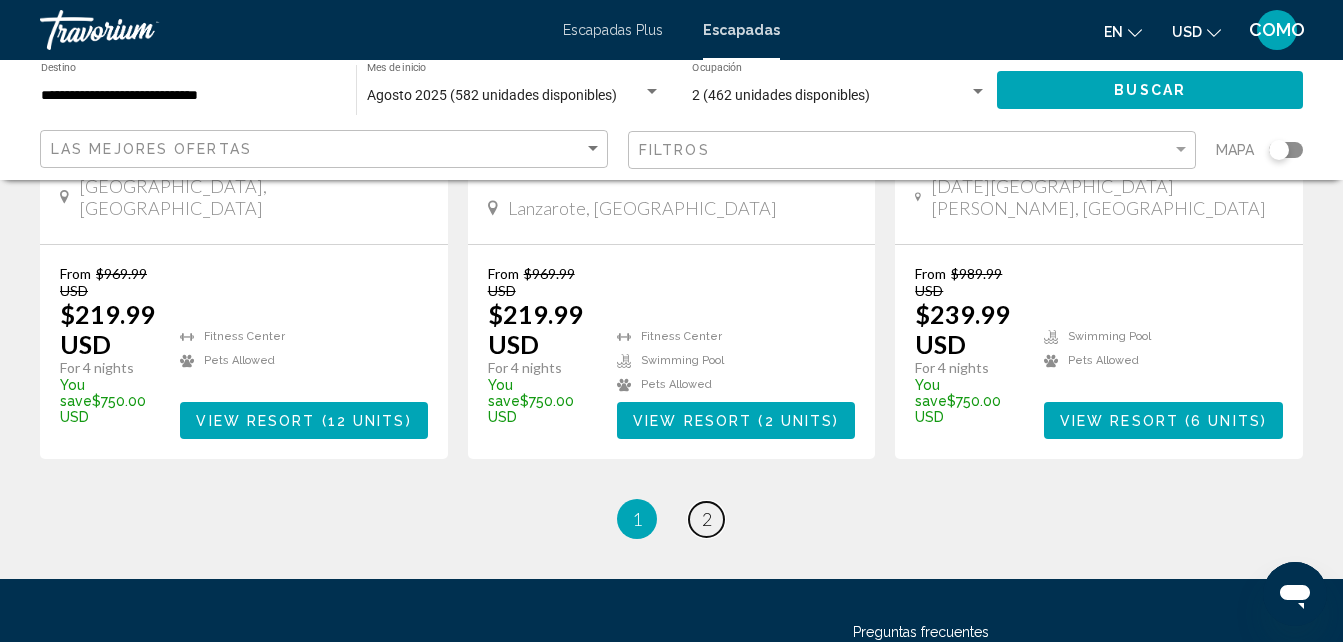 click on "2" at bounding box center (707, 519) 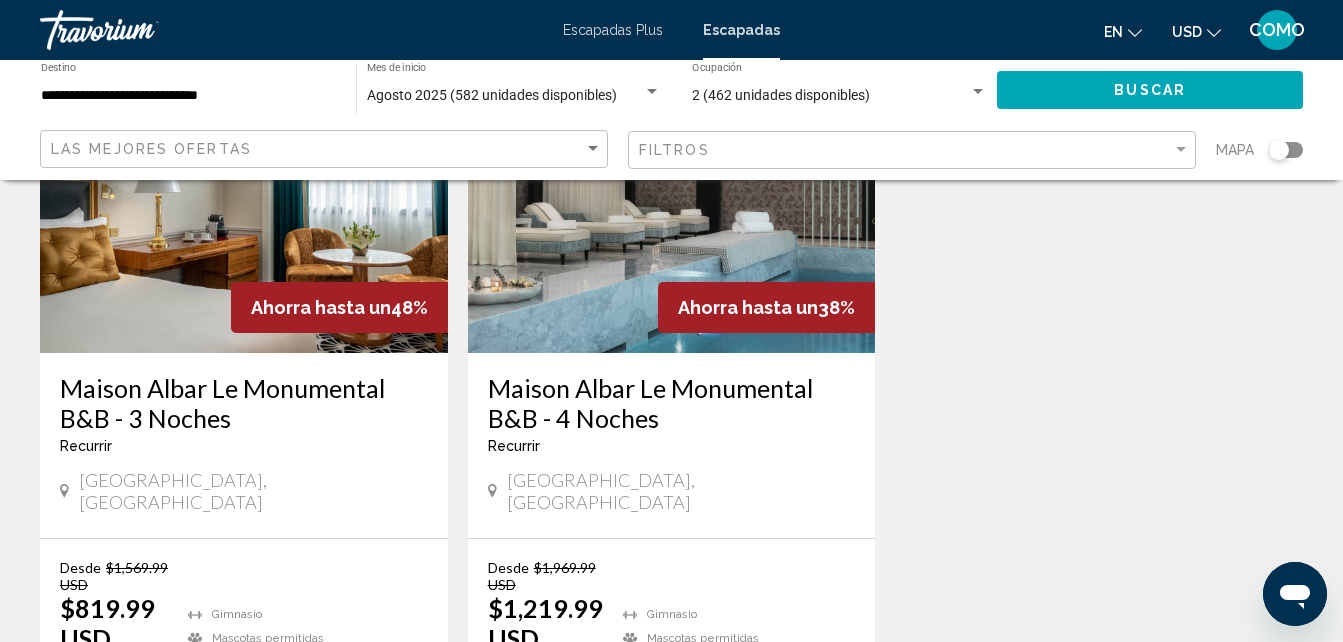 scroll, scrollTop: 2812, scrollLeft: 0, axis: vertical 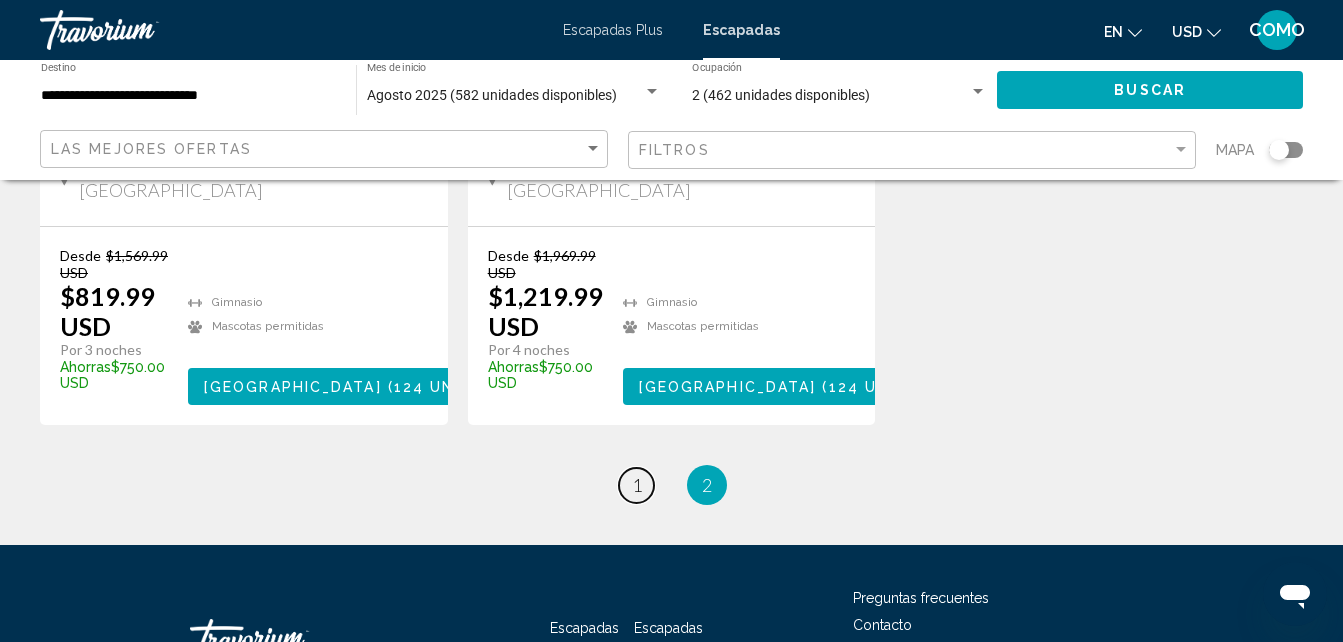 click on "página  1" at bounding box center (636, 485) 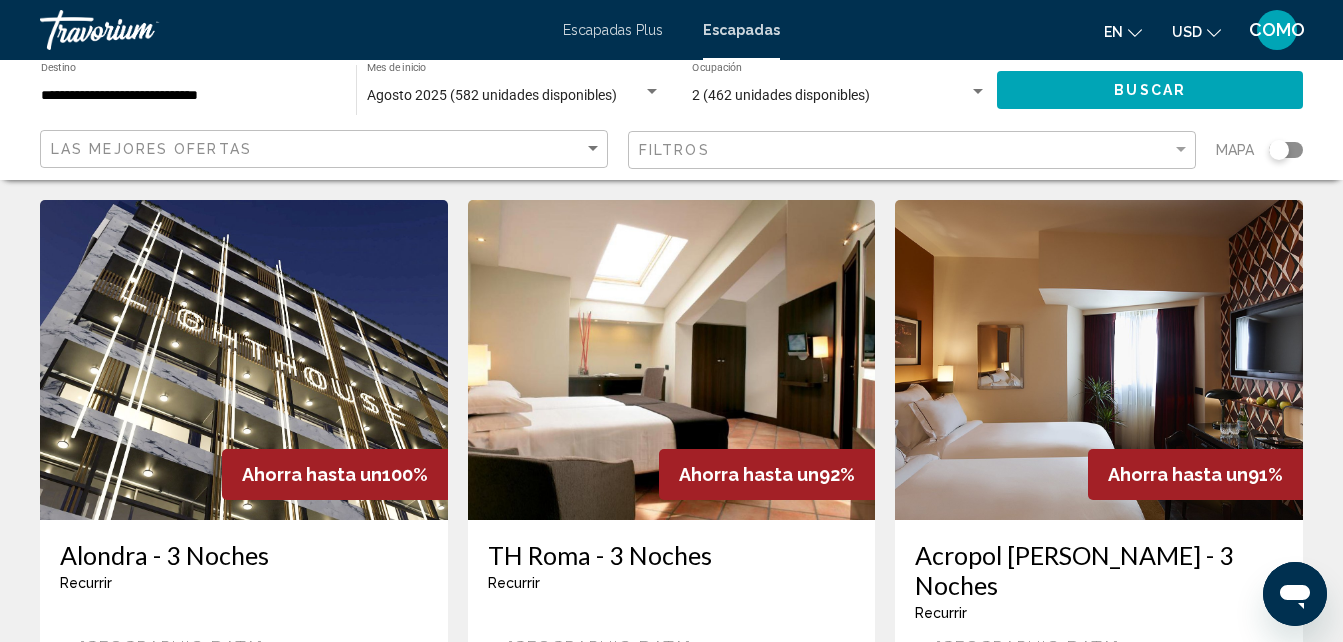scroll, scrollTop: 851, scrollLeft: 0, axis: vertical 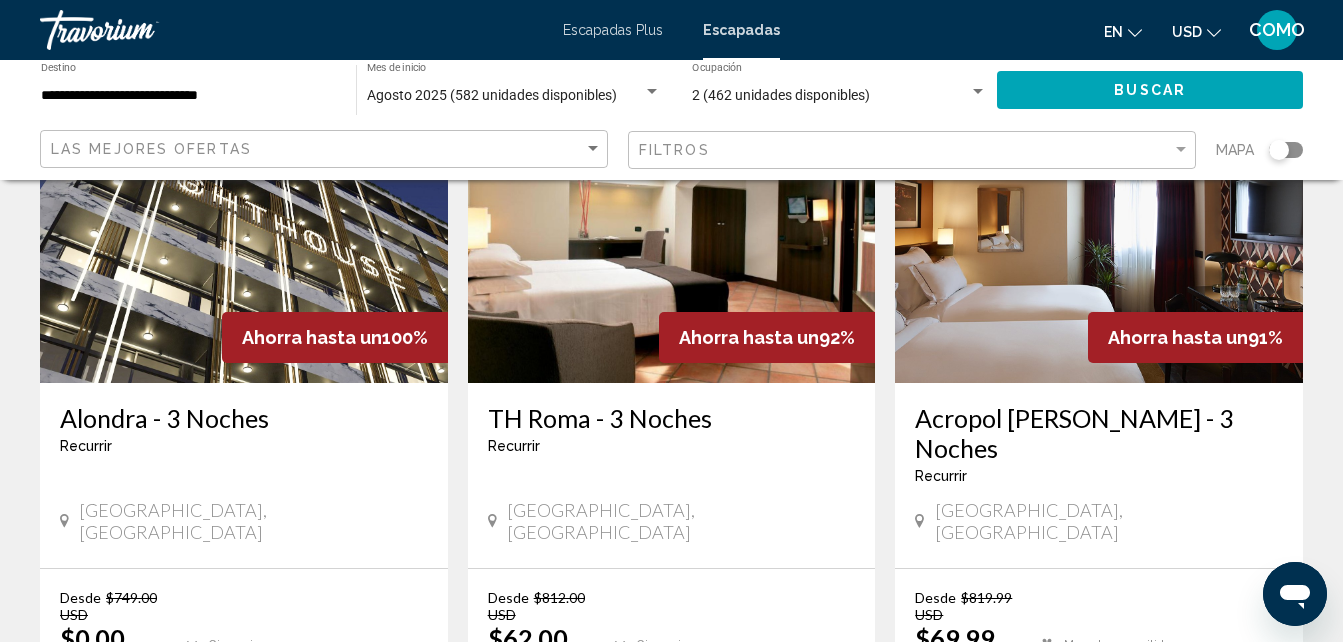 click on "Acropol [PERSON_NAME] - 3 Noches" at bounding box center (1099, 433) 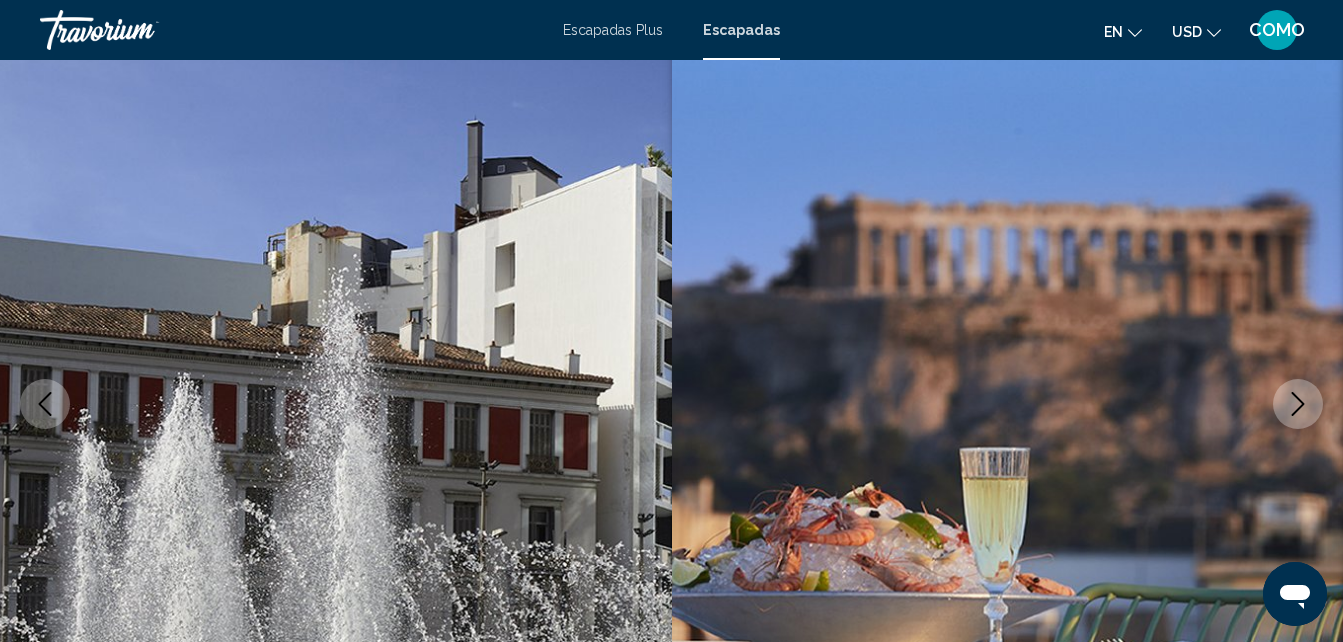 scroll, scrollTop: 100, scrollLeft: 0, axis: vertical 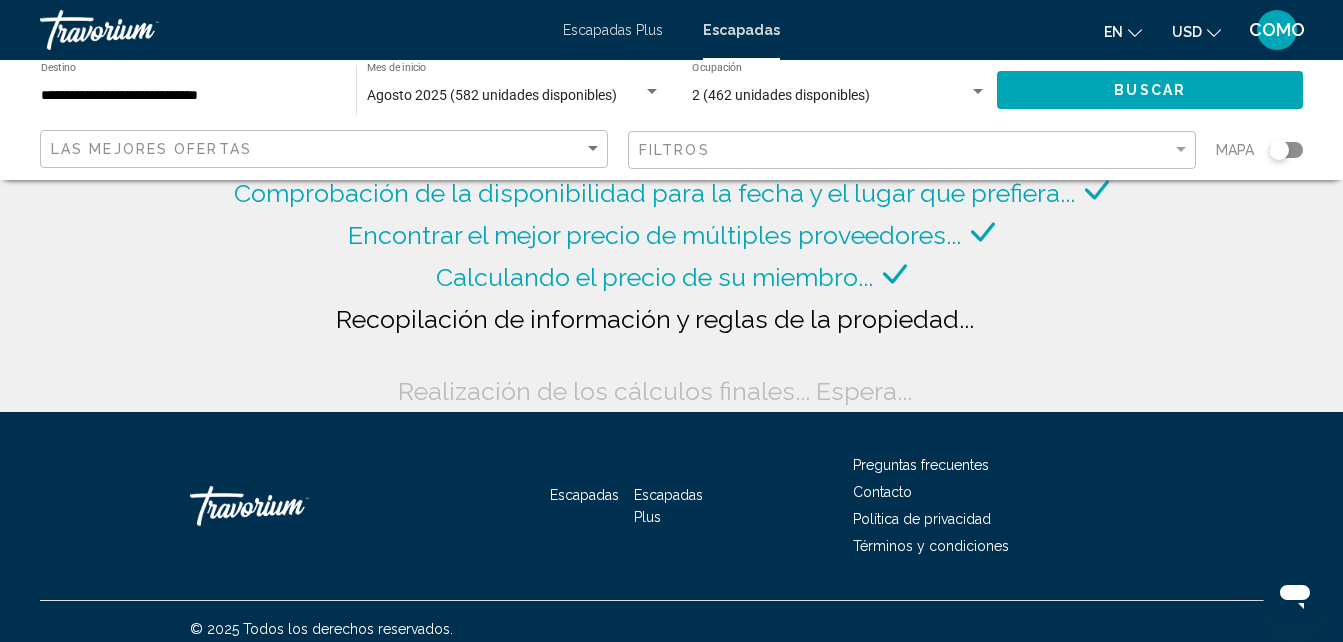 click on "Agosto 2025 (582 unidades disponibles) Mes de inicio All Start Months" 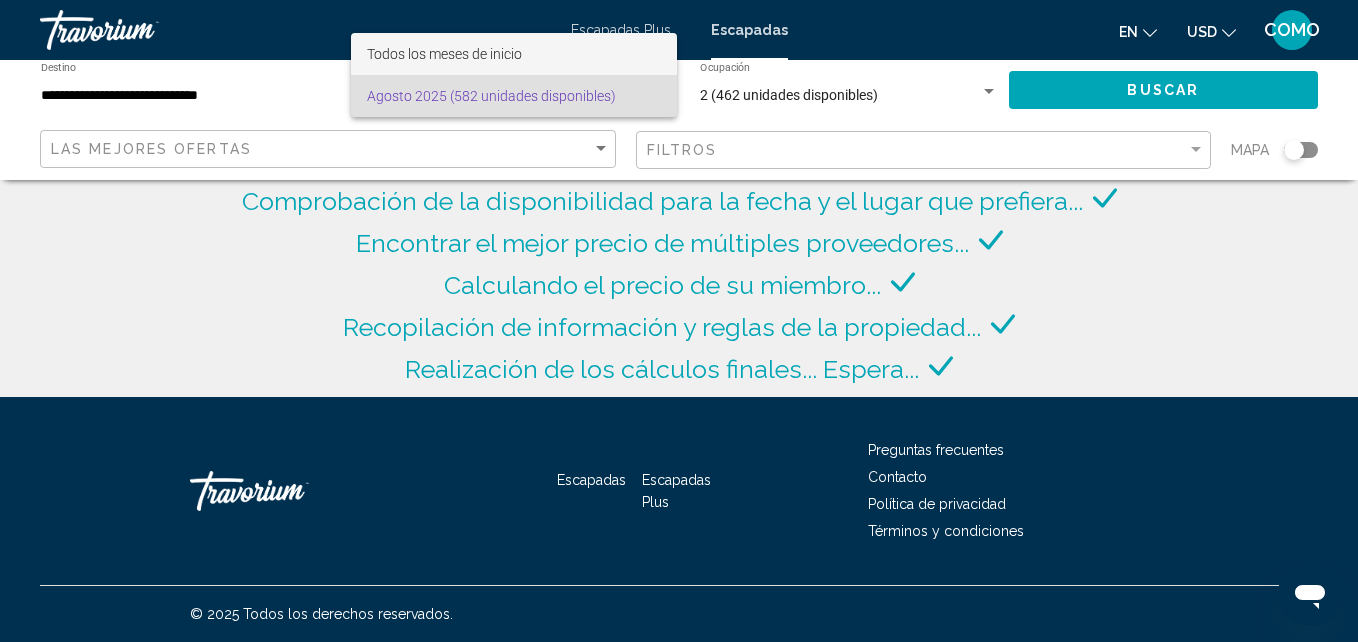 click on "Todos los meses de inicio" at bounding box center (444, 54) 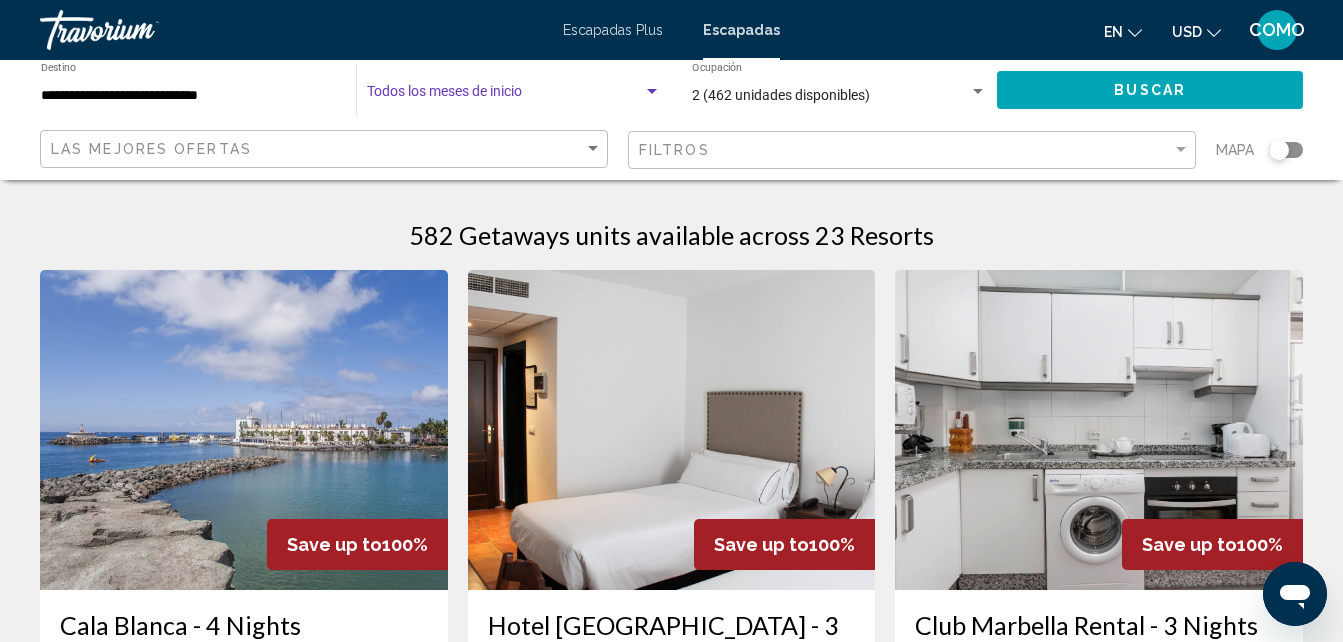 click at bounding box center (505, 96) 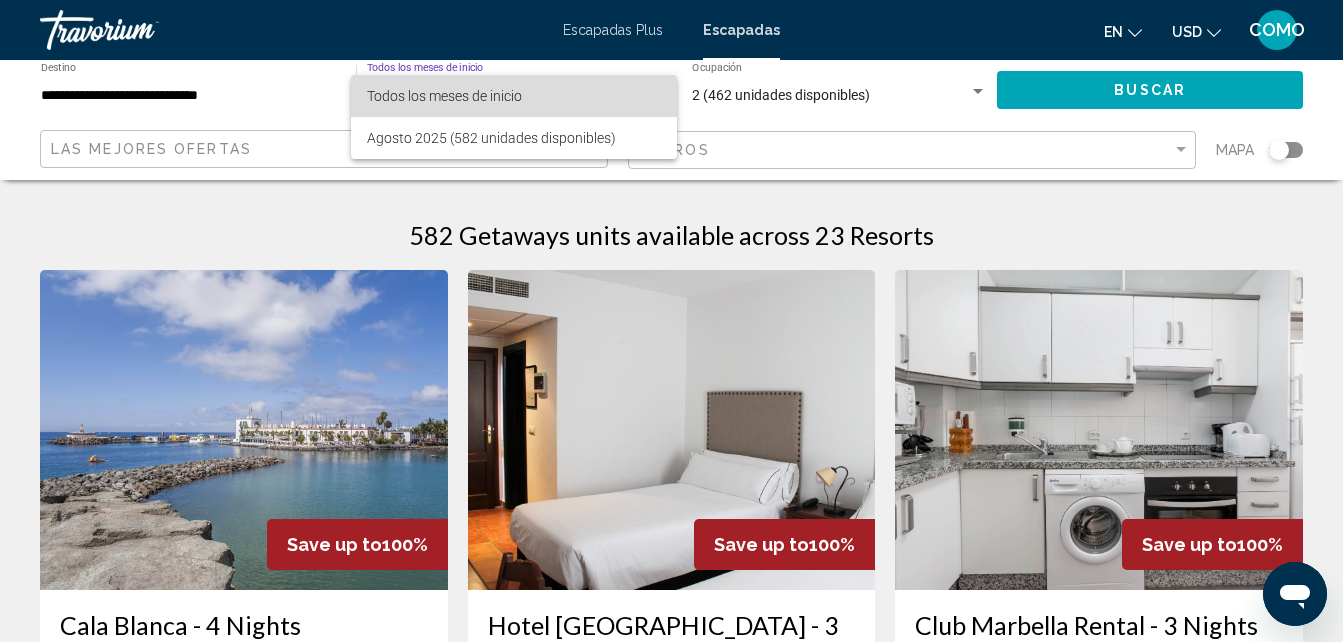 click on "Todos los meses de inicio" at bounding box center [514, 96] 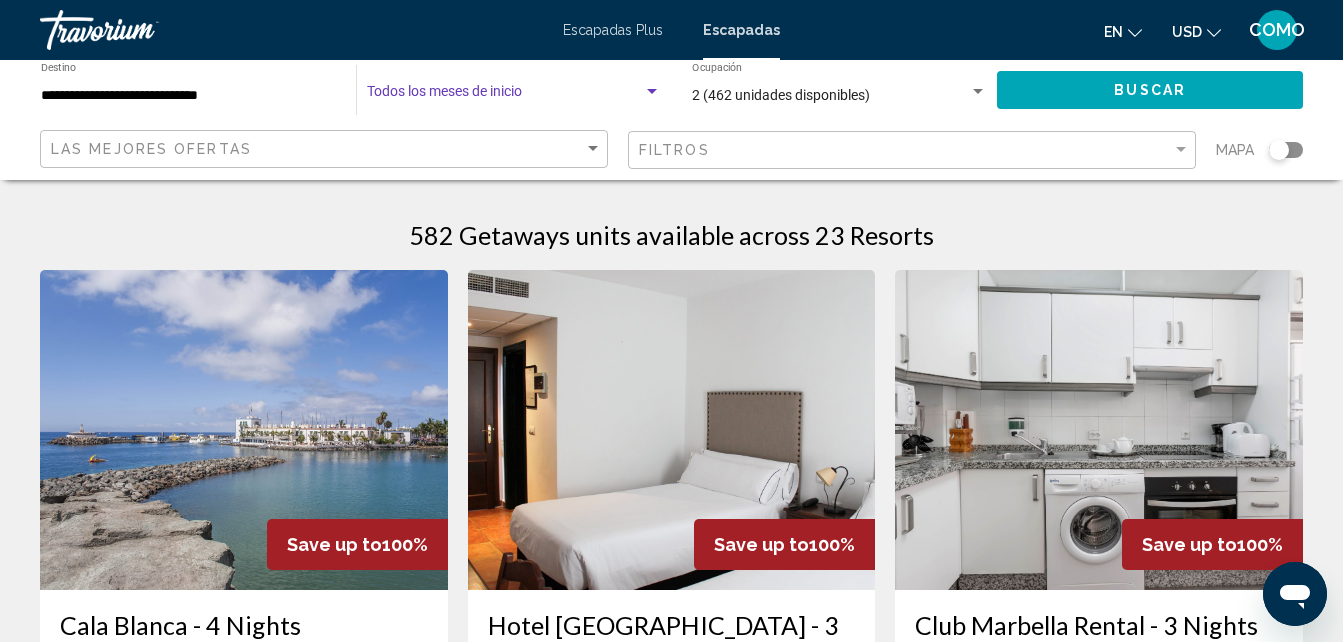 click at bounding box center (652, 91) 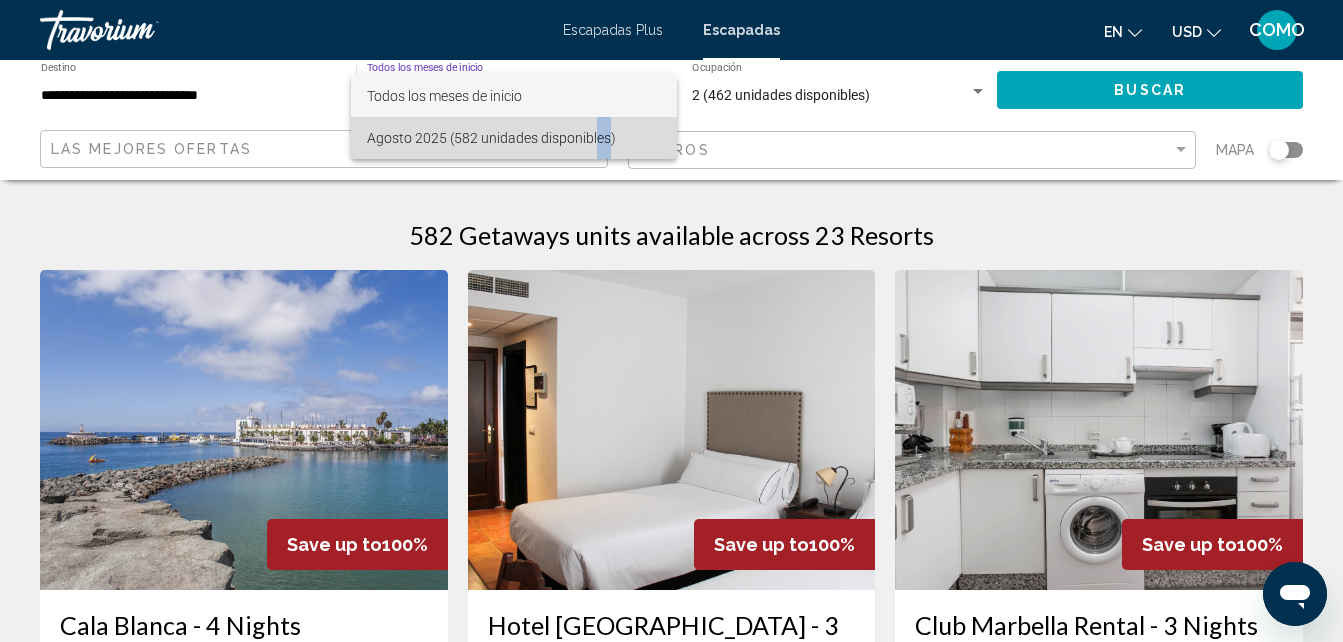 drag, startPoint x: 611, startPoint y: 140, endPoint x: 597, endPoint y: 118, distance: 26.076809 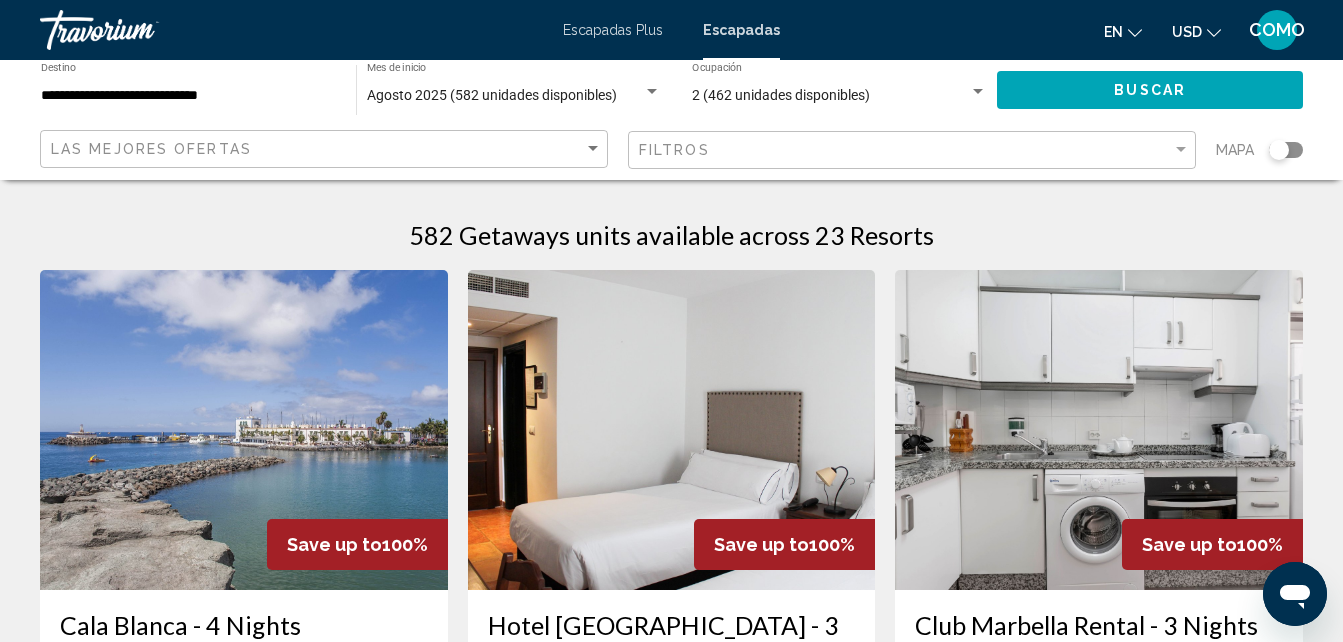 drag, startPoint x: 597, startPoint y: 118, endPoint x: 447, endPoint y: 80, distance: 154.7385 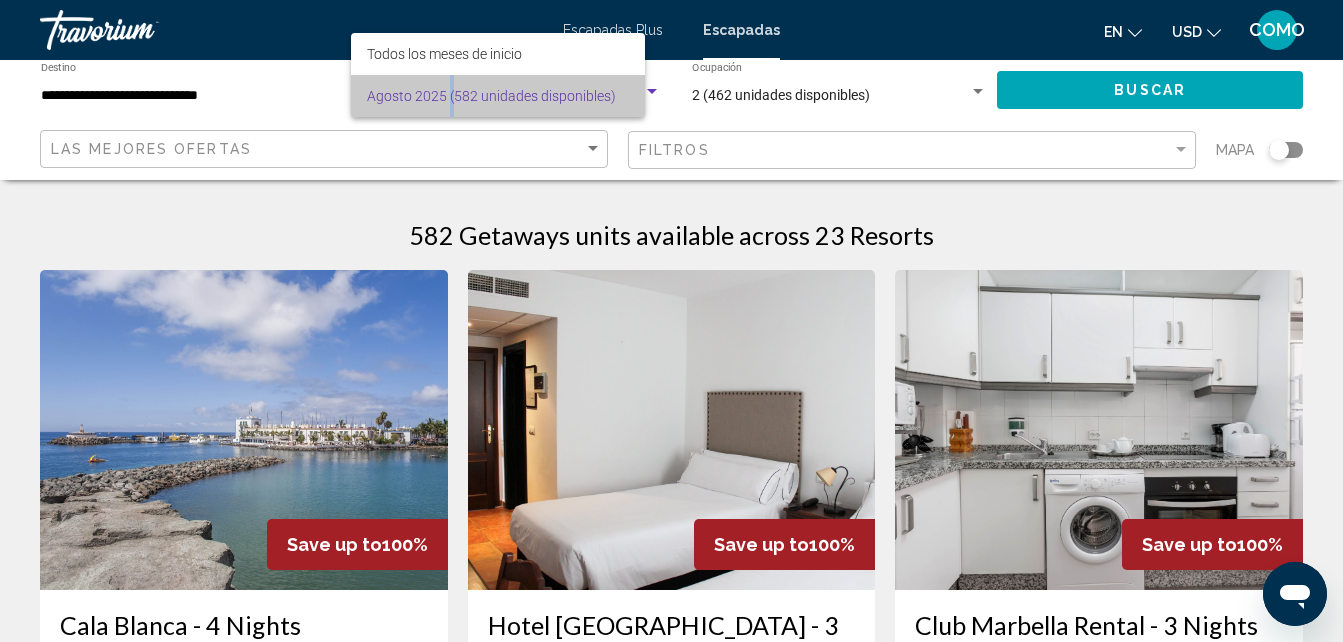 click on "Agosto 2025 (582 unidades disponibles)" at bounding box center (498, 96) 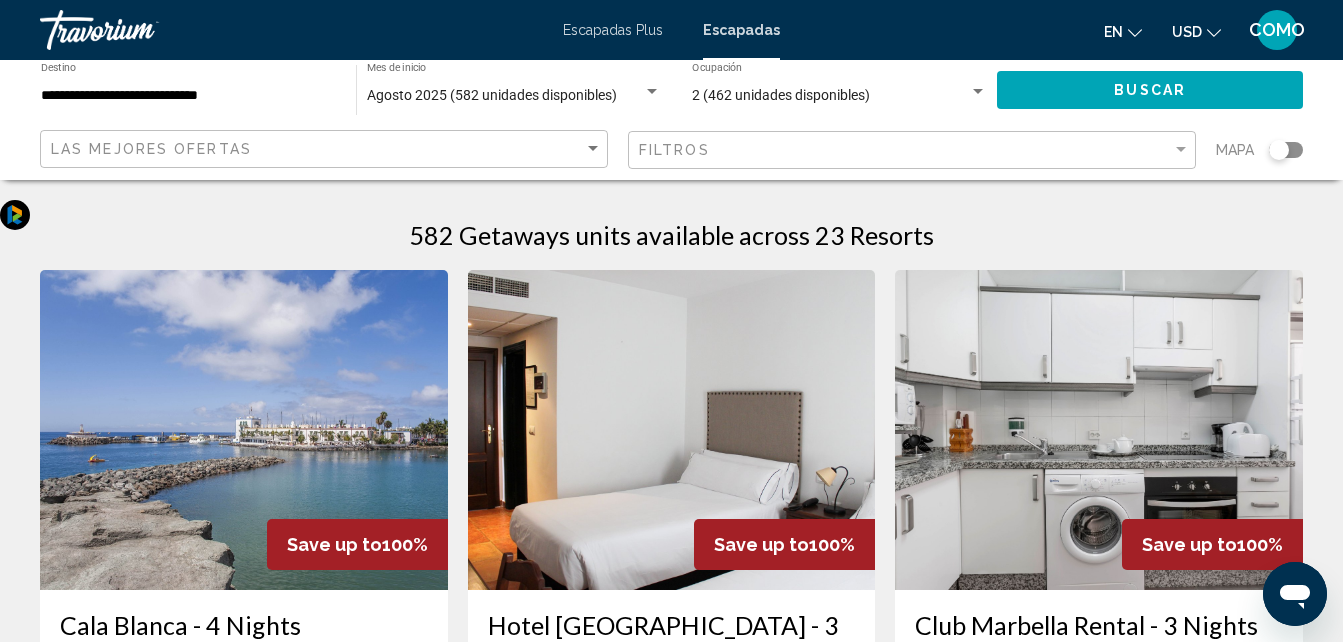 drag, startPoint x: 815, startPoint y: 259, endPoint x: 896, endPoint y: 221, distance: 89.470665 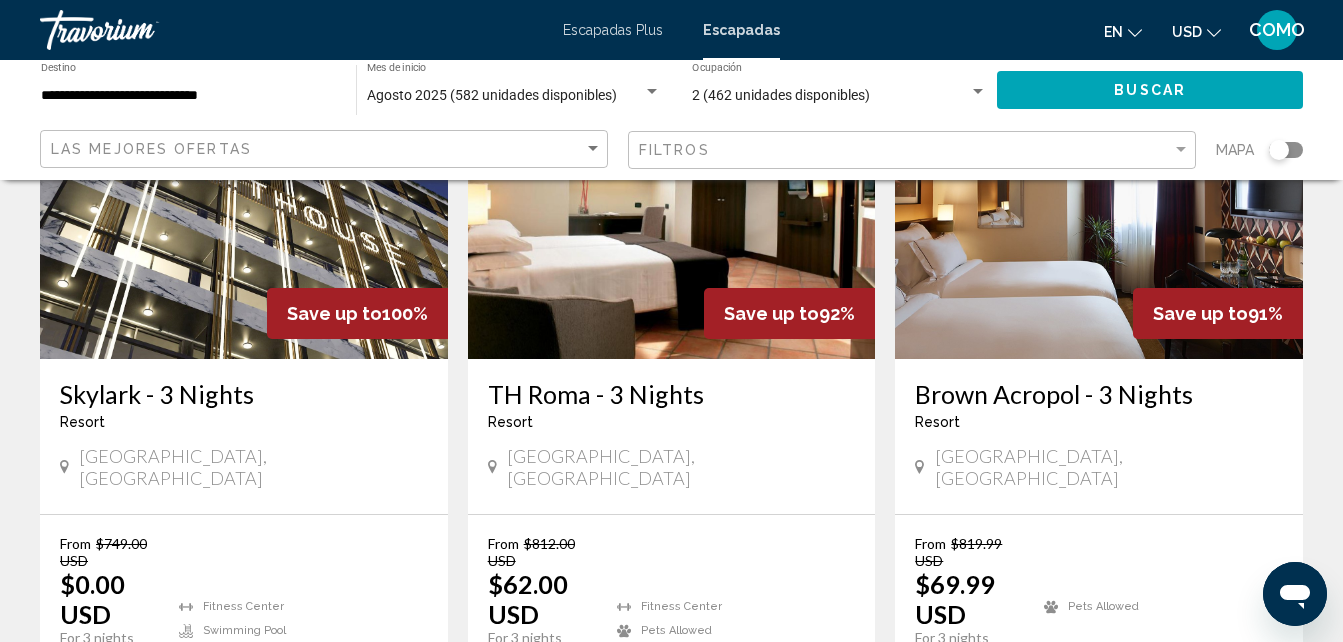 scroll, scrollTop: 0, scrollLeft: 0, axis: both 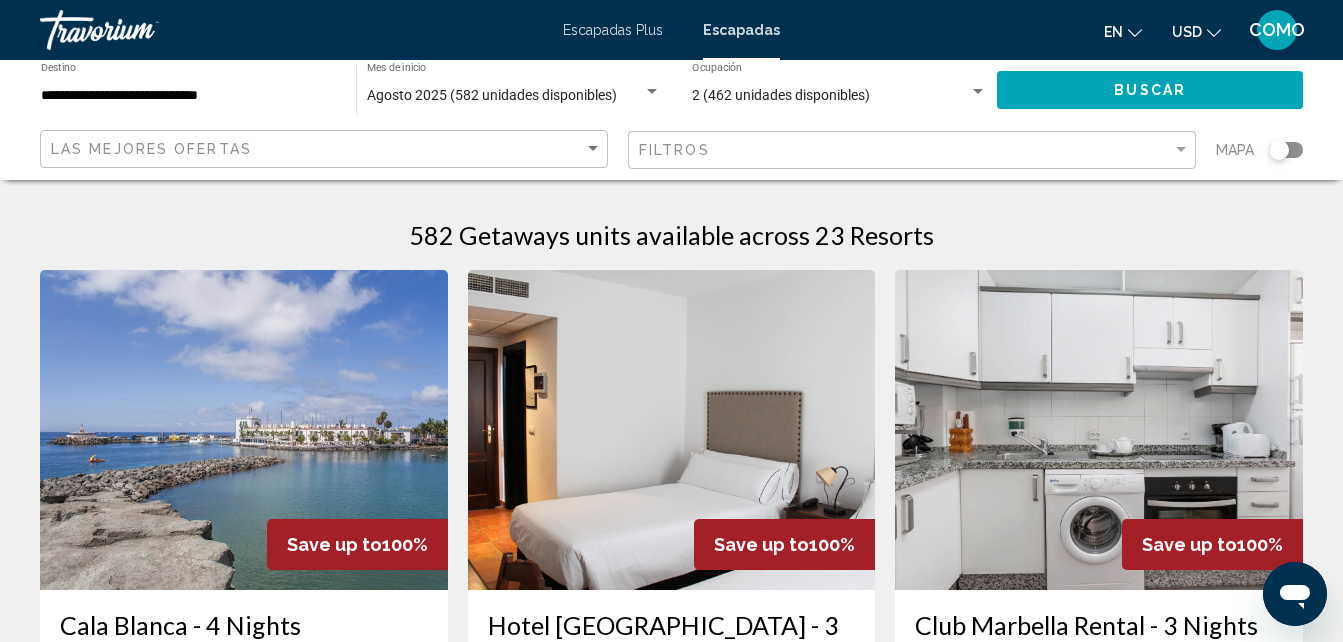 click on "Agosto 2025 (582 unidades disponibles) Mes de inicio Todos los meses de inicio" 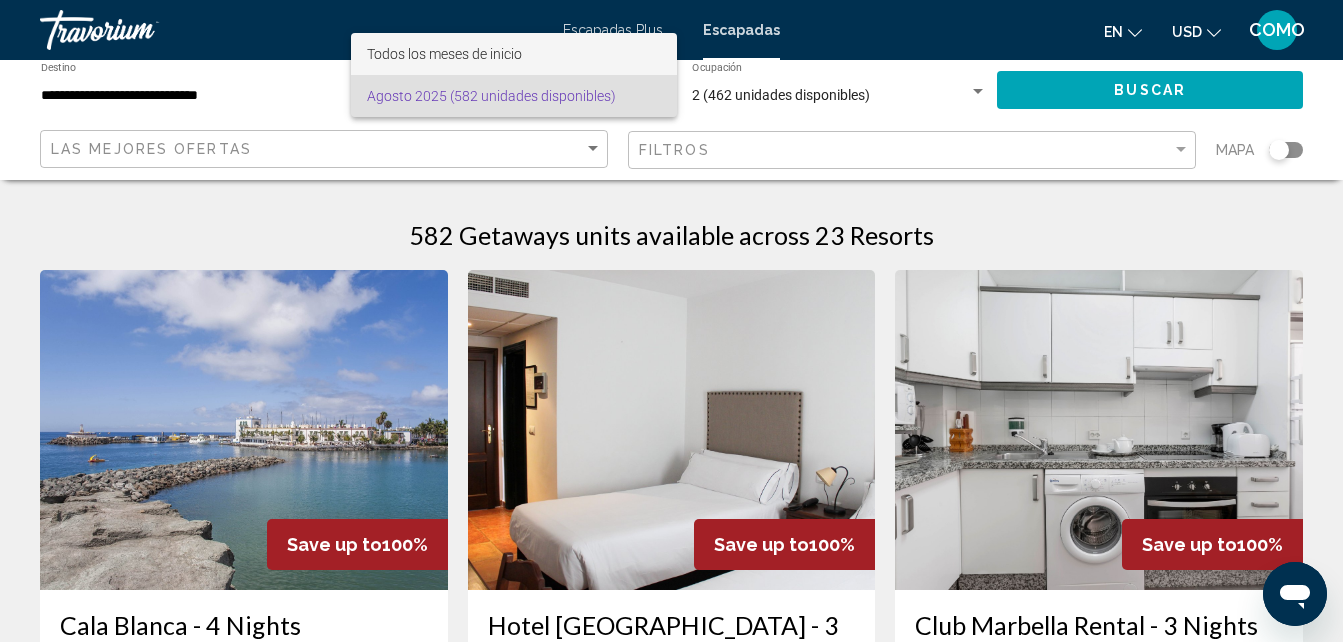 click on "Todos los meses de inicio" at bounding box center [444, 54] 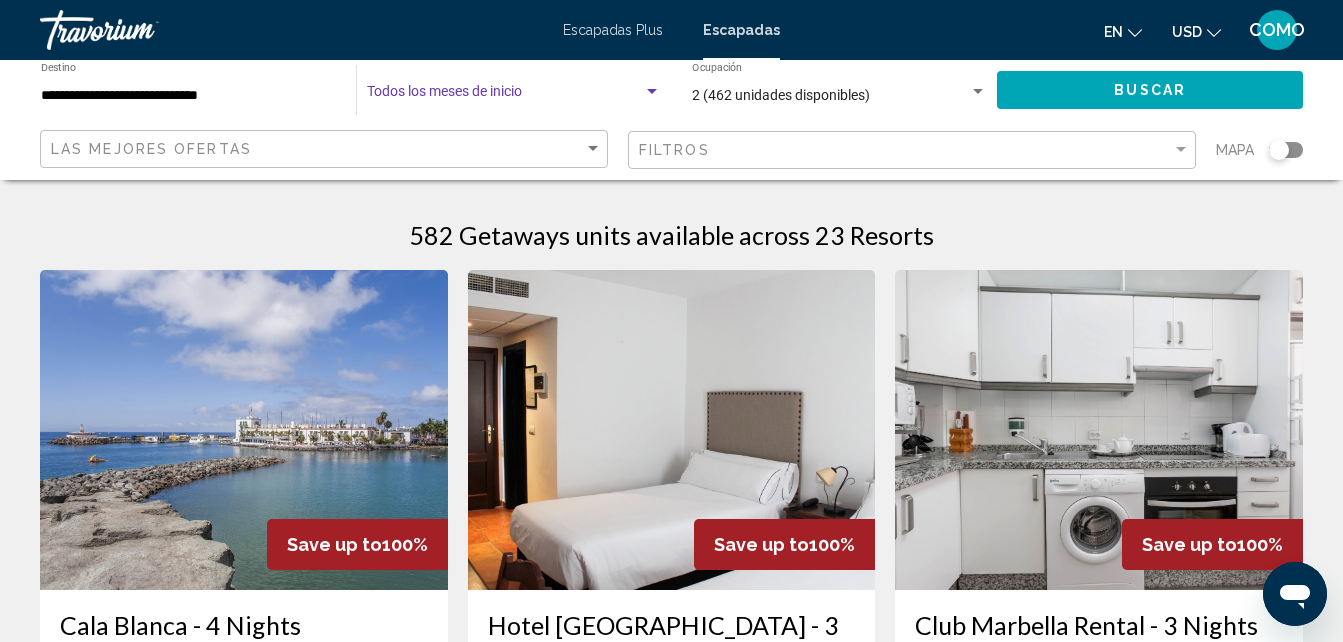 click at bounding box center (652, 91) 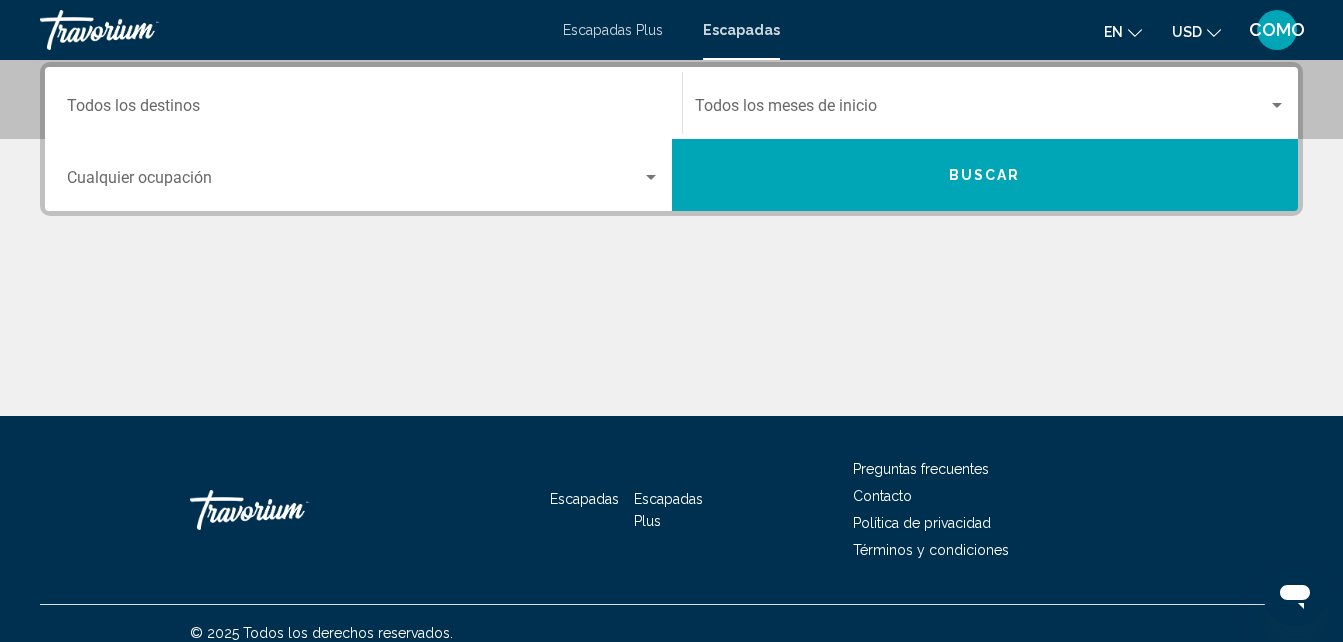 scroll, scrollTop: 480, scrollLeft: 0, axis: vertical 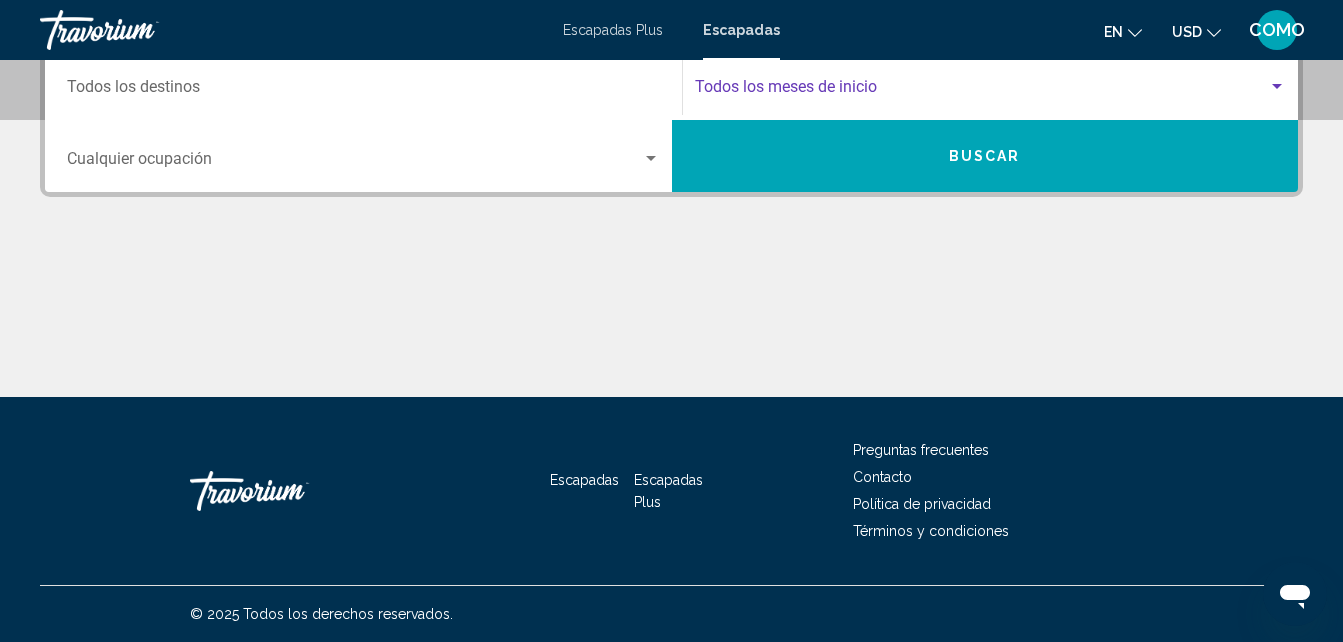 click at bounding box center (1277, 87) 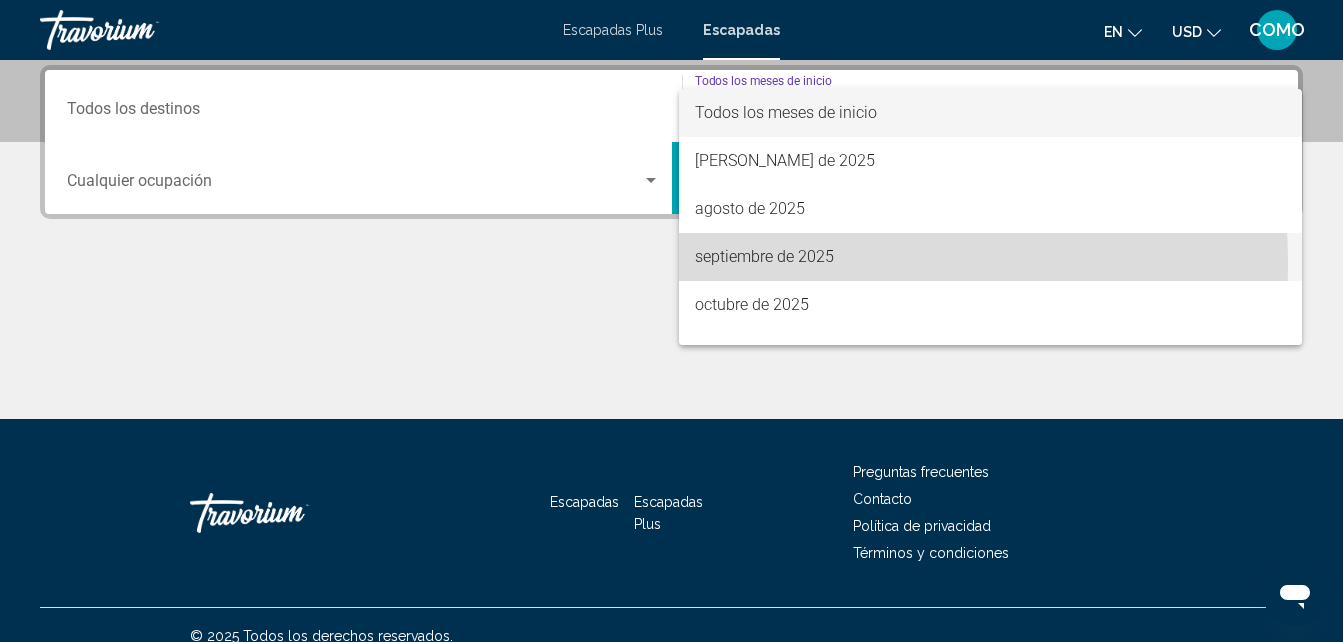 click on "septiembre de 2025" at bounding box center (764, 256) 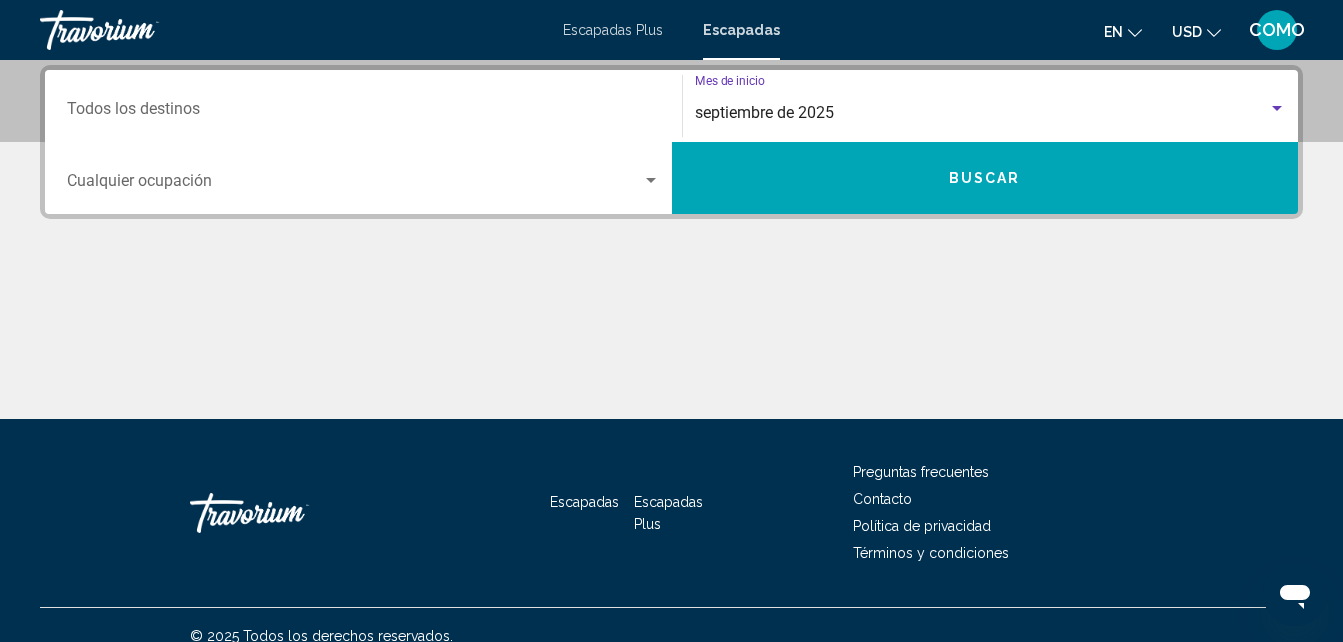 click on "Destination Todos los destinos" at bounding box center [363, 106] 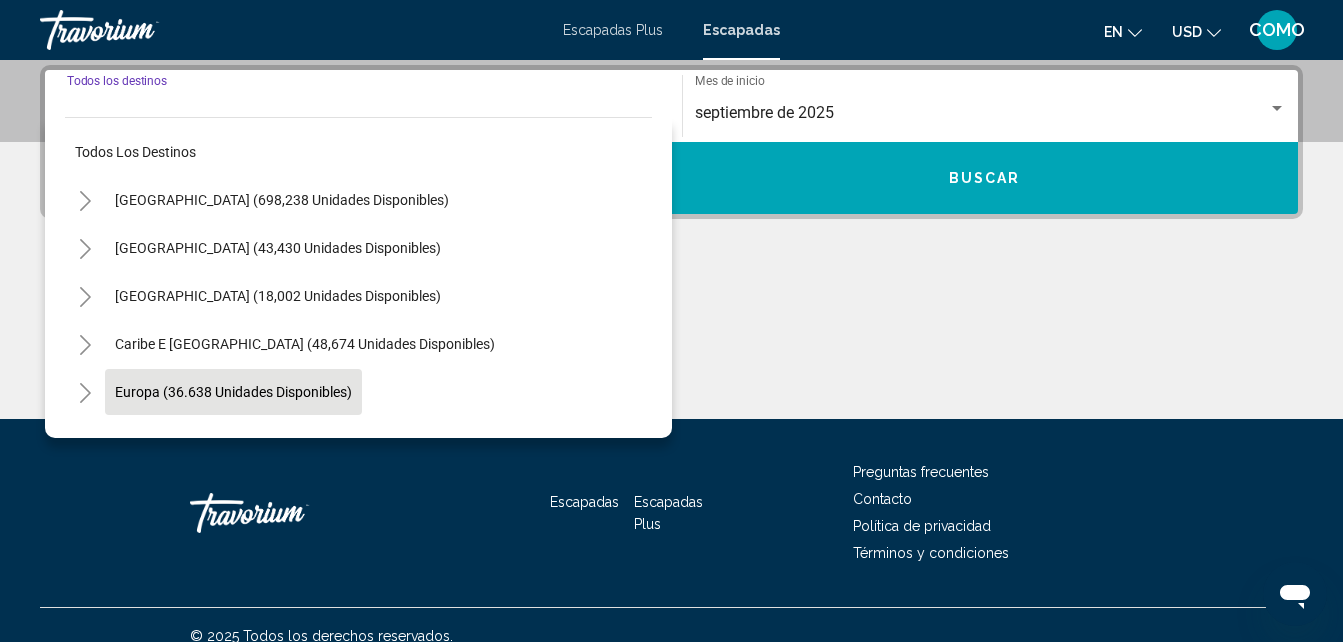 click on "Europa (36.638 unidades disponibles)" at bounding box center [274, 440] 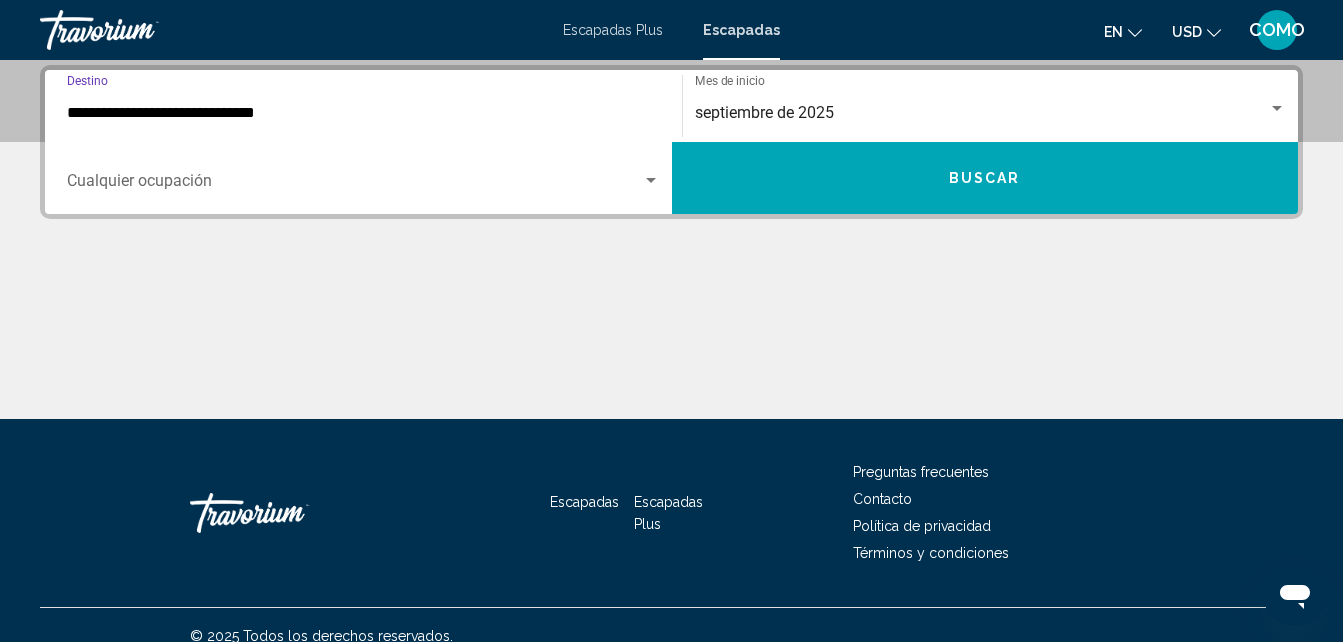 click on "Buscar" at bounding box center (985, 178) 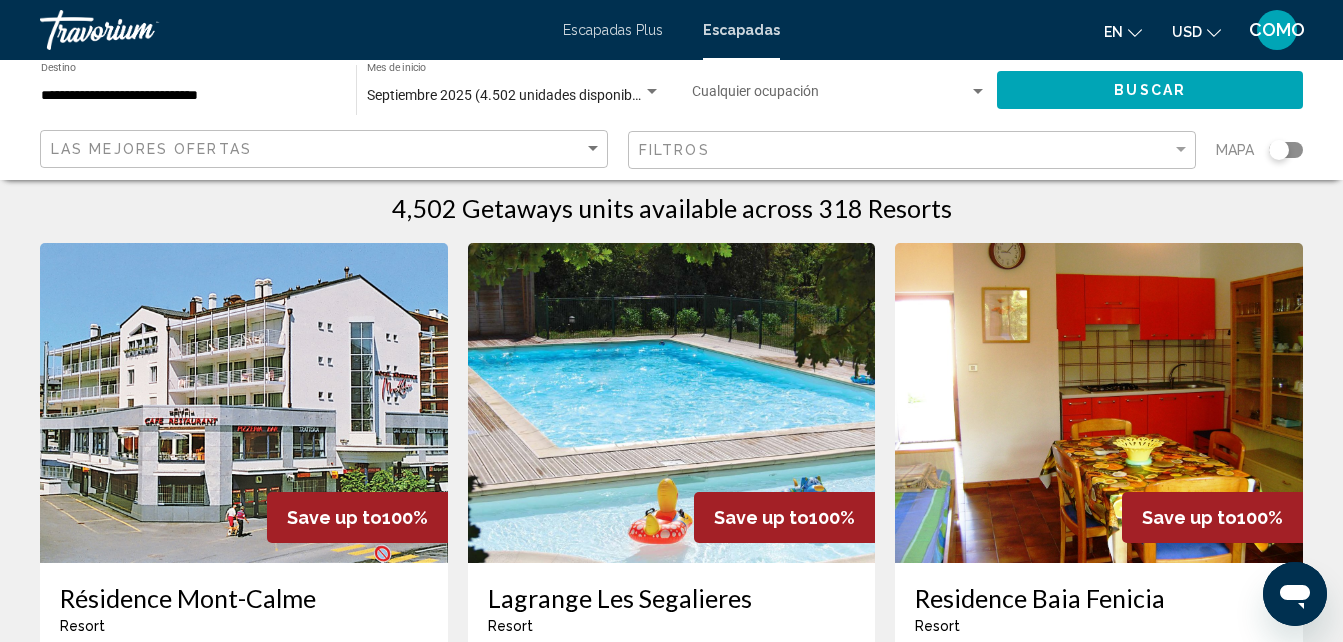 scroll, scrollTop: 0, scrollLeft: 0, axis: both 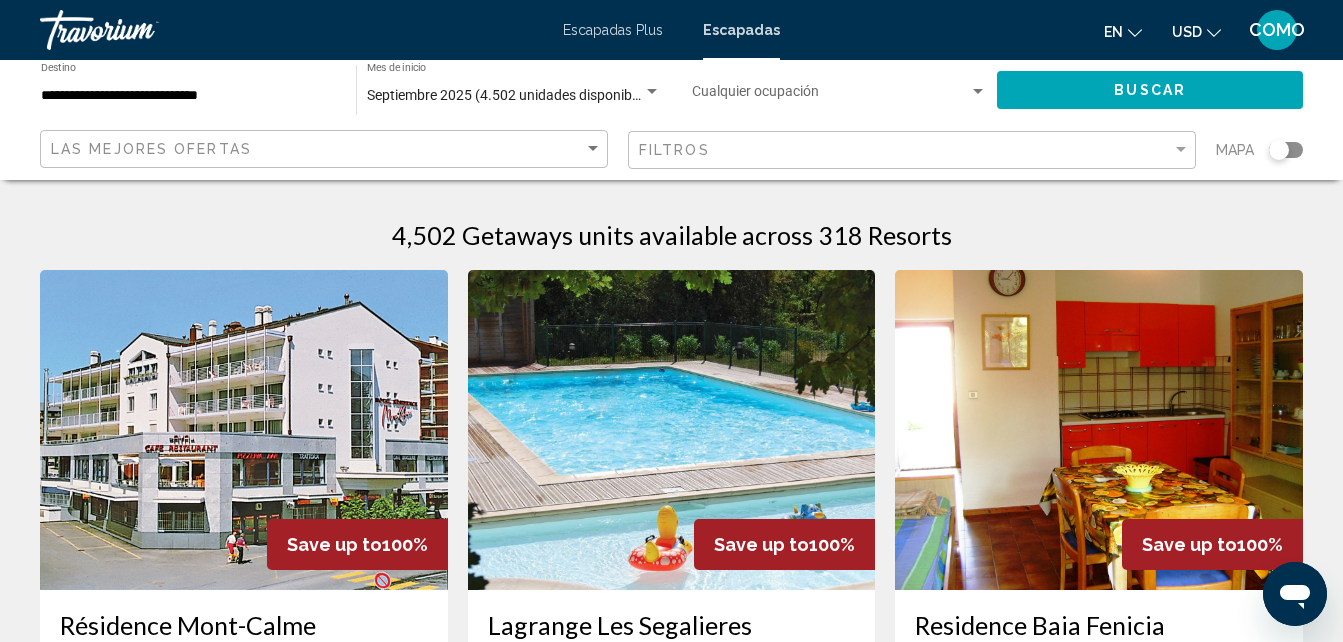 click at bounding box center [978, 92] 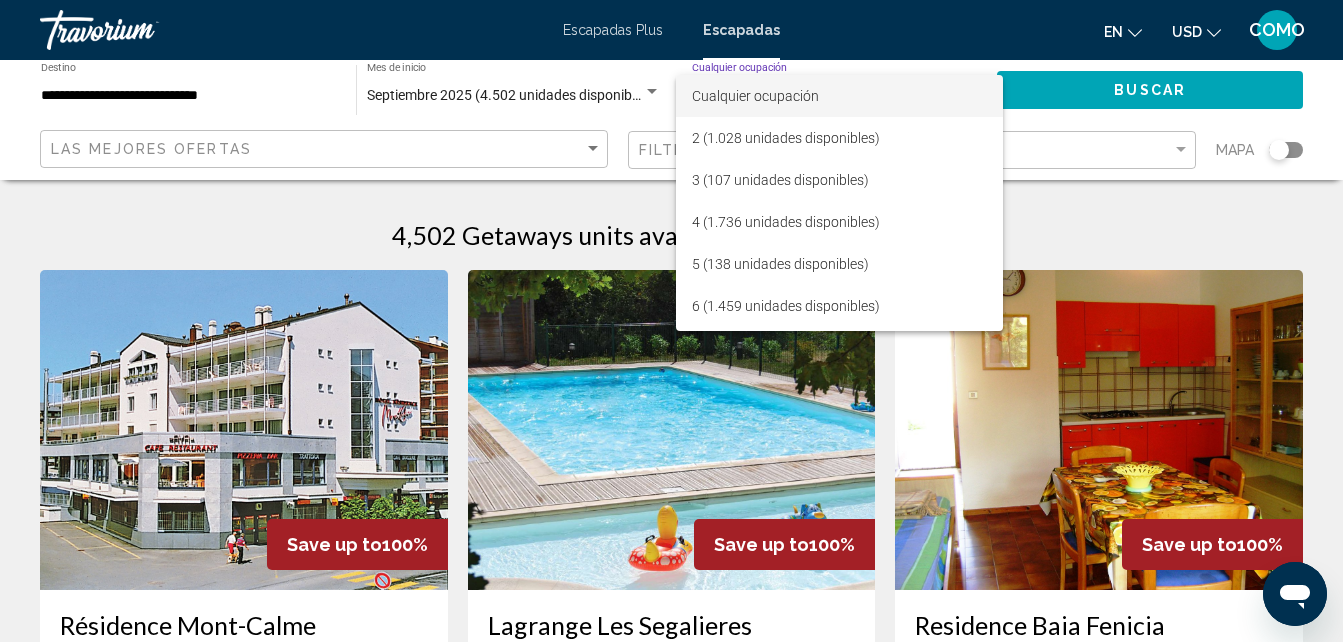 click at bounding box center [671, 321] 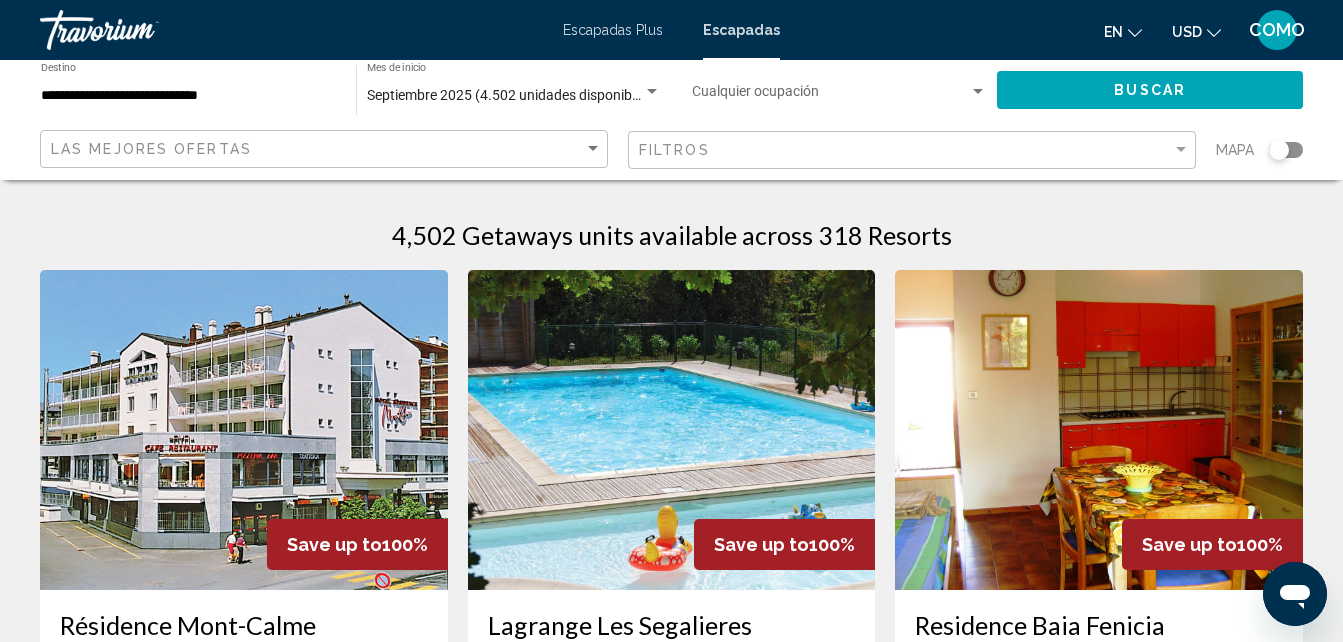 click at bounding box center [652, 91] 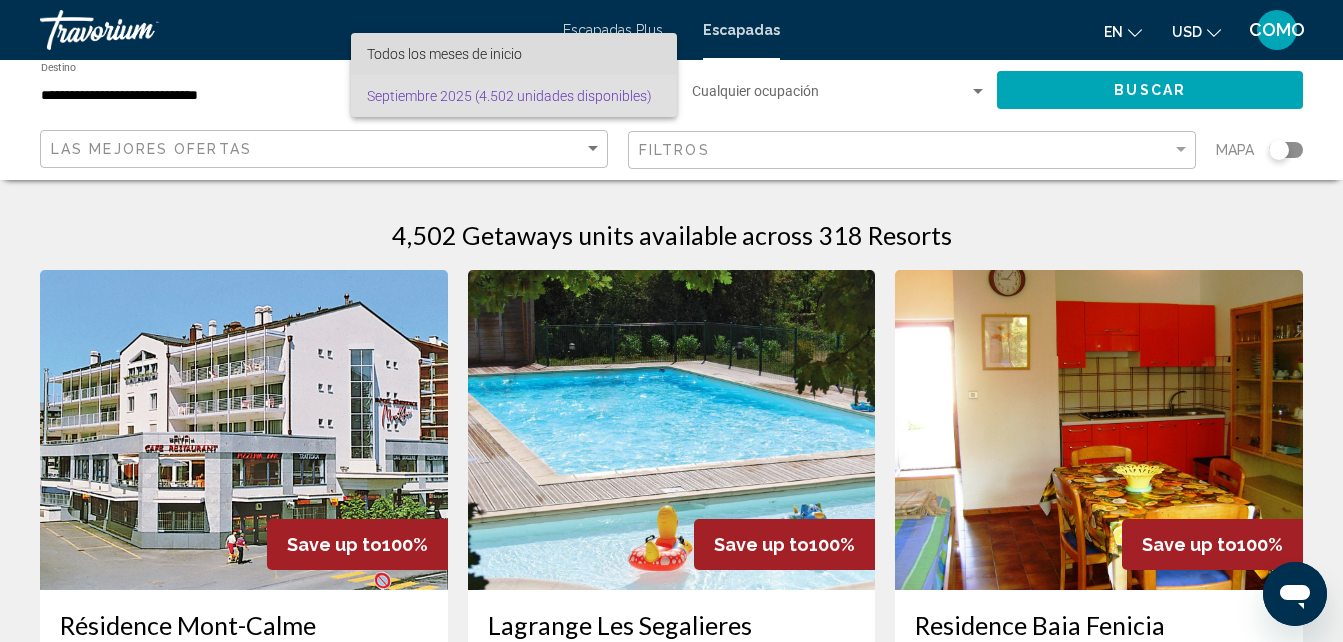 click on "Todos los meses de inicio" at bounding box center [514, 54] 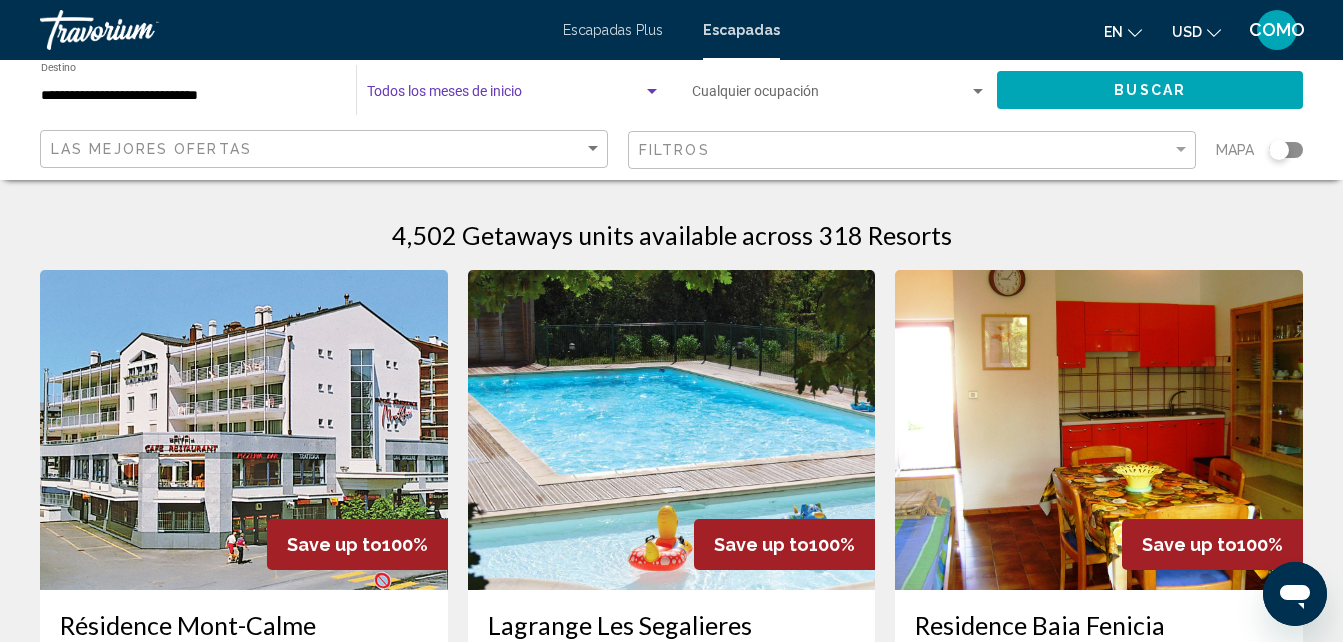 click at bounding box center (652, 92) 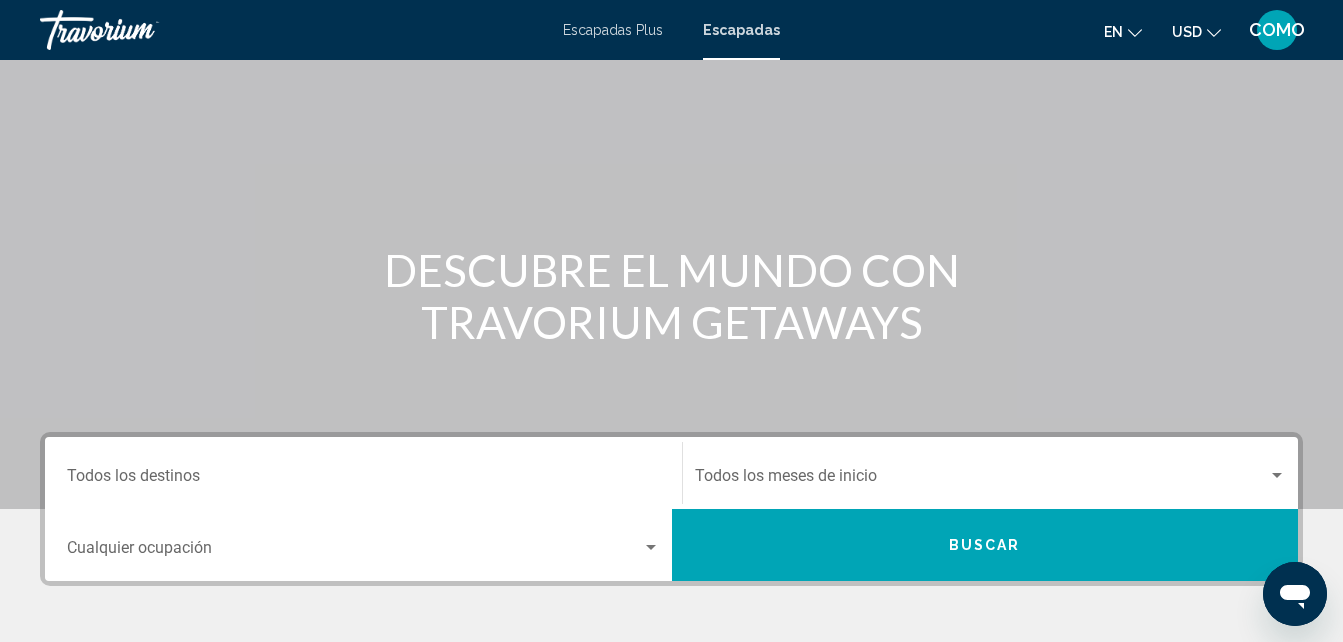 scroll, scrollTop: 200, scrollLeft: 0, axis: vertical 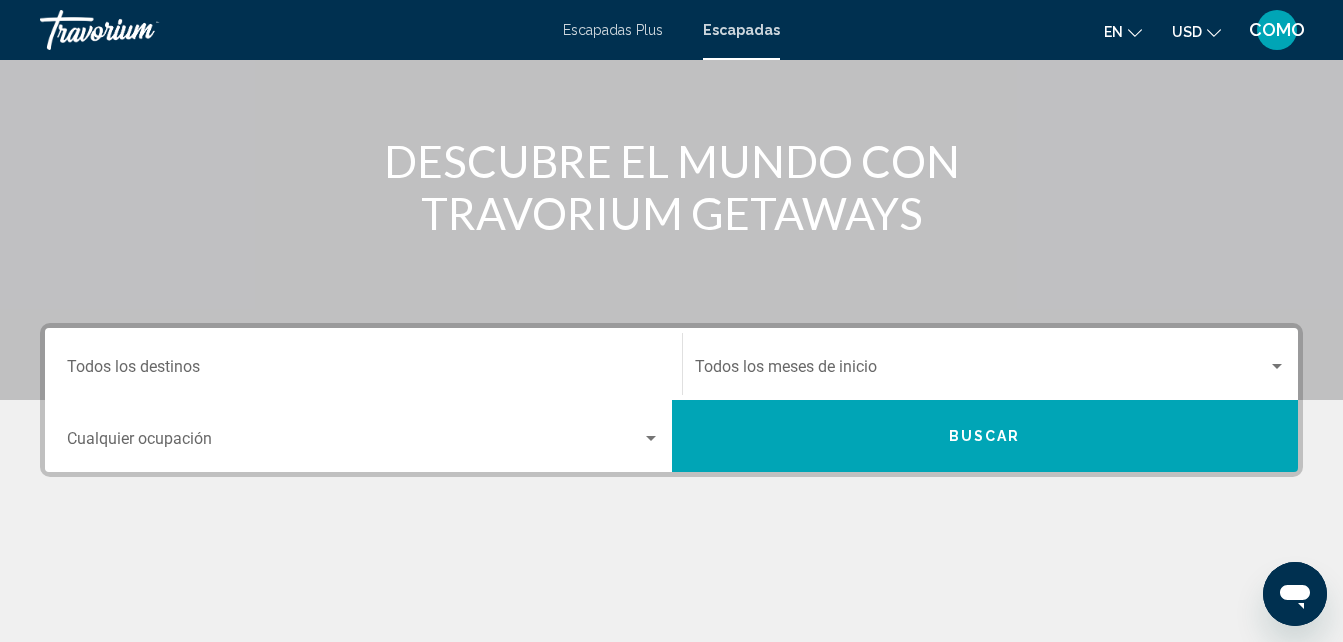 click at bounding box center (1277, 366) 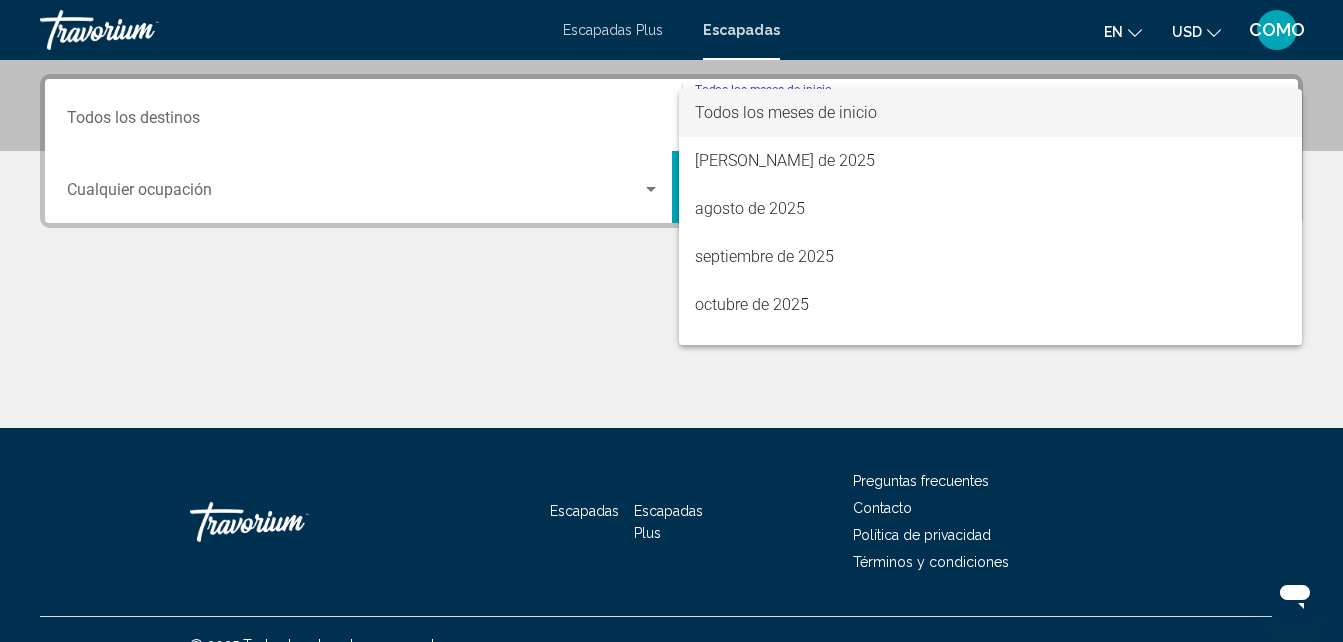 scroll, scrollTop: 458, scrollLeft: 0, axis: vertical 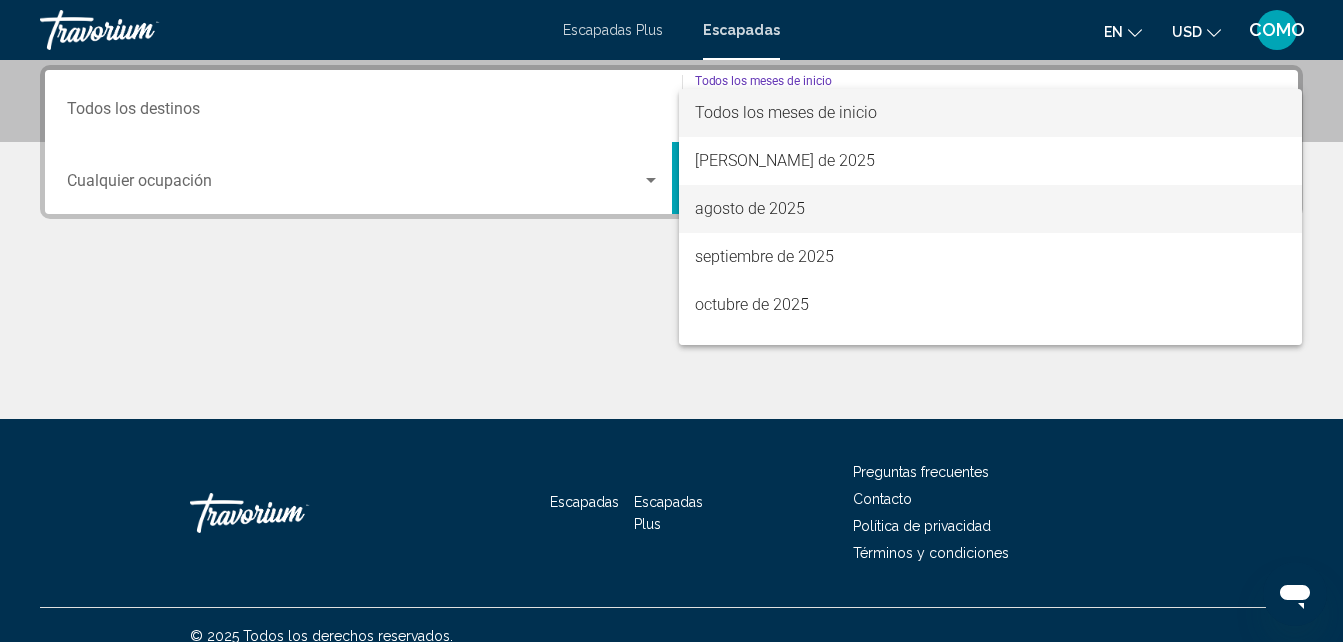 click on "agosto de 2025" at bounding box center (750, 208) 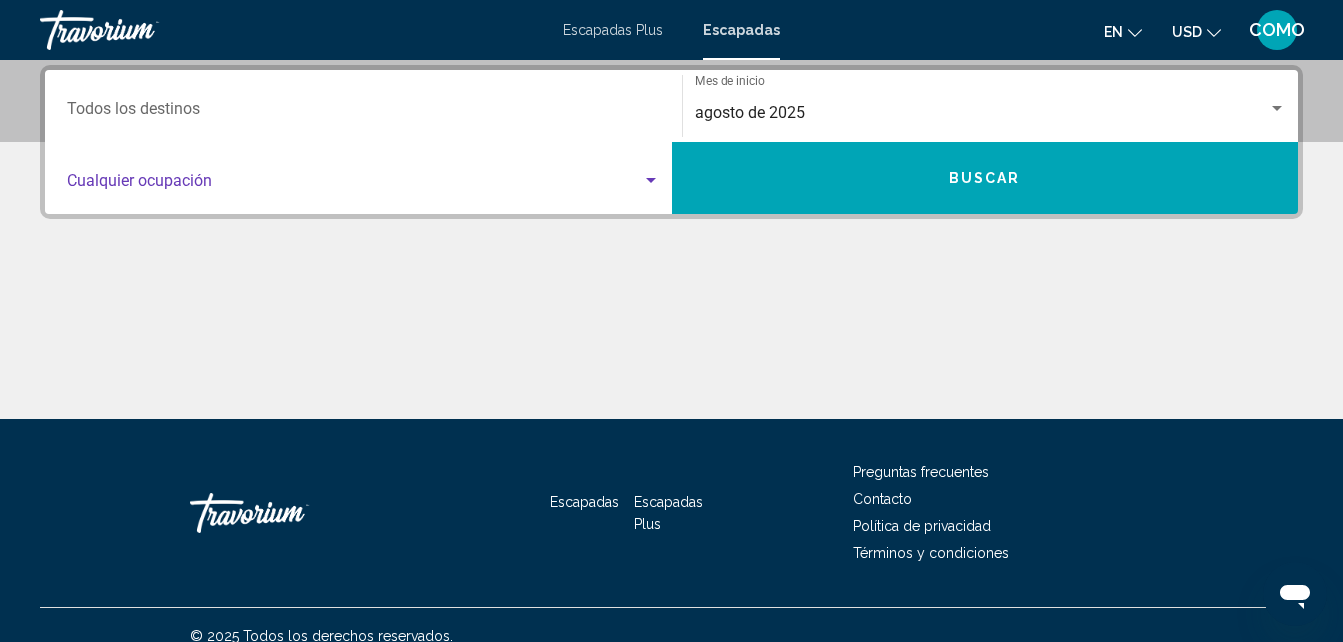 click at bounding box center [651, 181] 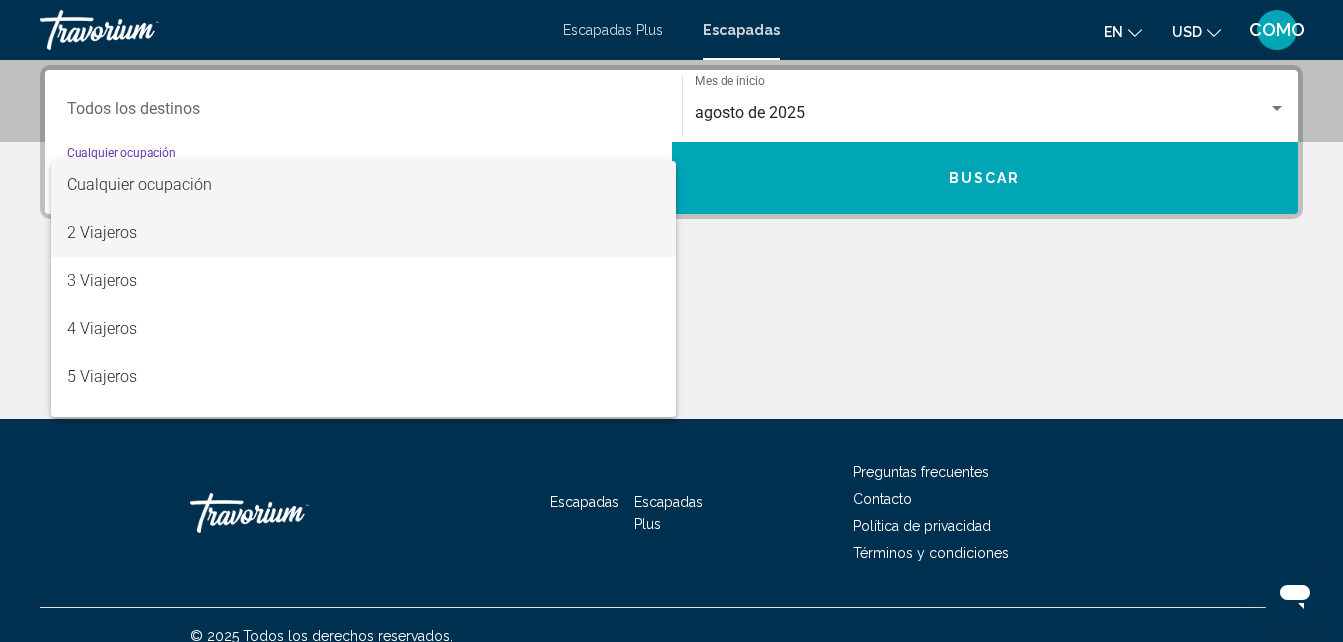 click on "2 Viajeros" at bounding box center [102, 232] 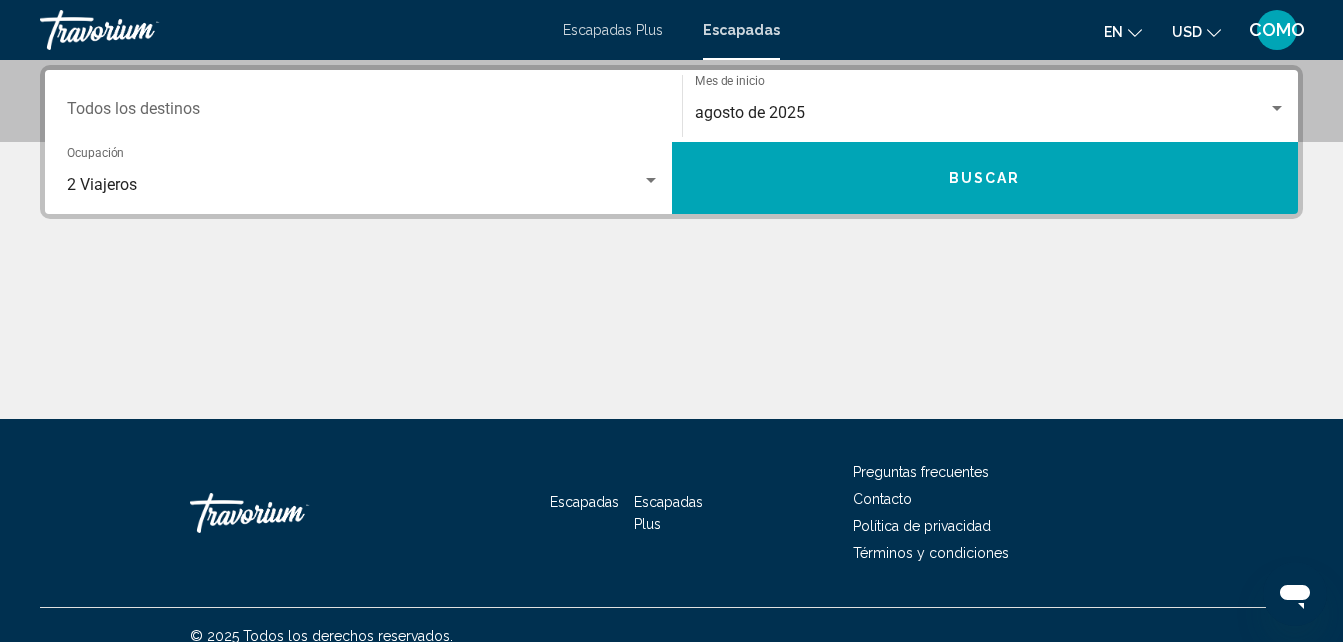 click on "Destination Todos los destinos" at bounding box center (363, 106) 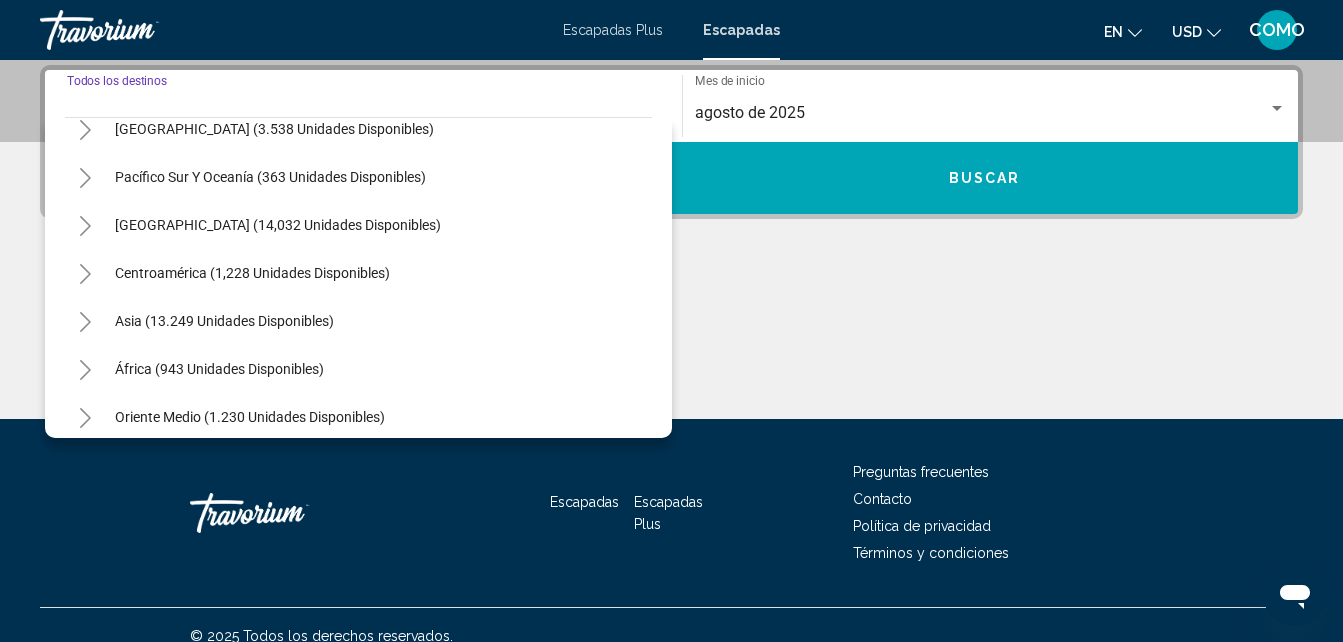 scroll, scrollTop: 324, scrollLeft: 0, axis: vertical 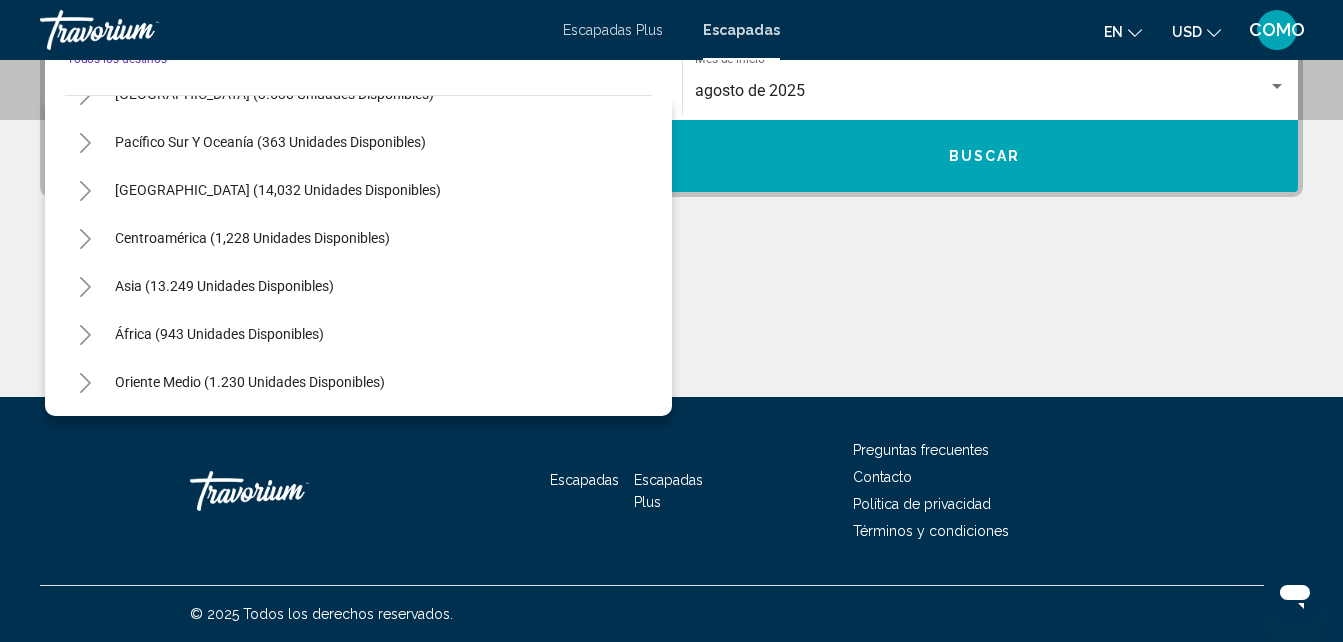 click on "África (943 unidades disponibles)" at bounding box center [250, 382] 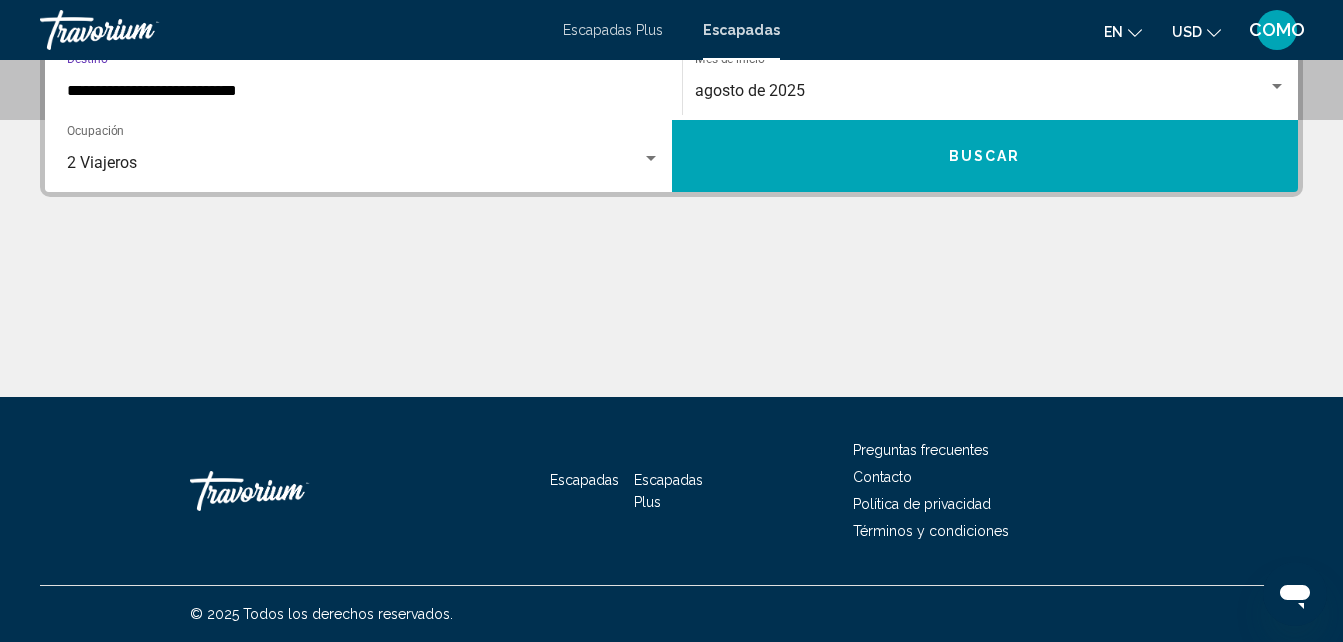scroll, scrollTop: 458, scrollLeft: 0, axis: vertical 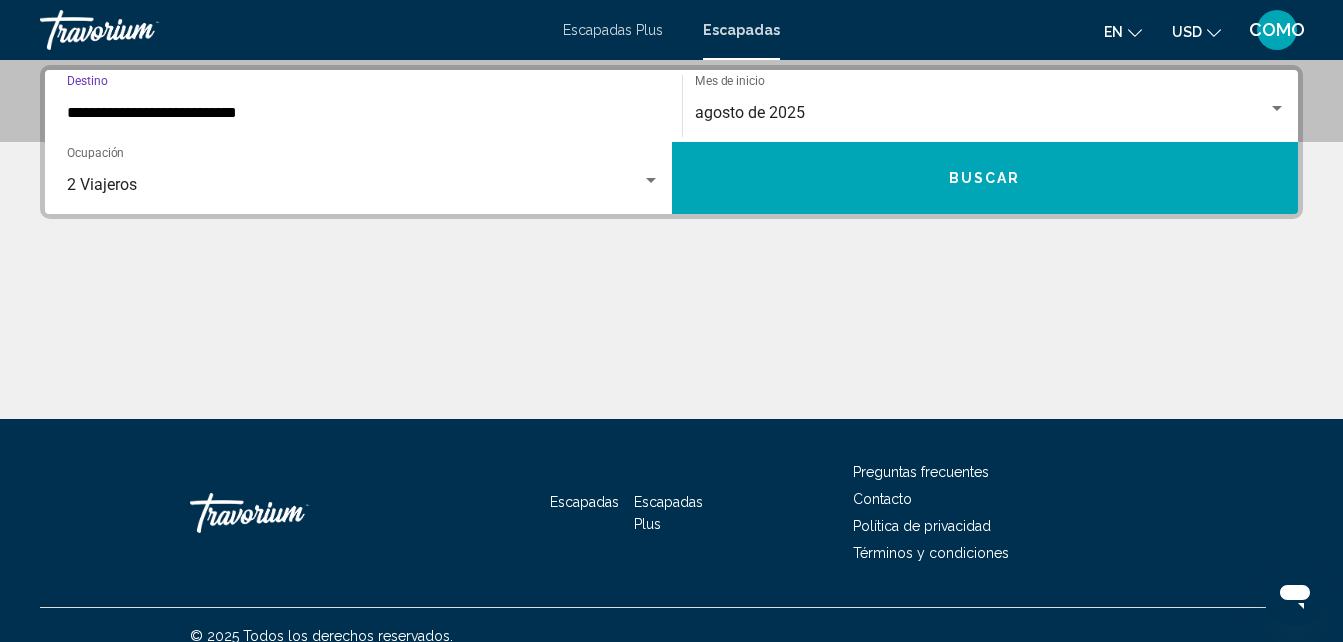 click on "Buscar" at bounding box center (985, 178) 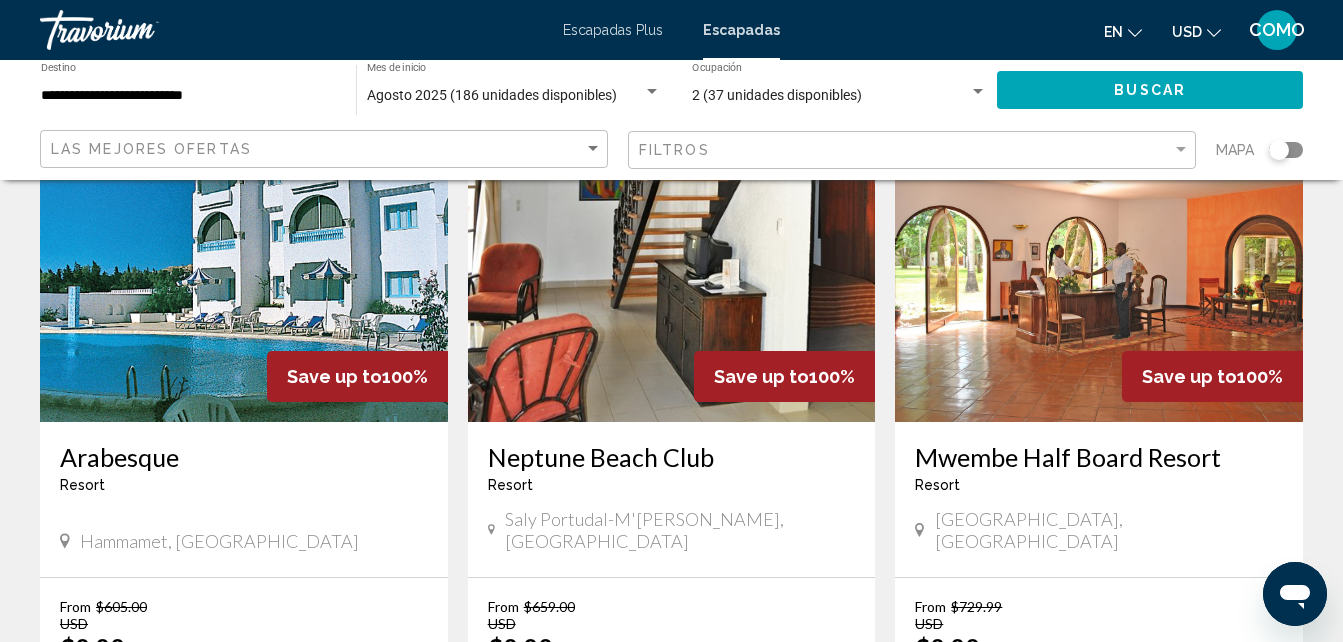 scroll, scrollTop: 200, scrollLeft: 0, axis: vertical 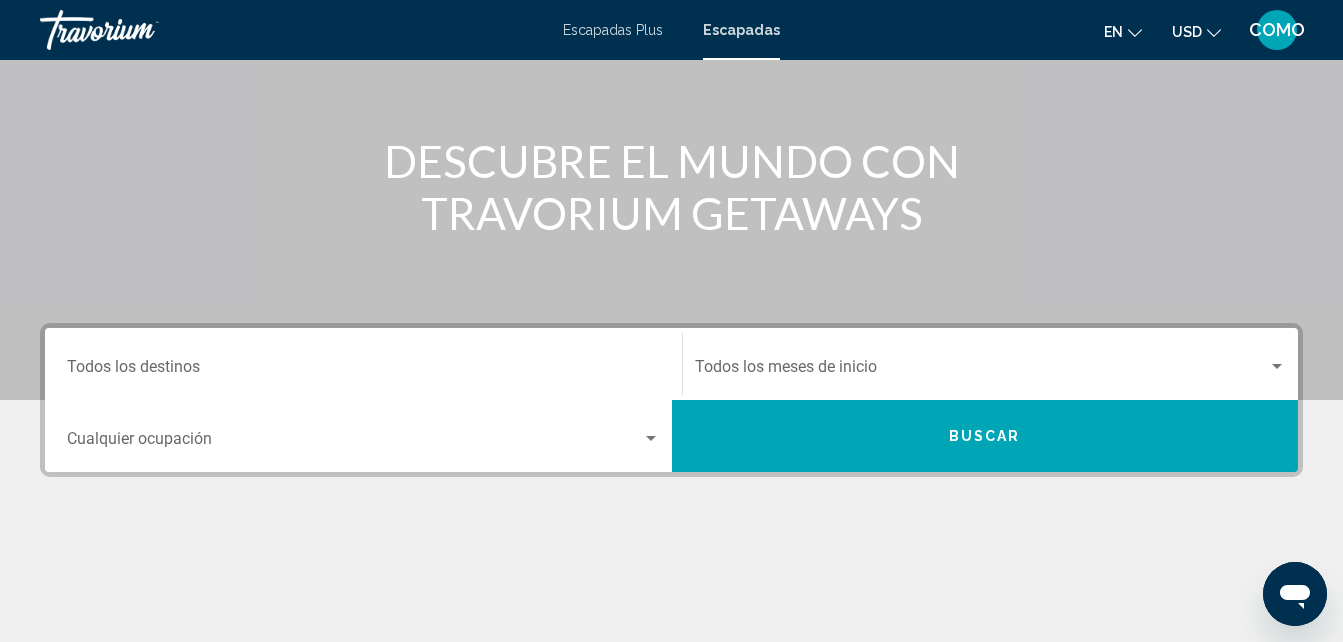 click at bounding box center [1277, 367] 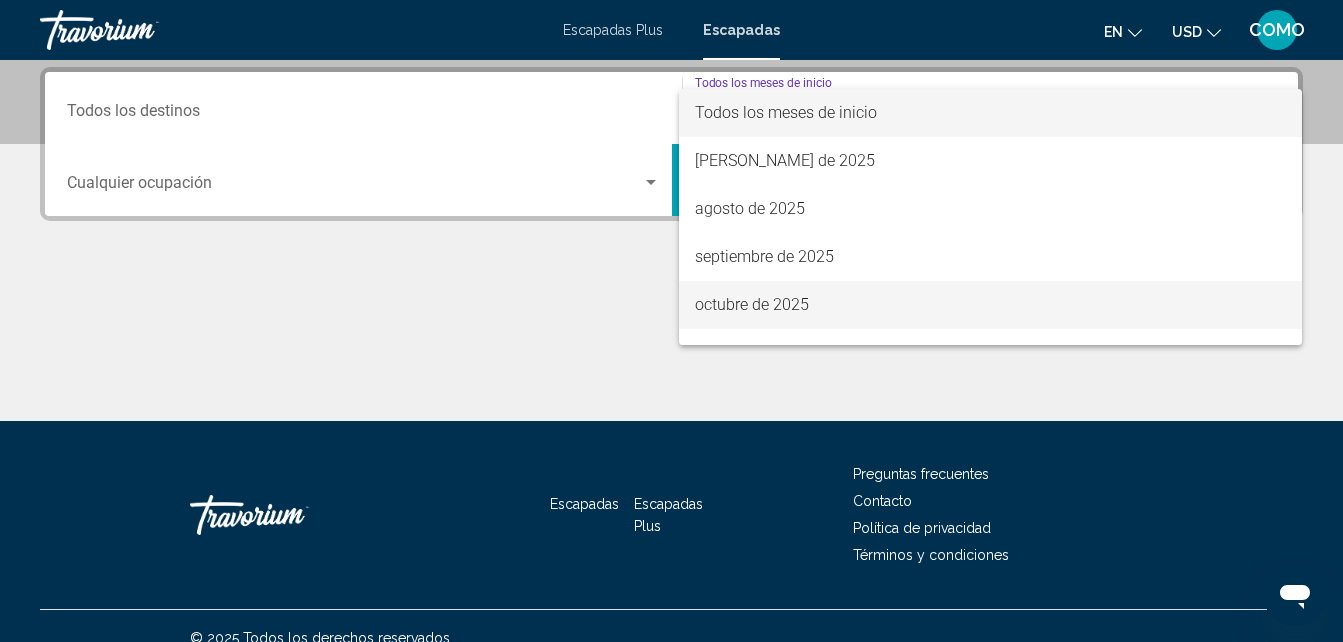 scroll, scrollTop: 458, scrollLeft: 0, axis: vertical 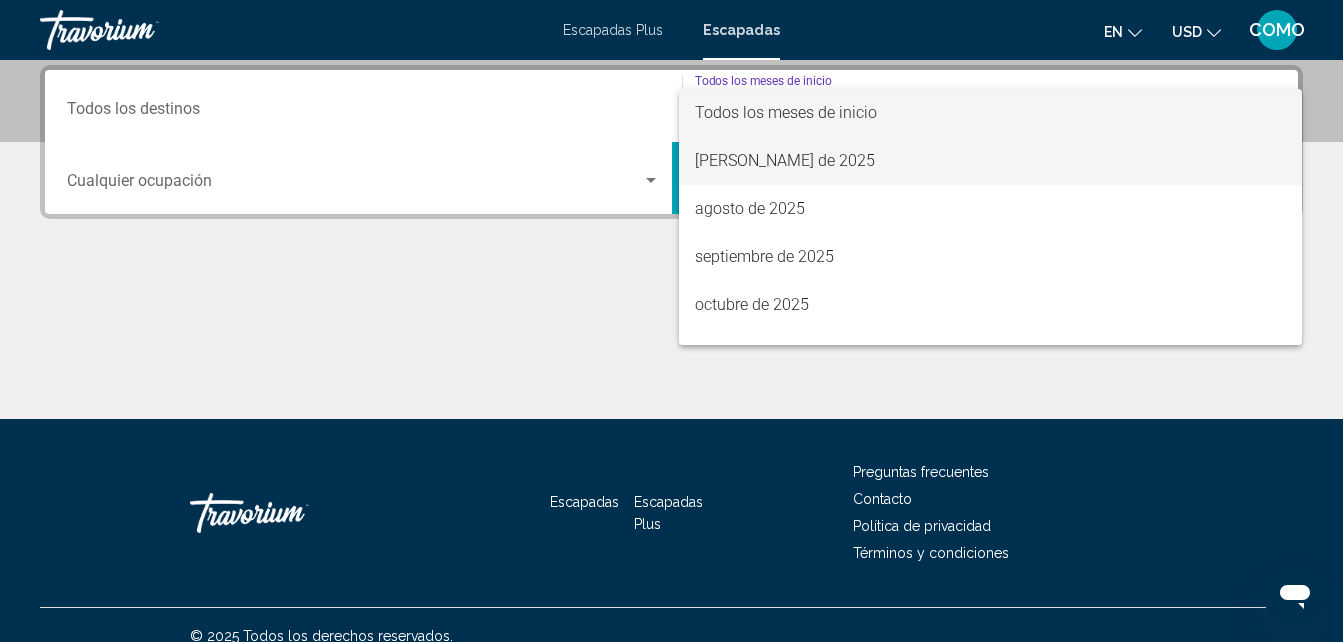 click on "[PERSON_NAME] de 2025" at bounding box center [785, 160] 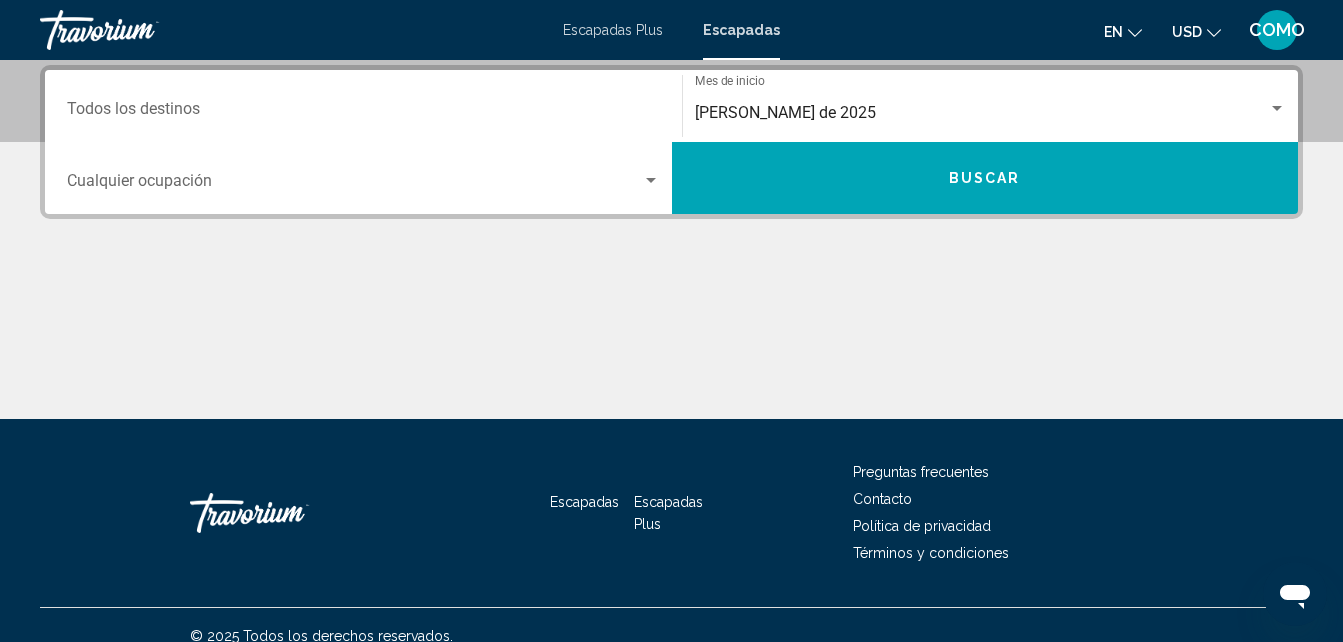 click on "Destination Todos los destinos" at bounding box center (363, 106) 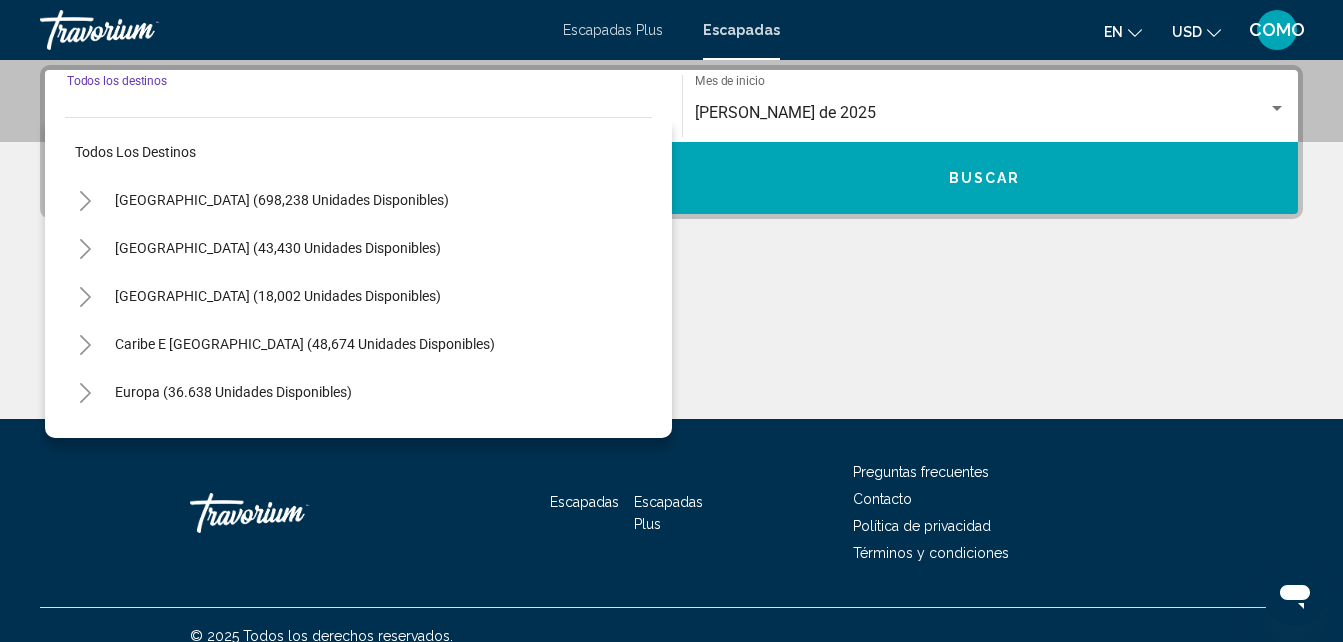click on "Europa (36.638 unidades disponibles)" at bounding box center (274, 440) 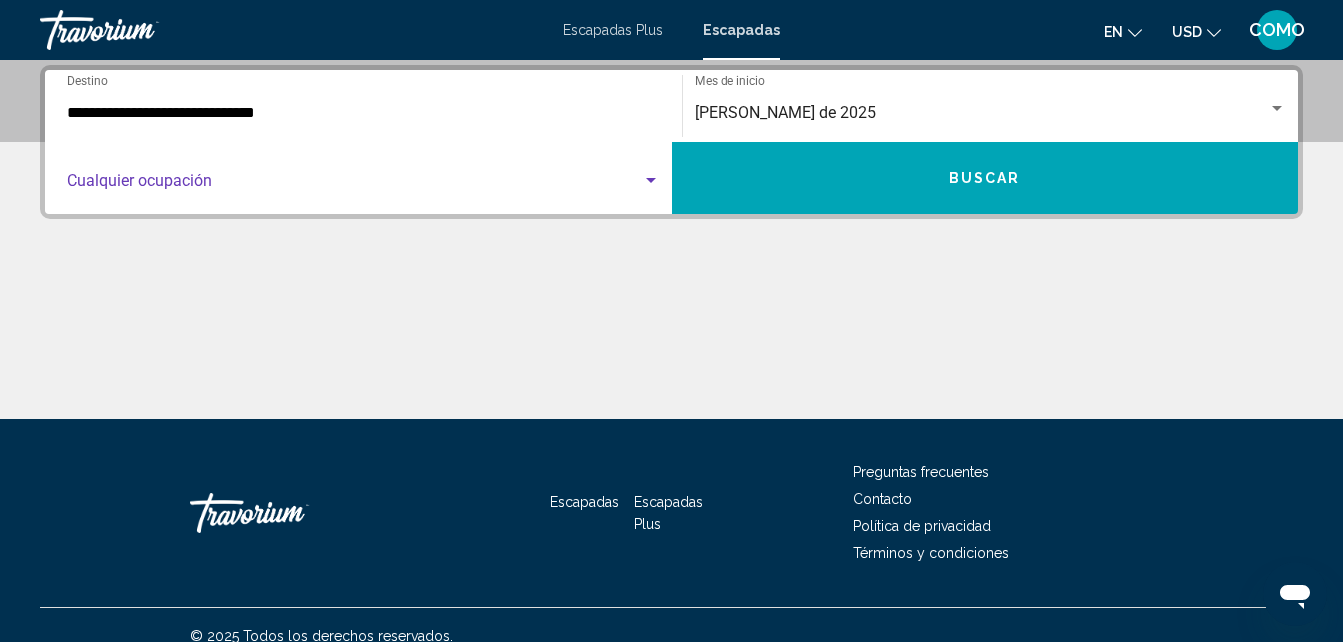click at bounding box center (651, 180) 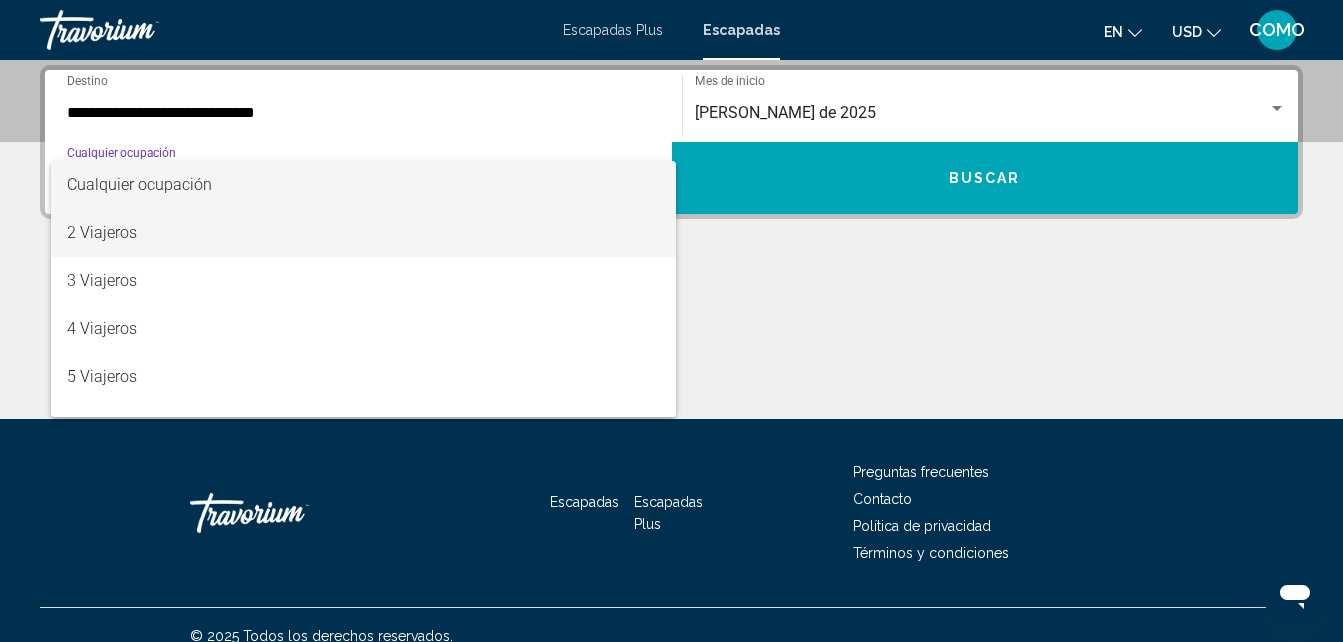 click on "2 Viajeros" at bounding box center [363, 233] 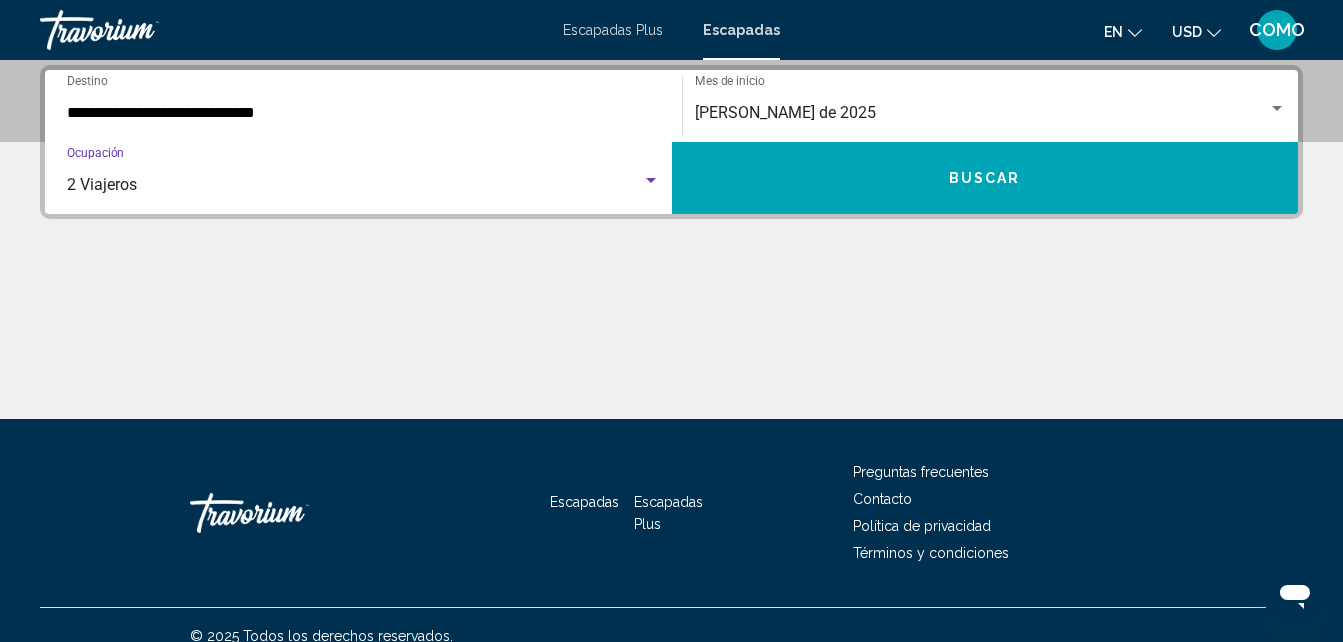 click on "Buscar" at bounding box center [985, 178] 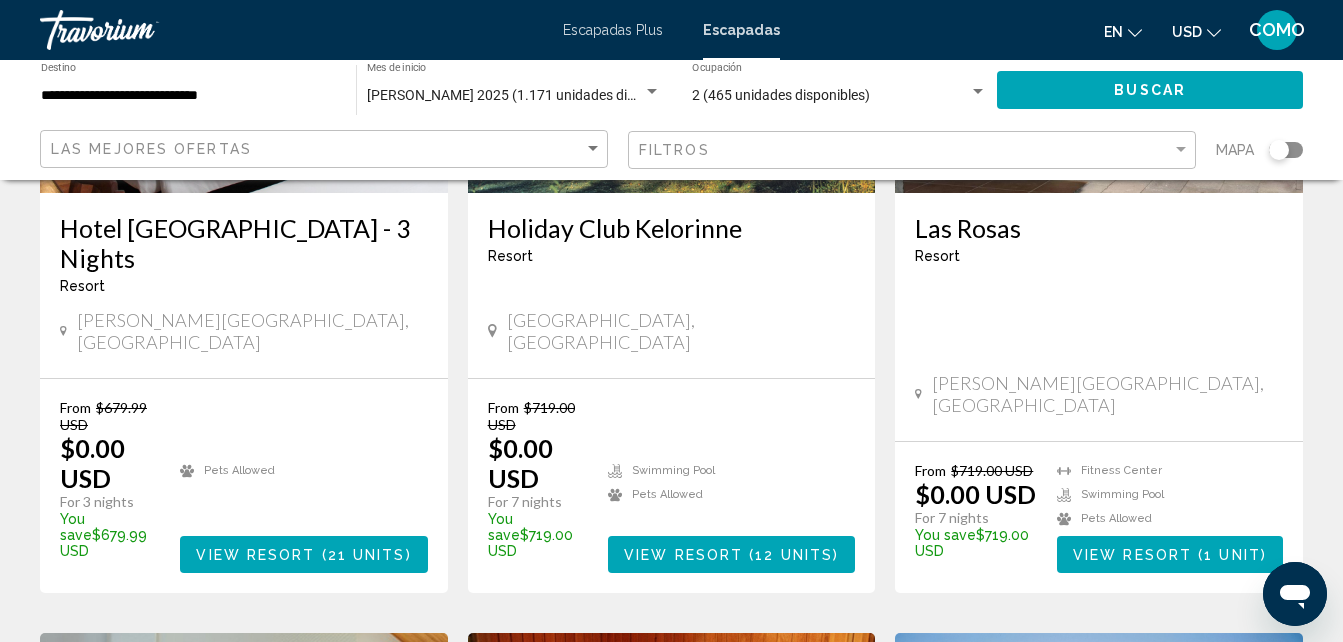 scroll, scrollTop: 400, scrollLeft: 0, axis: vertical 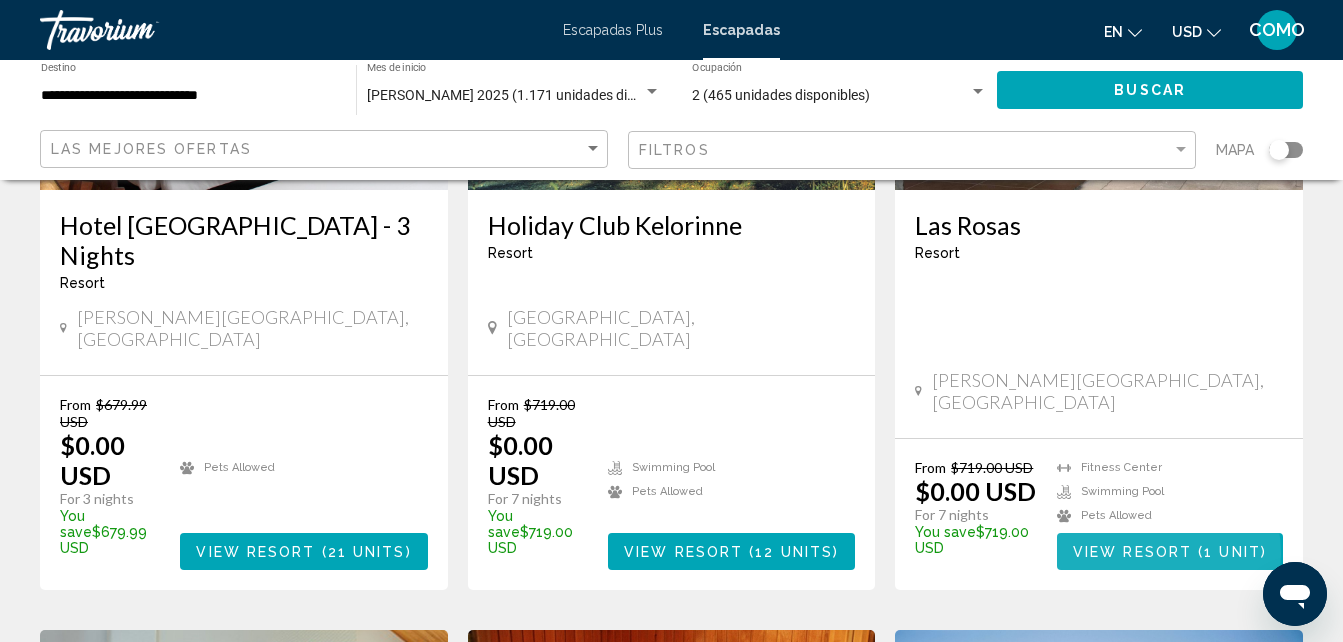 click on "View Resort" at bounding box center [1132, 552] 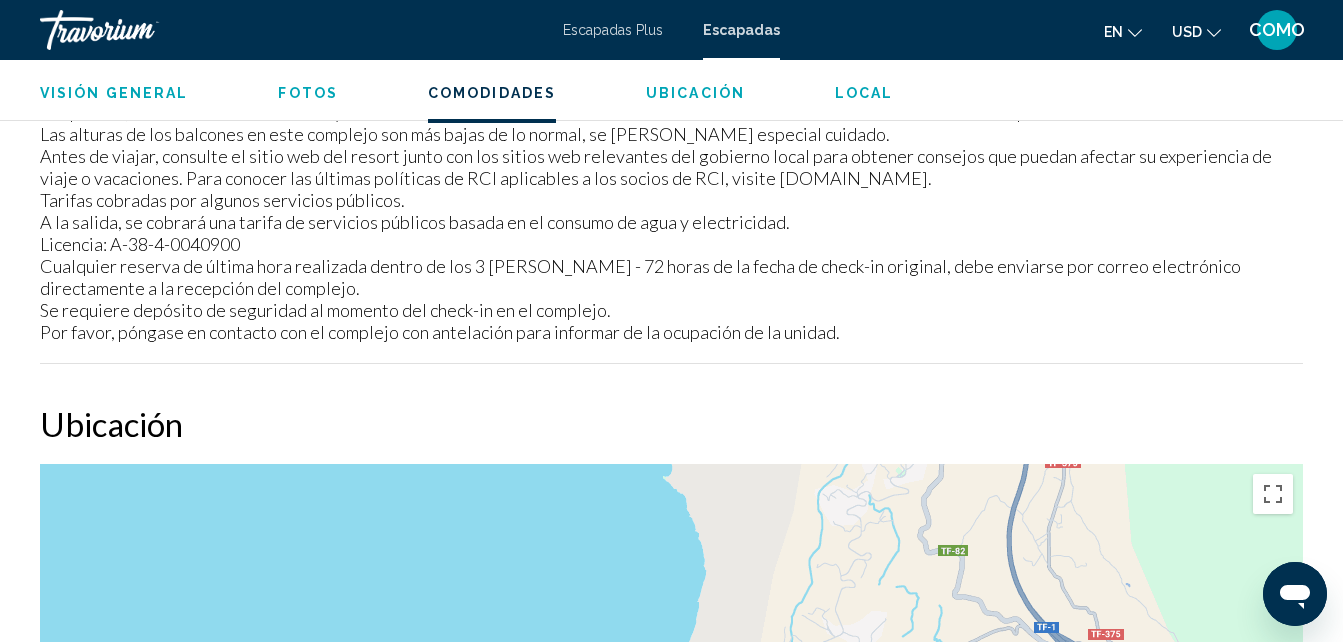 scroll, scrollTop: 2214, scrollLeft: 0, axis: vertical 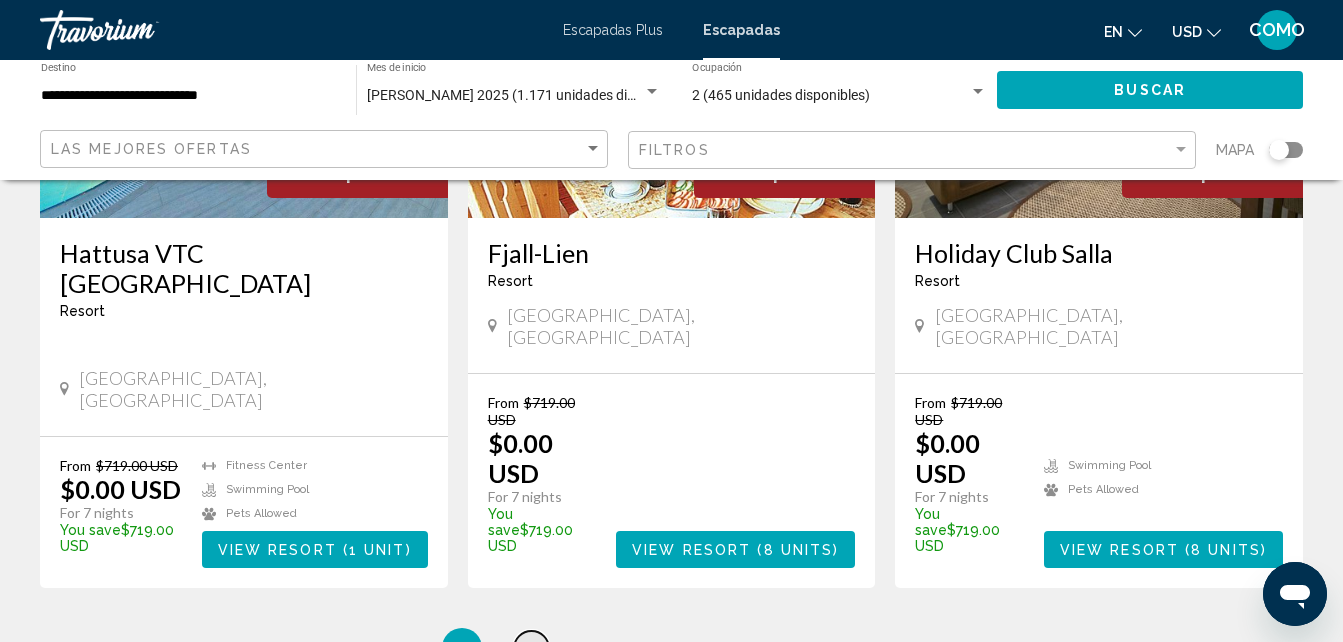 click on "2" at bounding box center (532, 648) 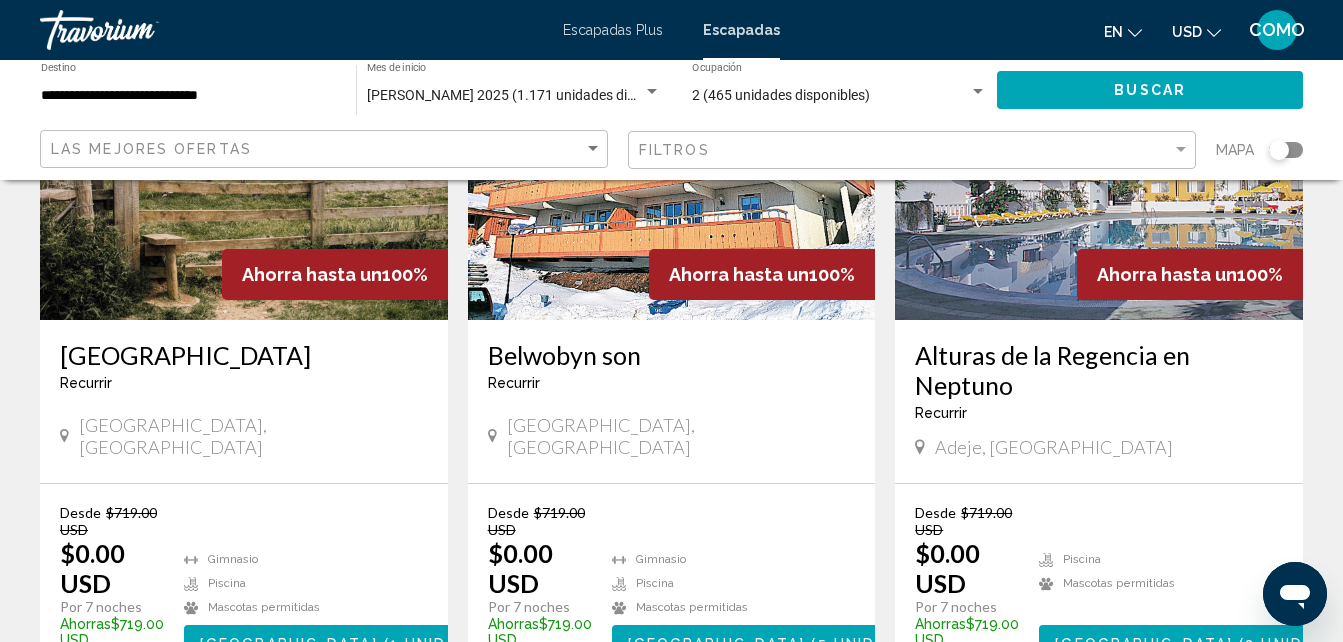 scroll, scrollTop: 2600, scrollLeft: 0, axis: vertical 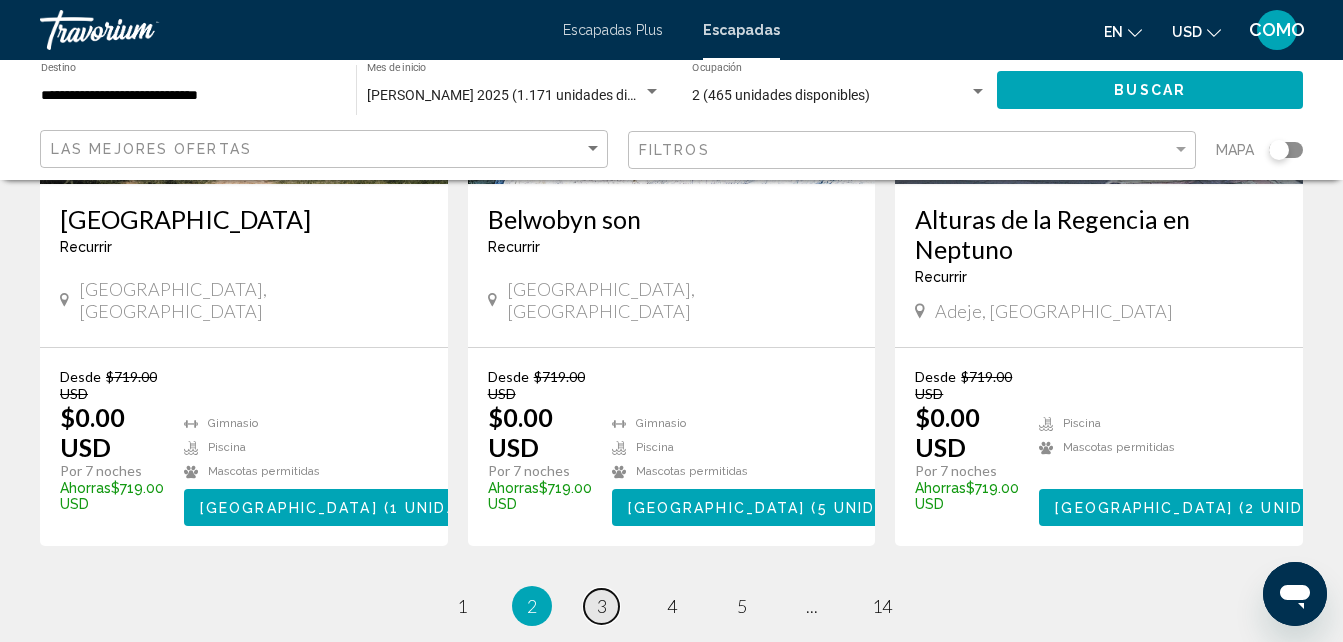 click on "3" at bounding box center (602, 606) 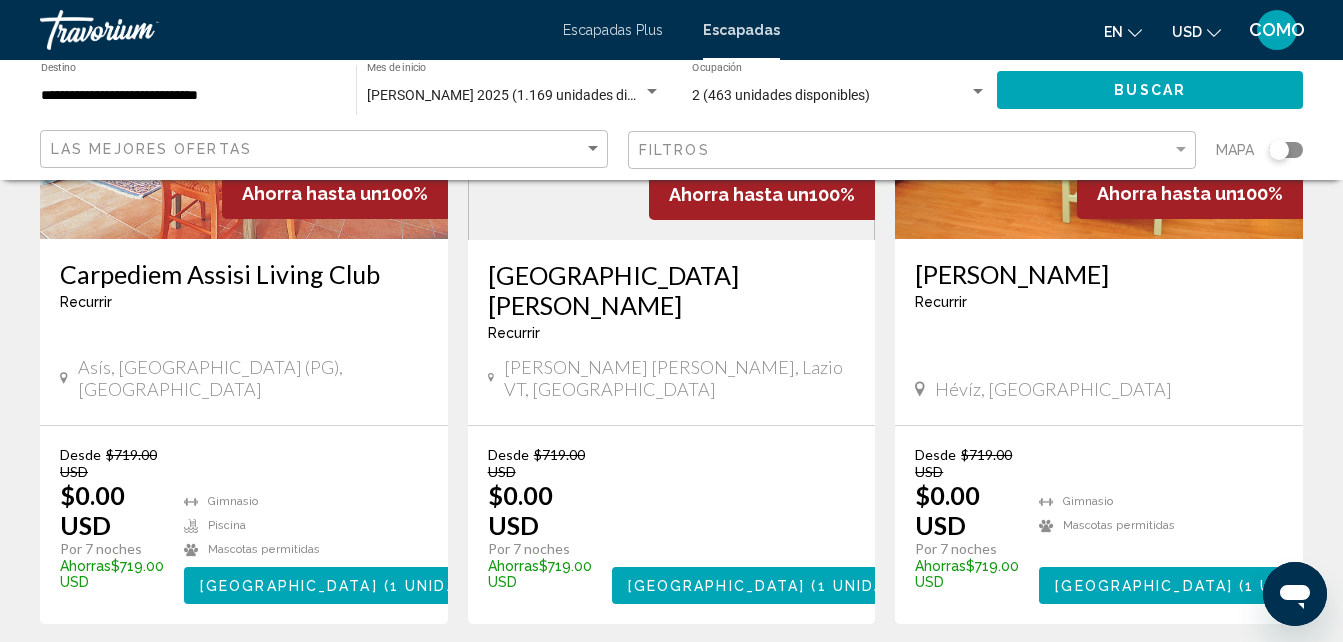 scroll, scrollTop: 2700, scrollLeft: 0, axis: vertical 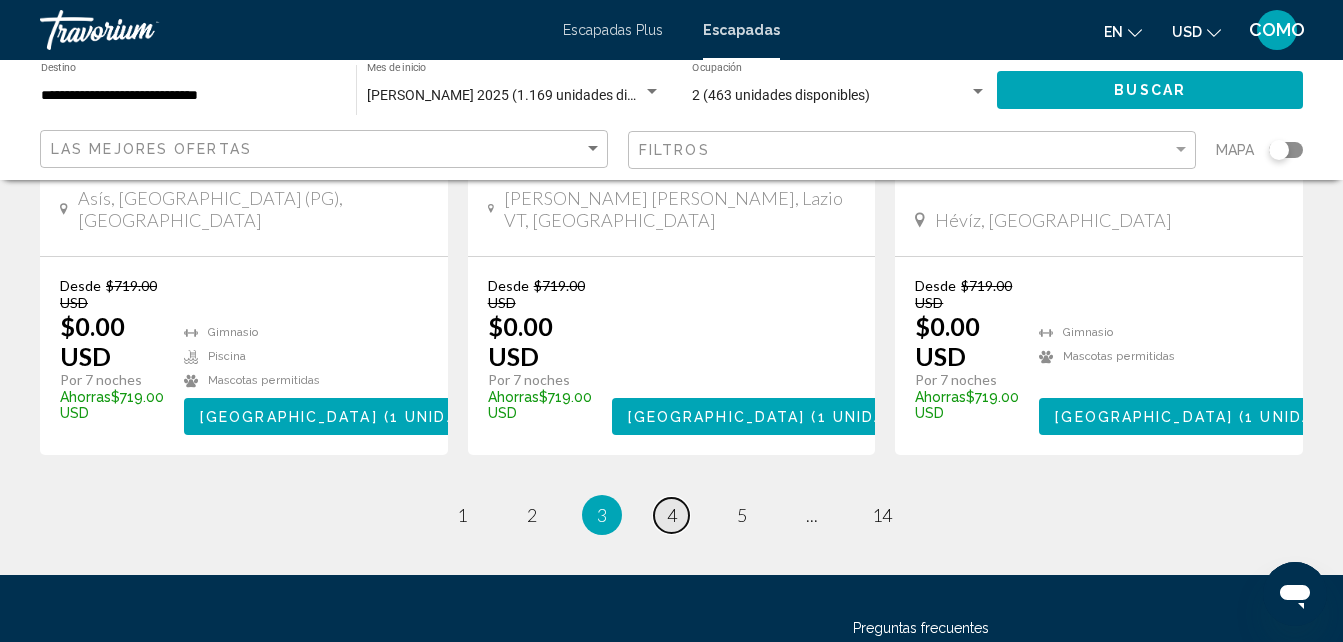 click on "4" at bounding box center [672, 515] 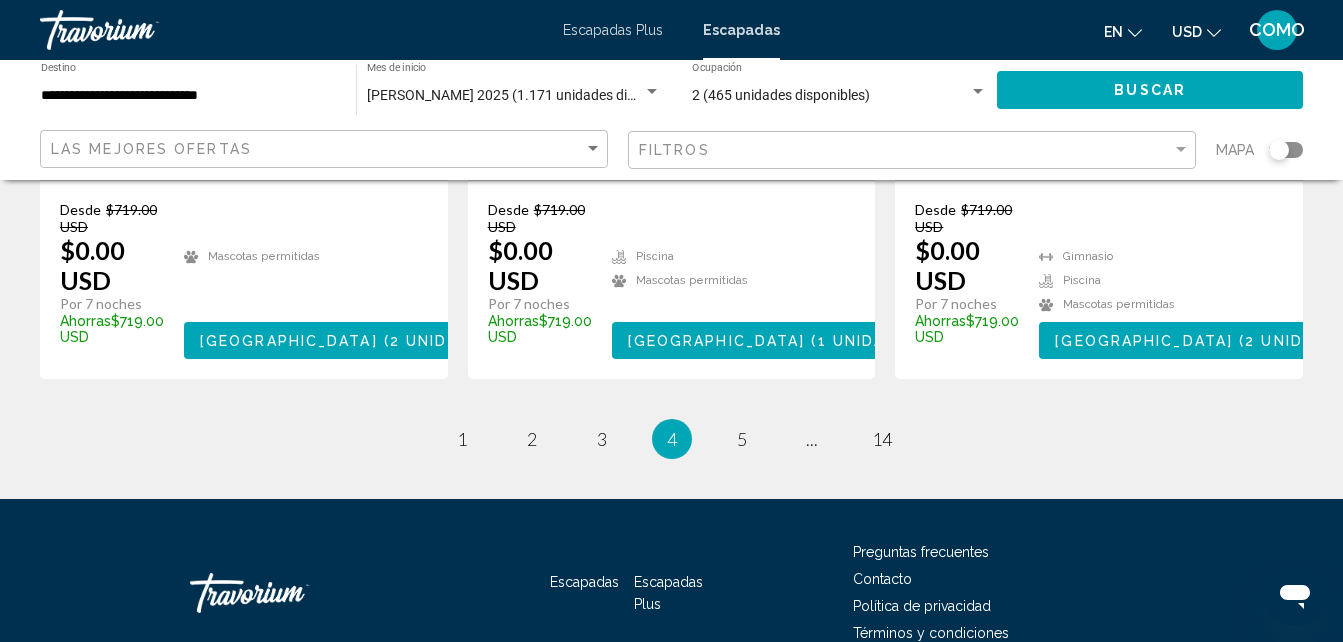 scroll, scrollTop: 2700, scrollLeft: 0, axis: vertical 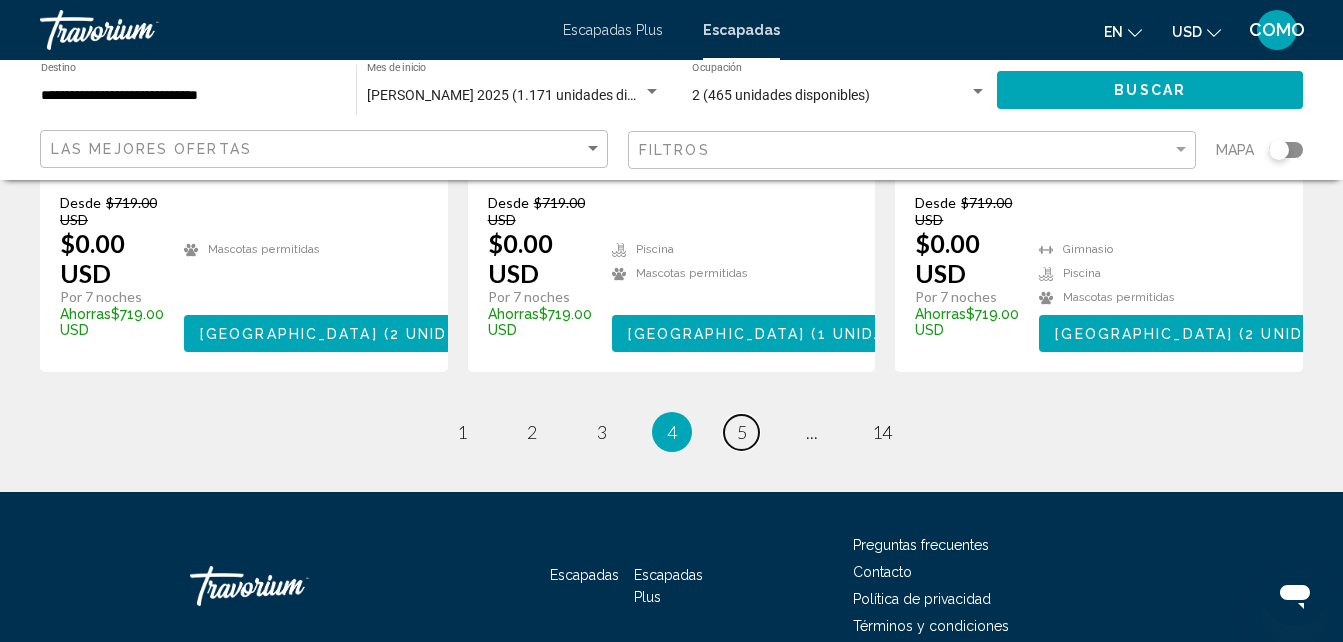 click on "página  5" at bounding box center [741, 432] 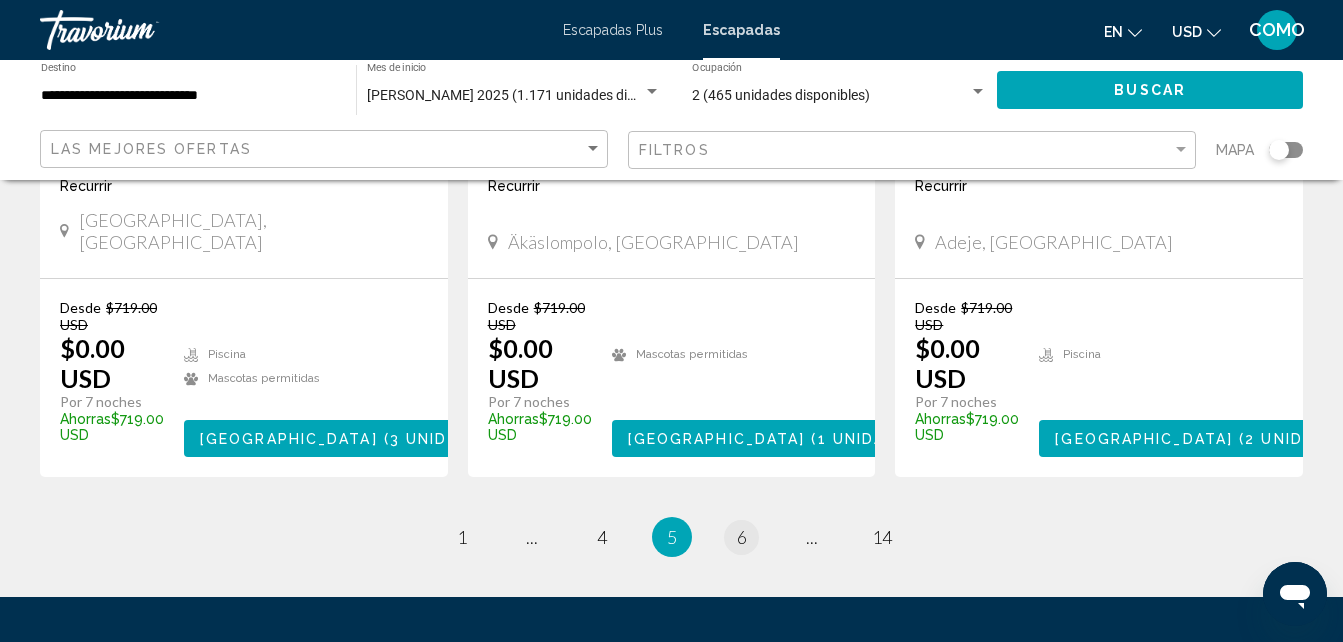 scroll, scrollTop: 2700, scrollLeft: 0, axis: vertical 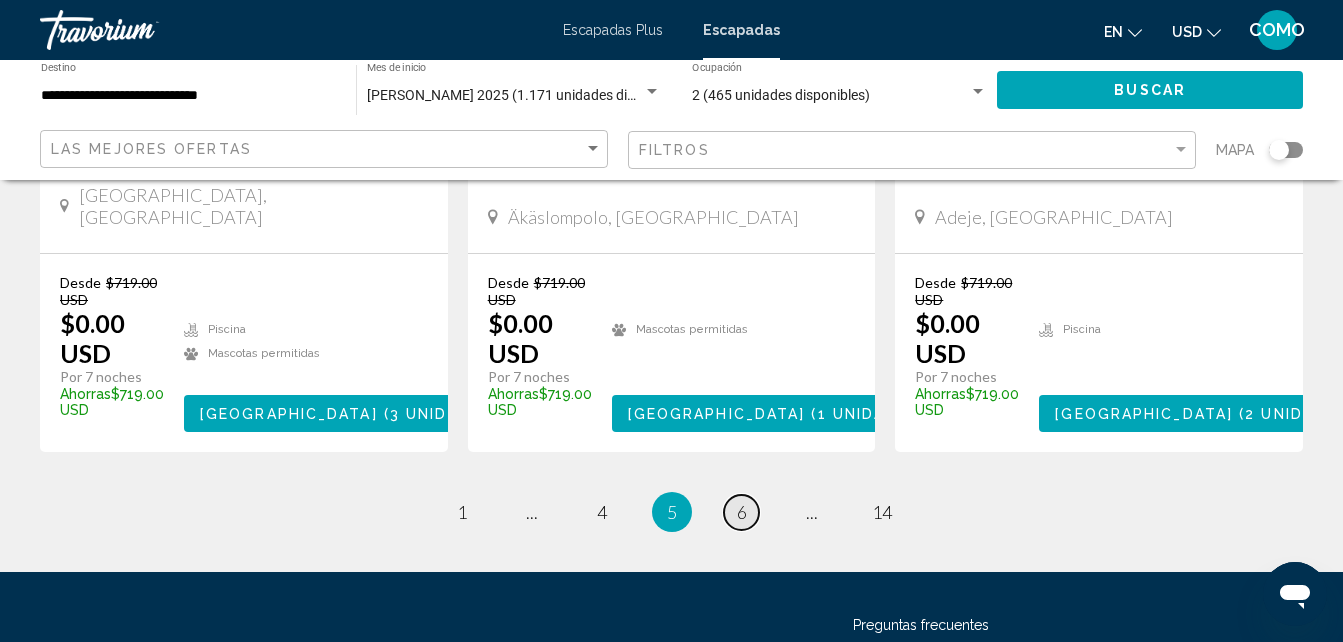 click on "página  6" at bounding box center [741, 512] 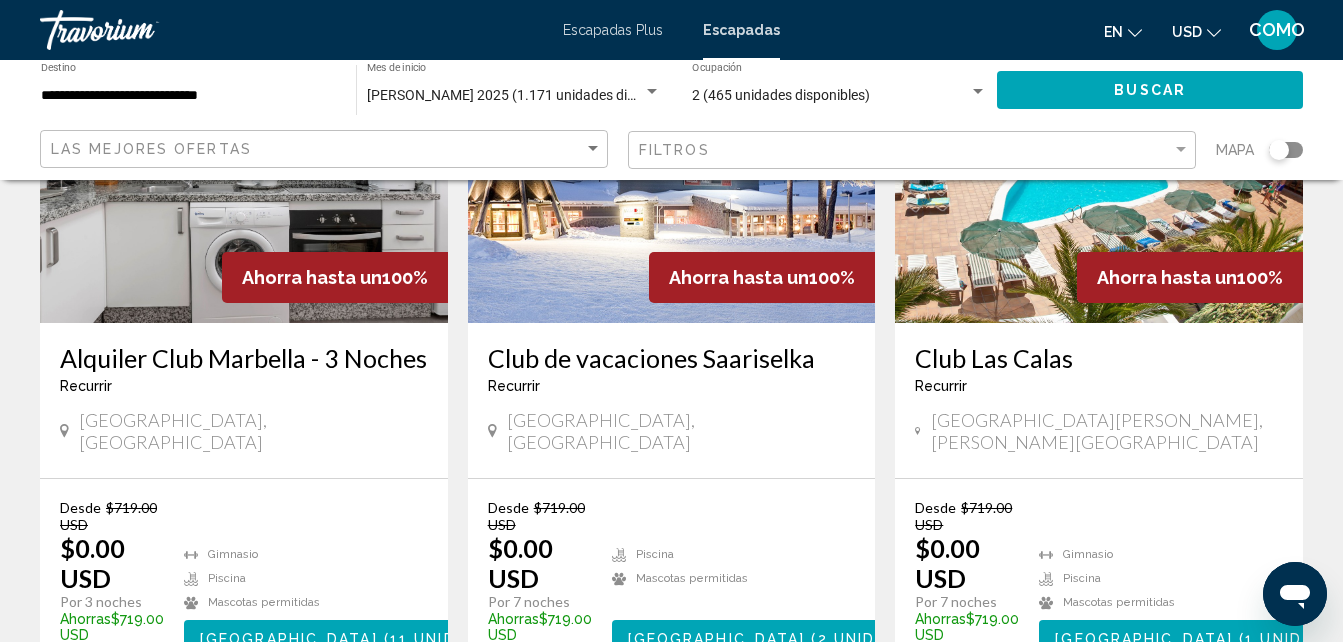 scroll, scrollTop: 1700, scrollLeft: 0, axis: vertical 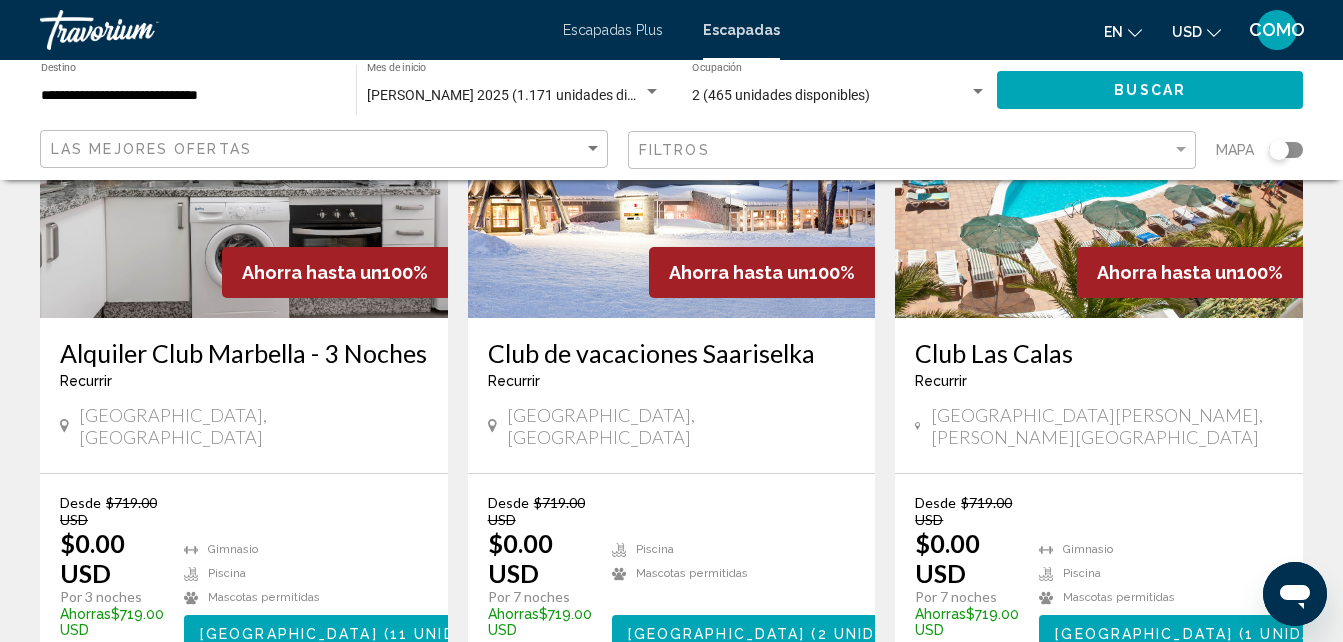 click on "[GEOGRAPHIC_DATA]" at bounding box center [289, 634] 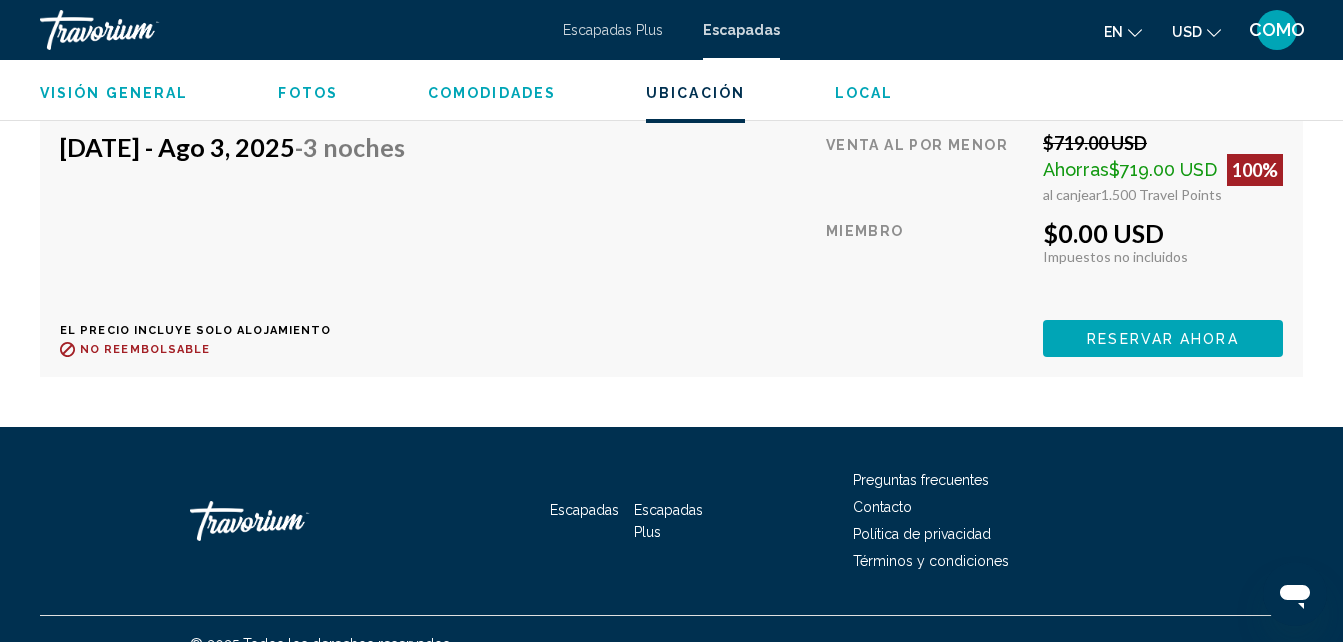 scroll, scrollTop: 4221, scrollLeft: 0, axis: vertical 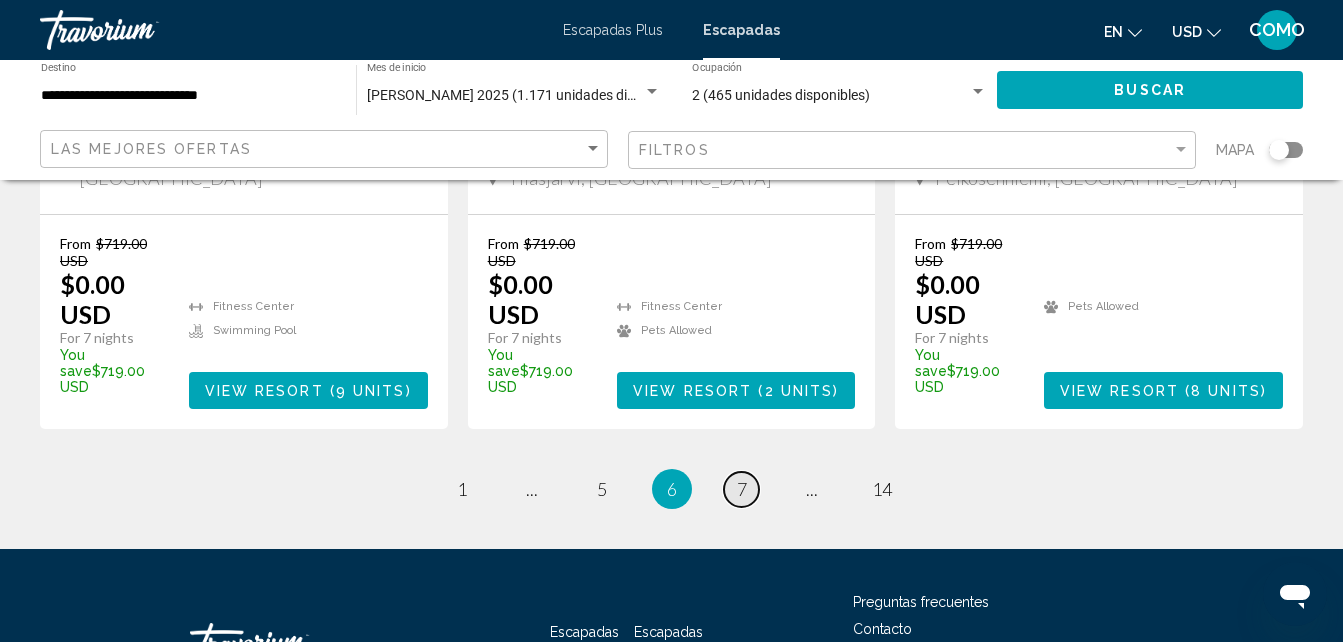 click on "7" at bounding box center [742, 489] 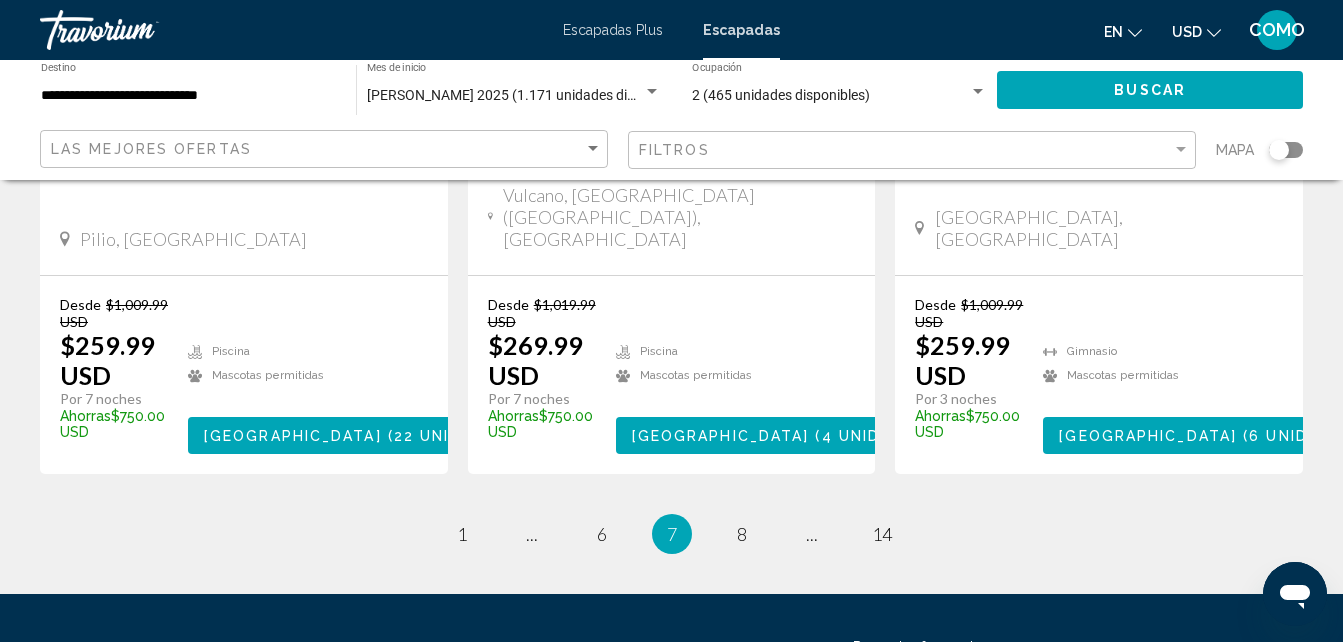 scroll, scrollTop: 2751, scrollLeft: 0, axis: vertical 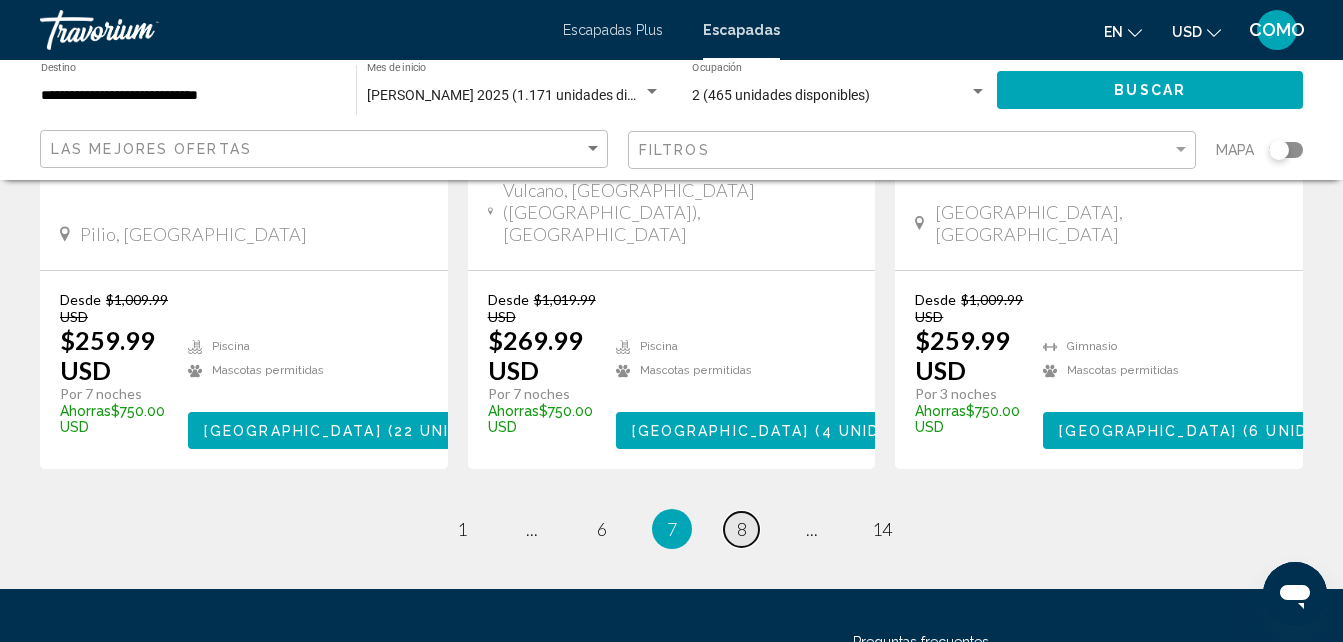 click on "8" at bounding box center [742, 529] 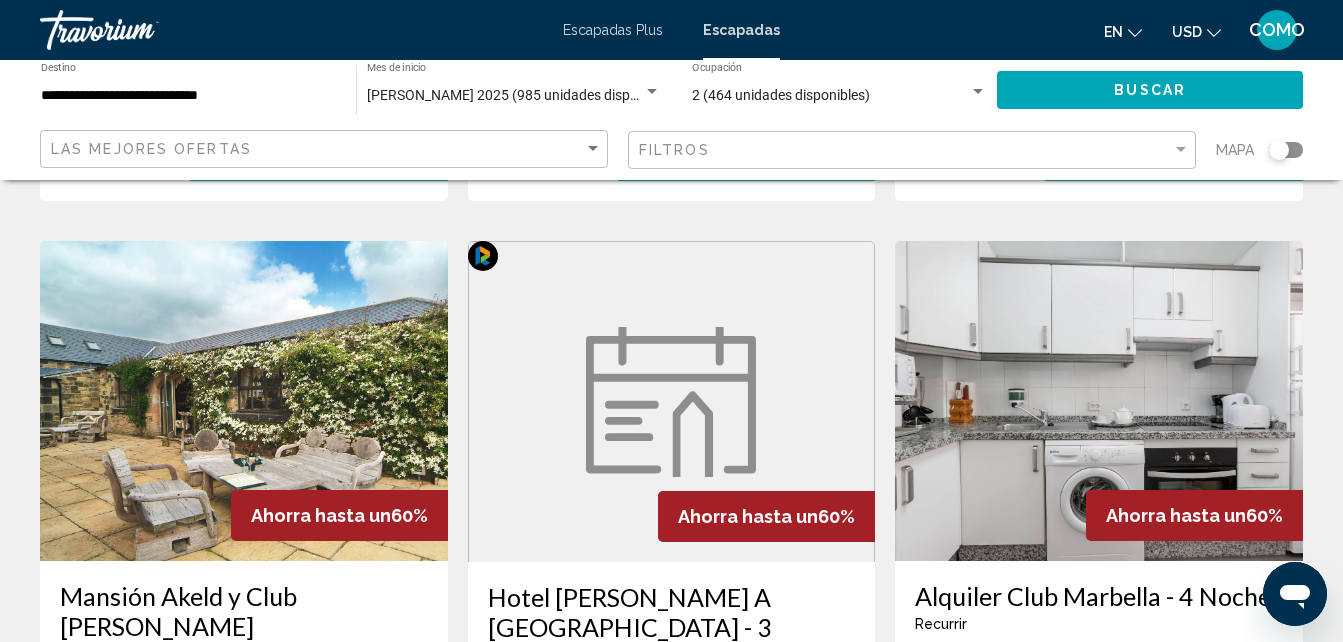 scroll, scrollTop: 2200, scrollLeft: 0, axis: vertical 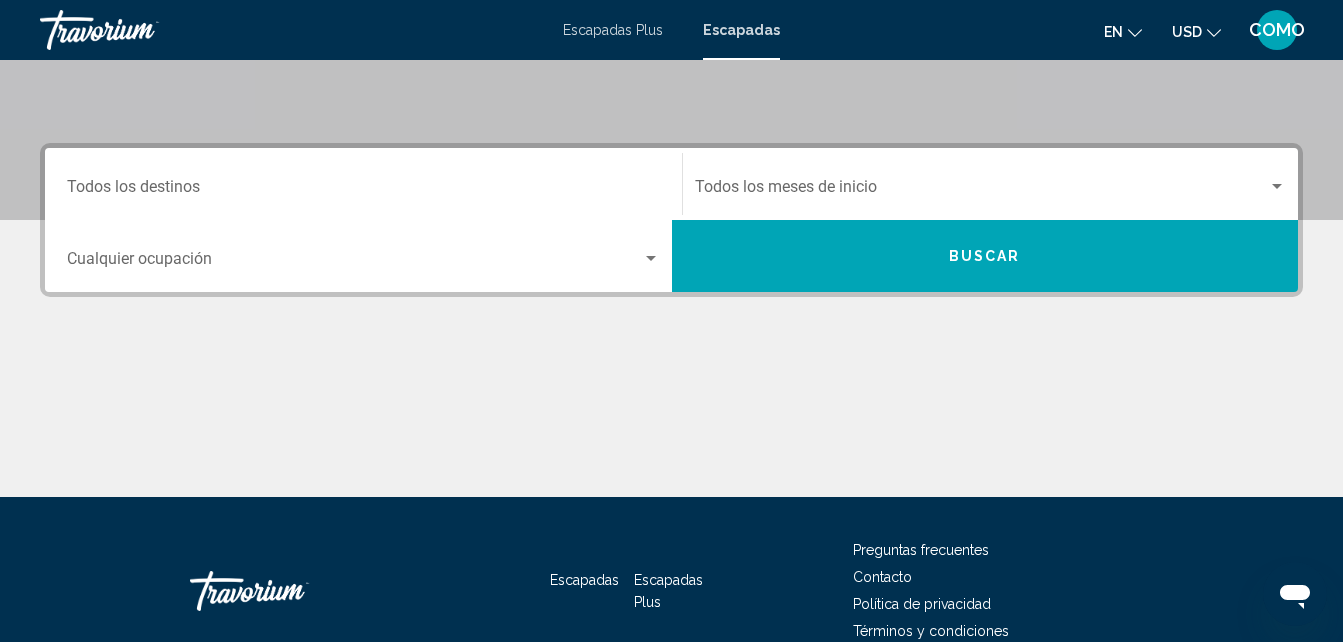 click at bounding box center [1277, 187] 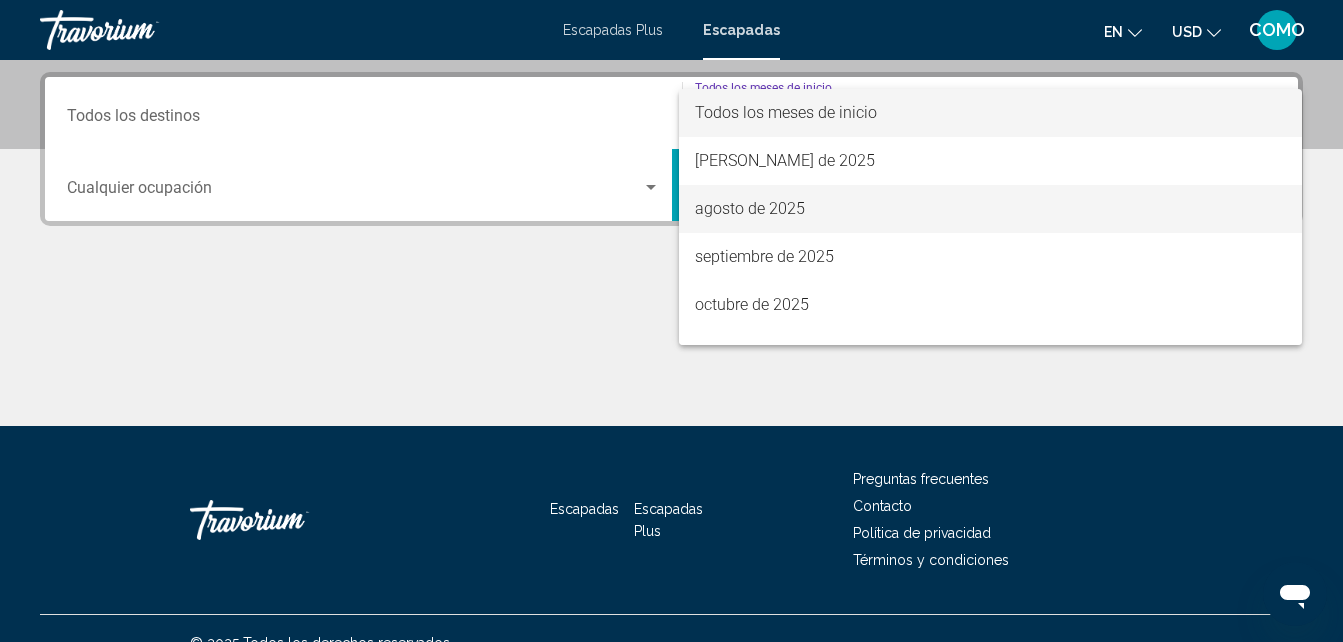 scroll, scrollTop: 458, scrollLeft: 0, axis: vertical 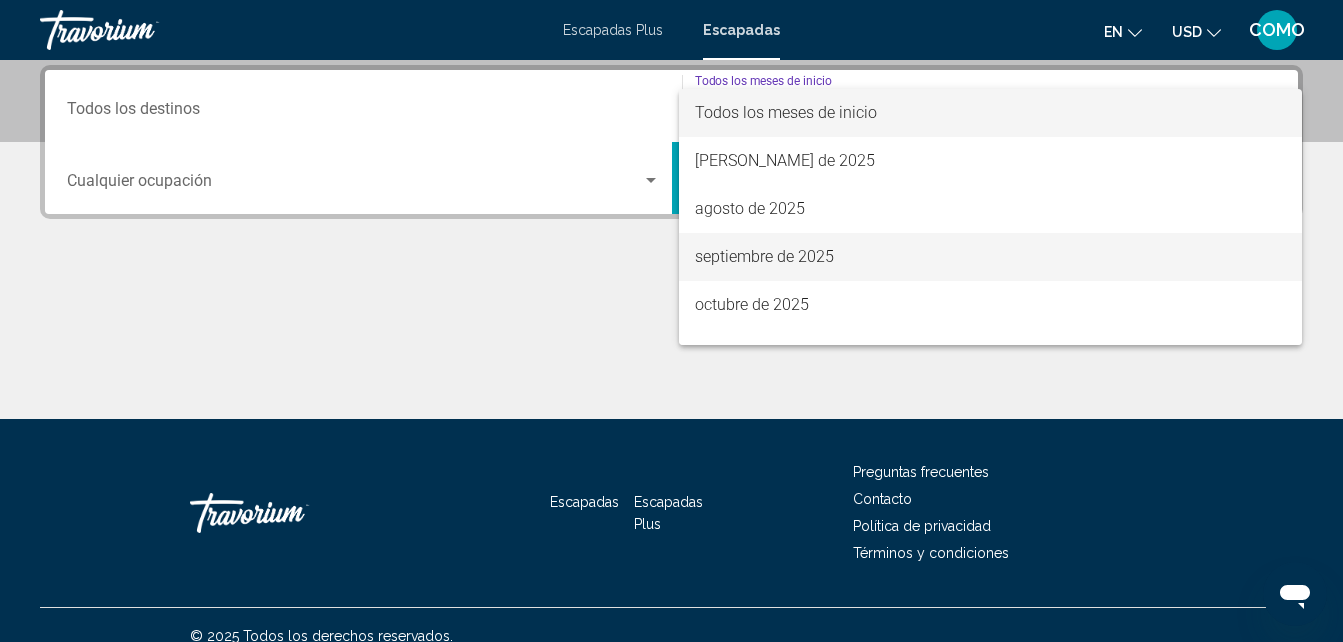 click on "septiembre de 2025" at bounding box center [764, 256] 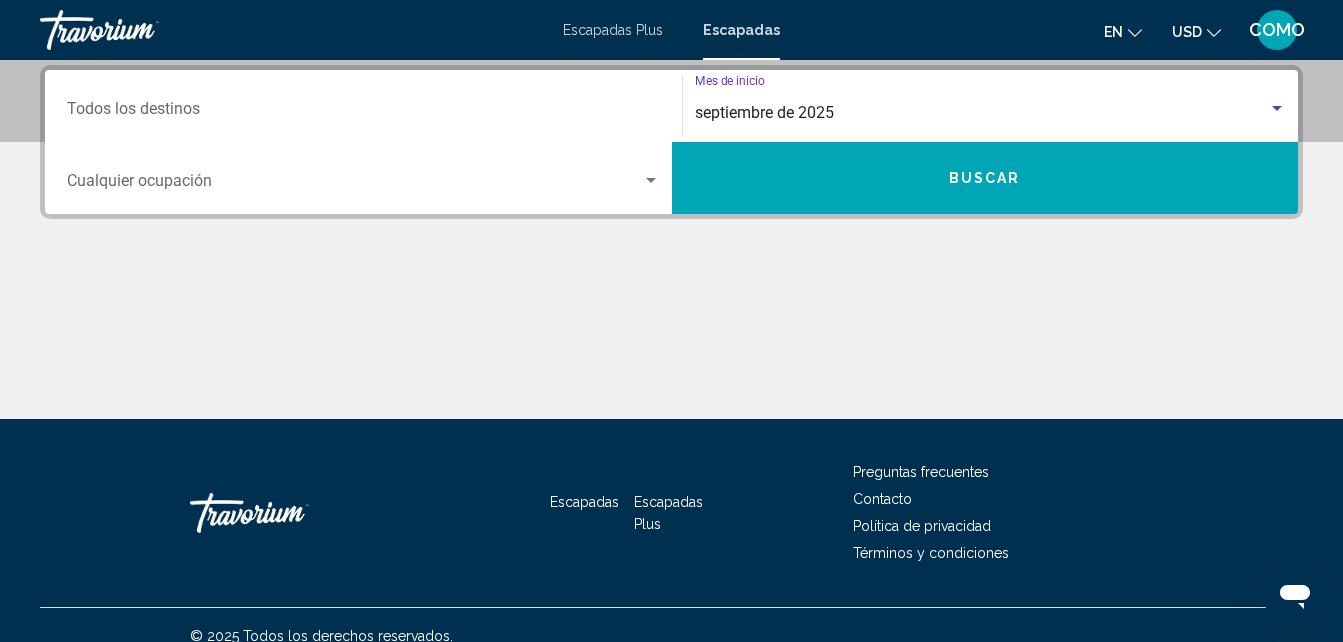 click on "Buscar" at bounding box center [985, 178] 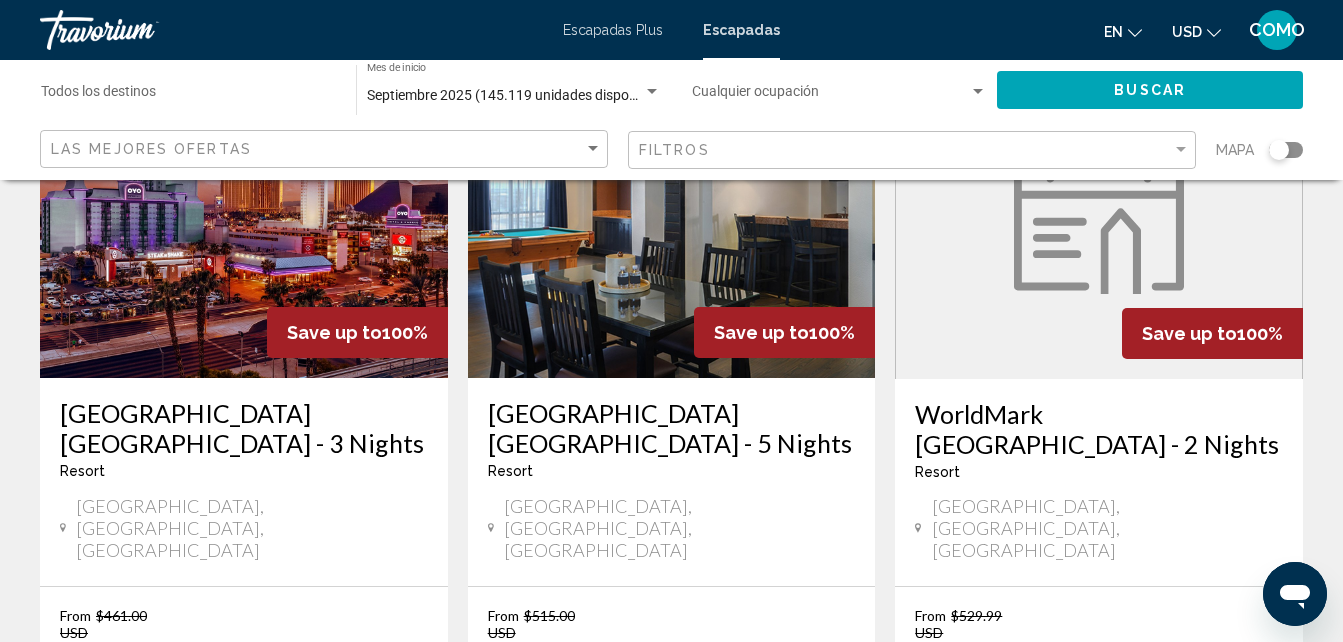 scroll, scrollTop: 0, scrollLeft: 0, axis: both 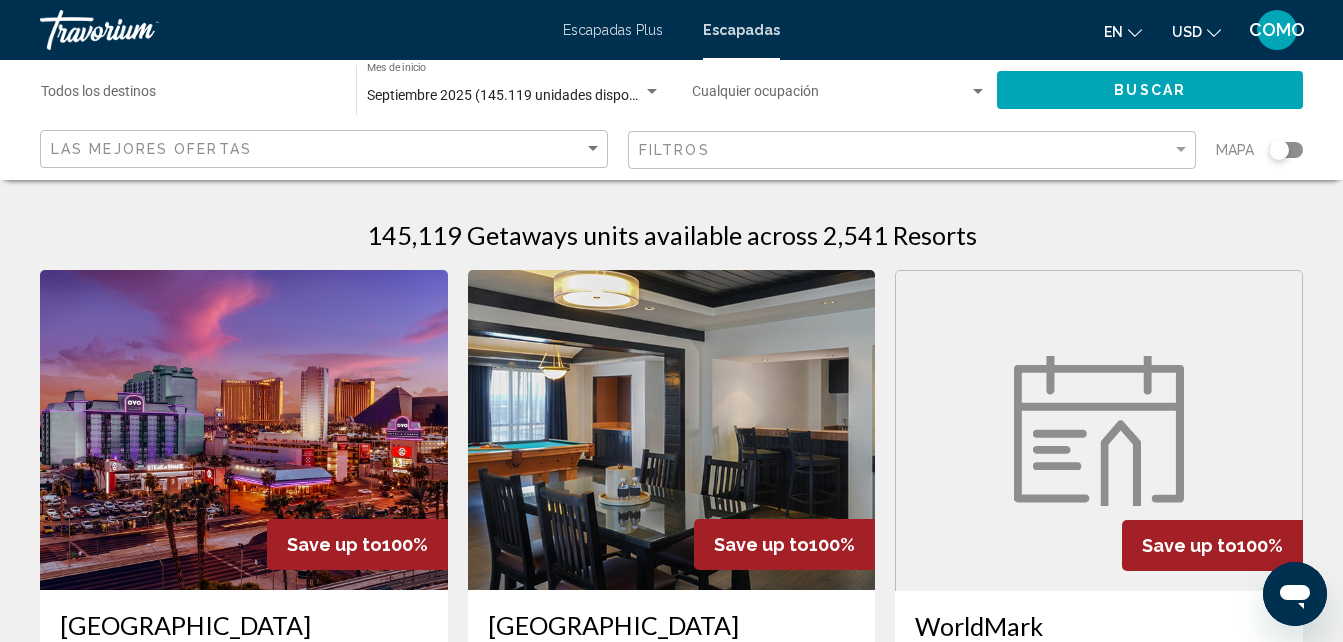 click on "Septiembre 2025 (145.119 unidades disponibles) Mes de inicio All Start Months" 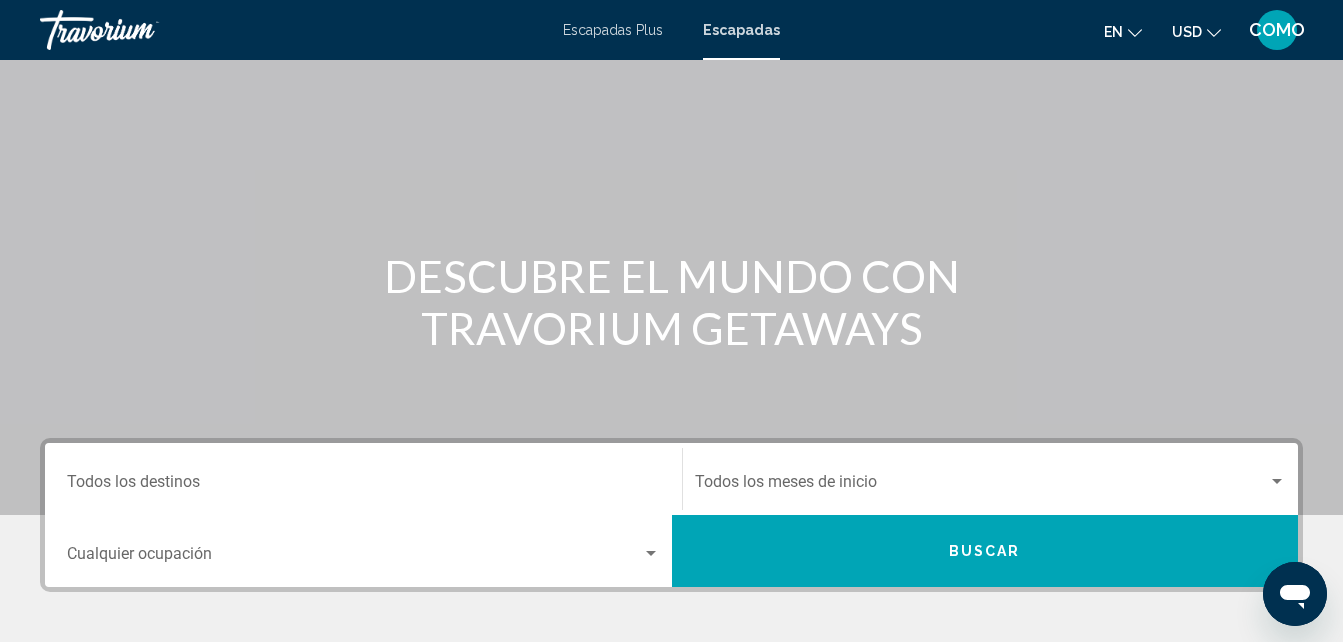 scroll, scrollTop: 300, scrollLeft: 0, axis: vertical 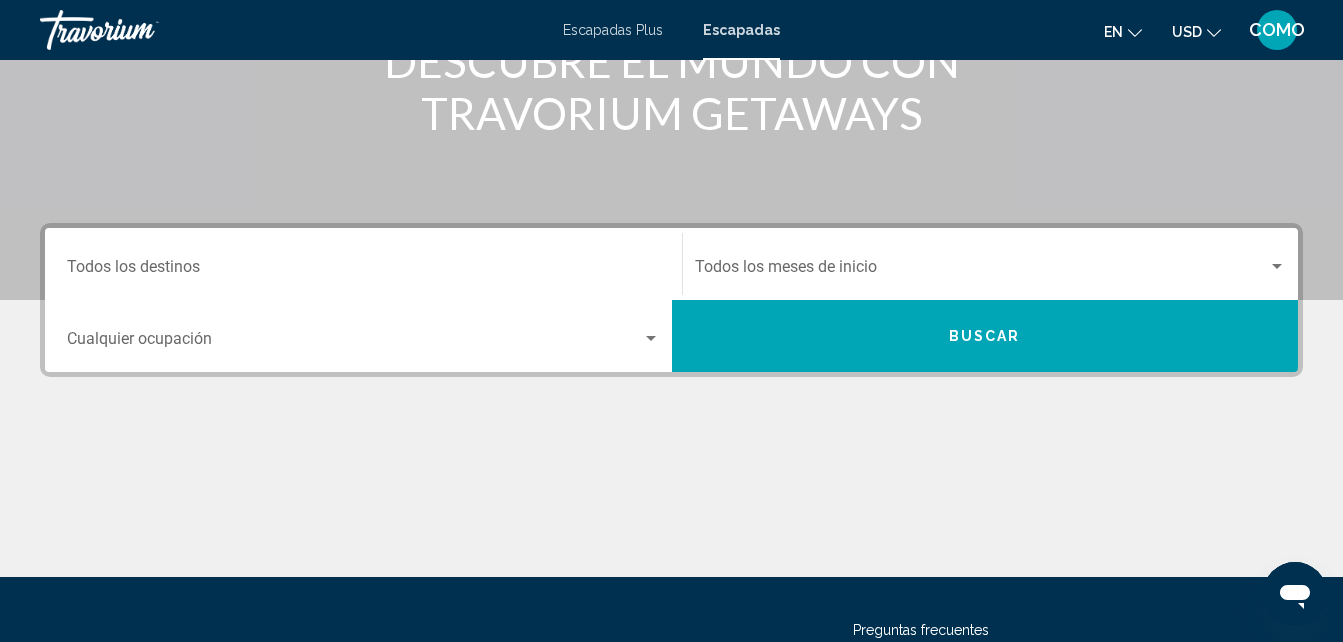 click at bounding box center [1277, 266] 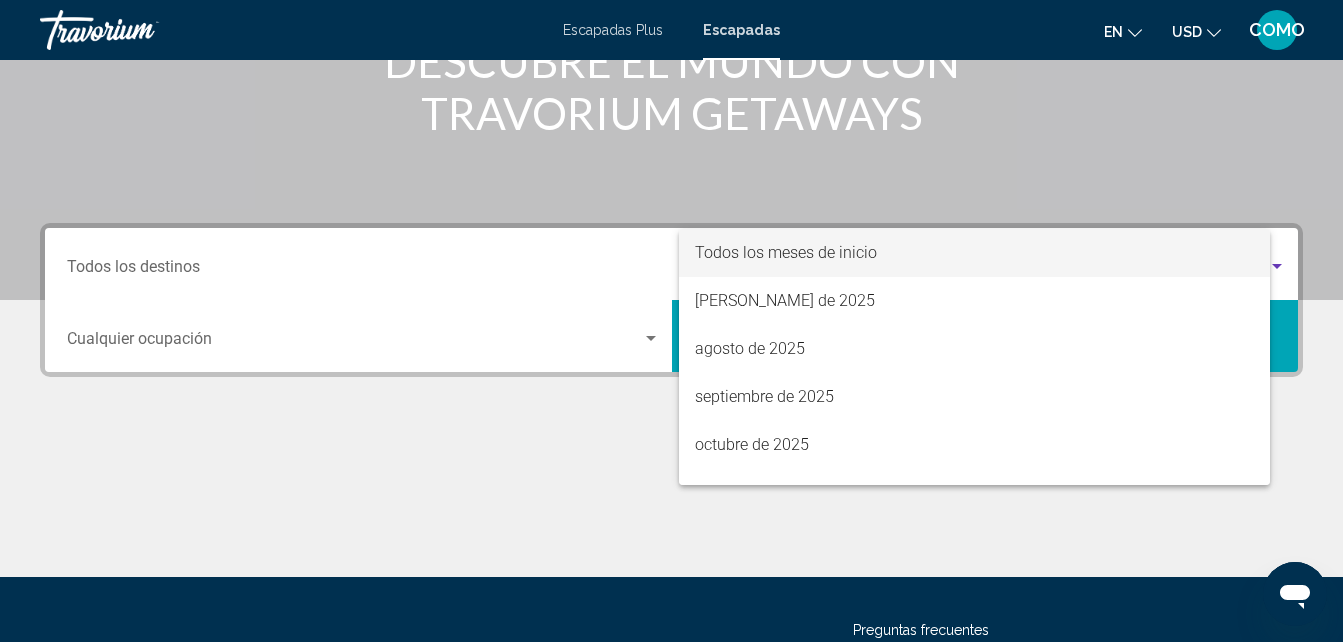 scroll, scrollTop: 458, scrollLeft: 0, axis: vertical 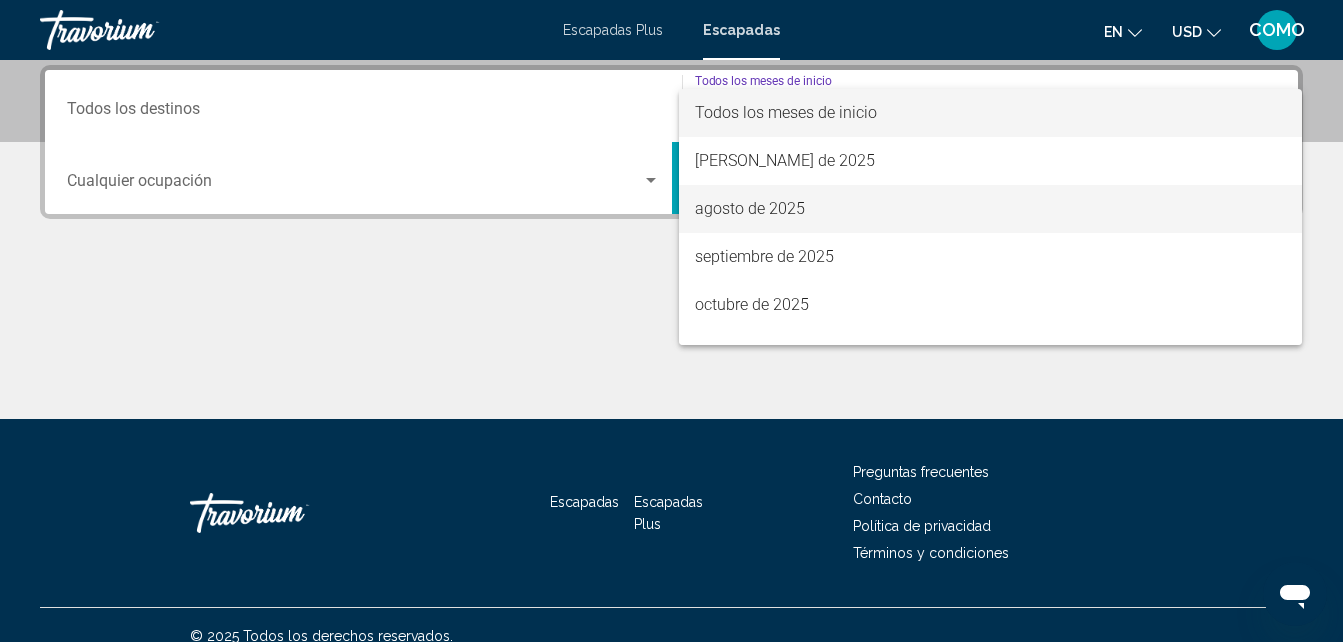 click on "agosto de 2025" at bounding box center (750, 208) 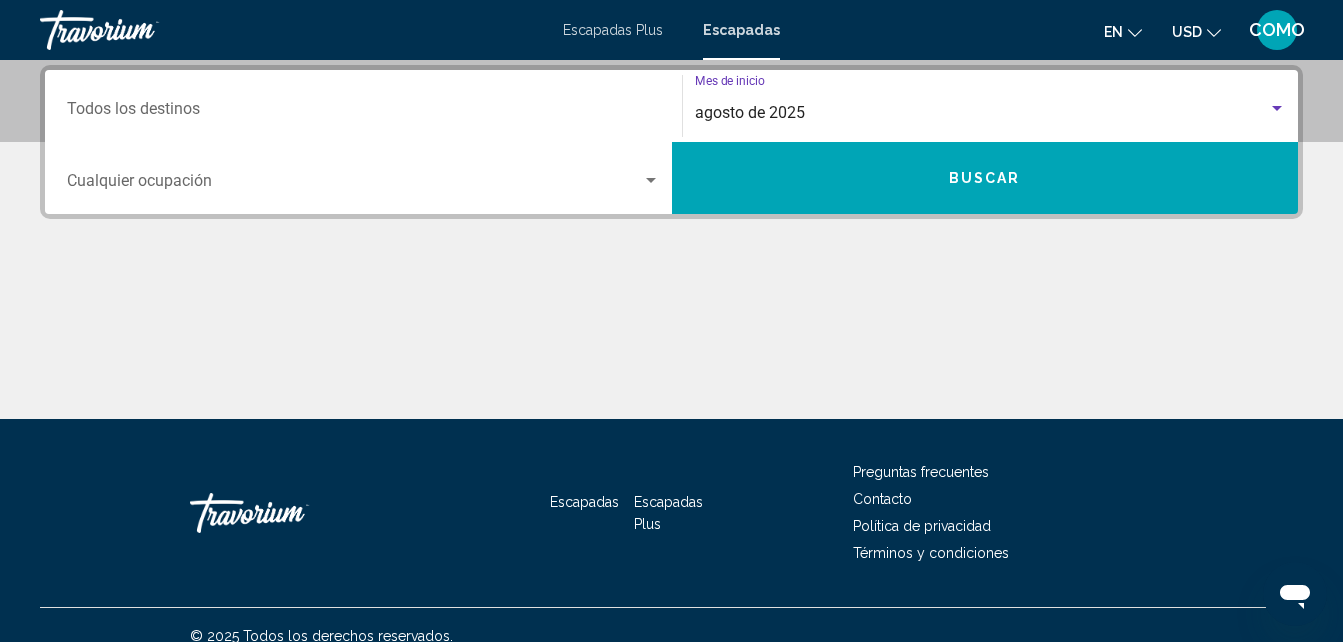 click on "Buscar" at bounding box center [985, 178] 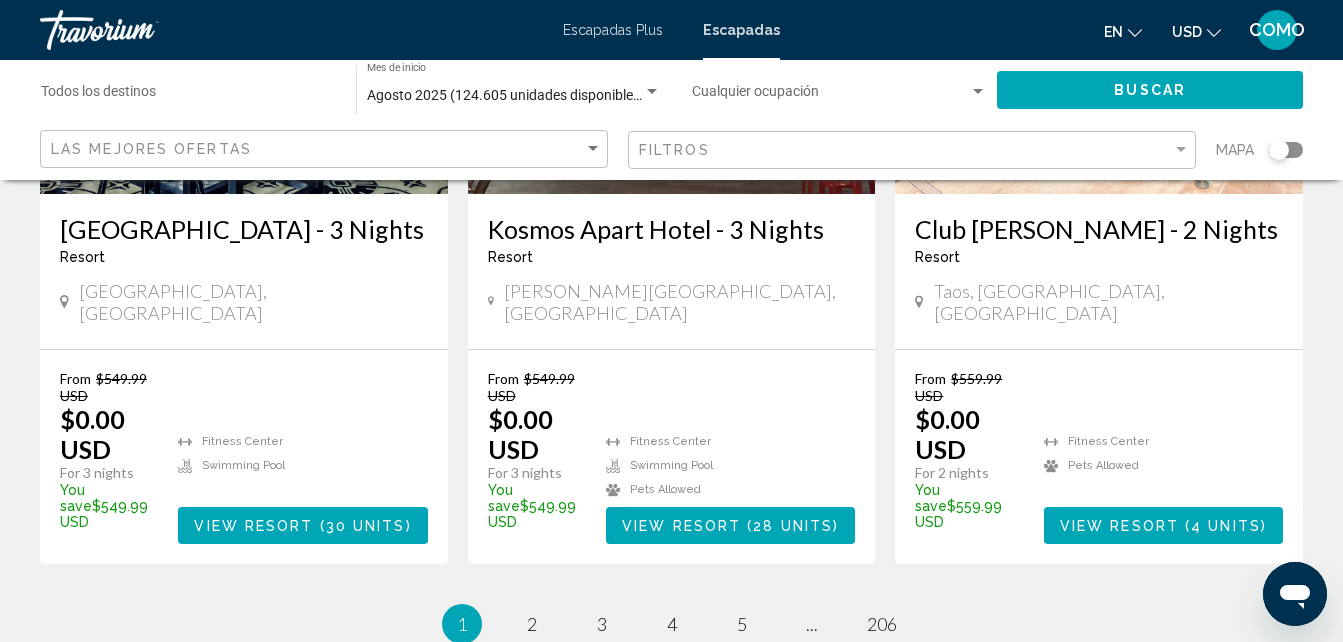 scroll, scrollTop: 2812, scrollLeft: 0, axis: vertical 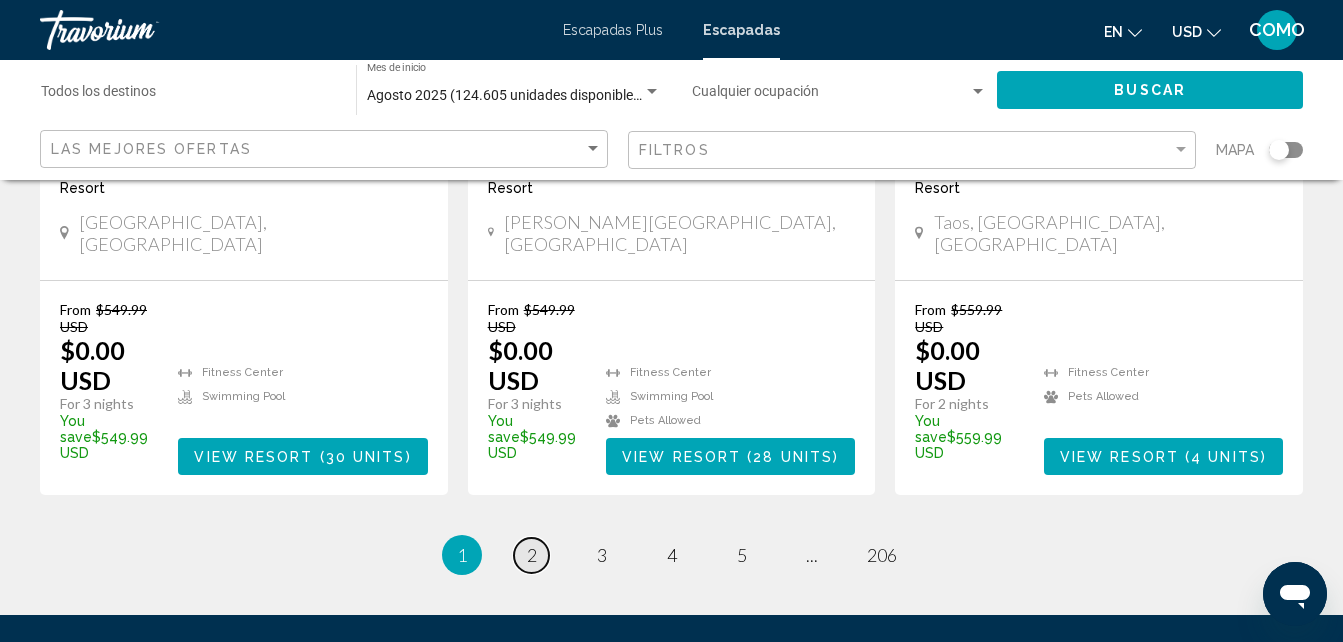 click on "page  2" at bounding box center [531, 555] 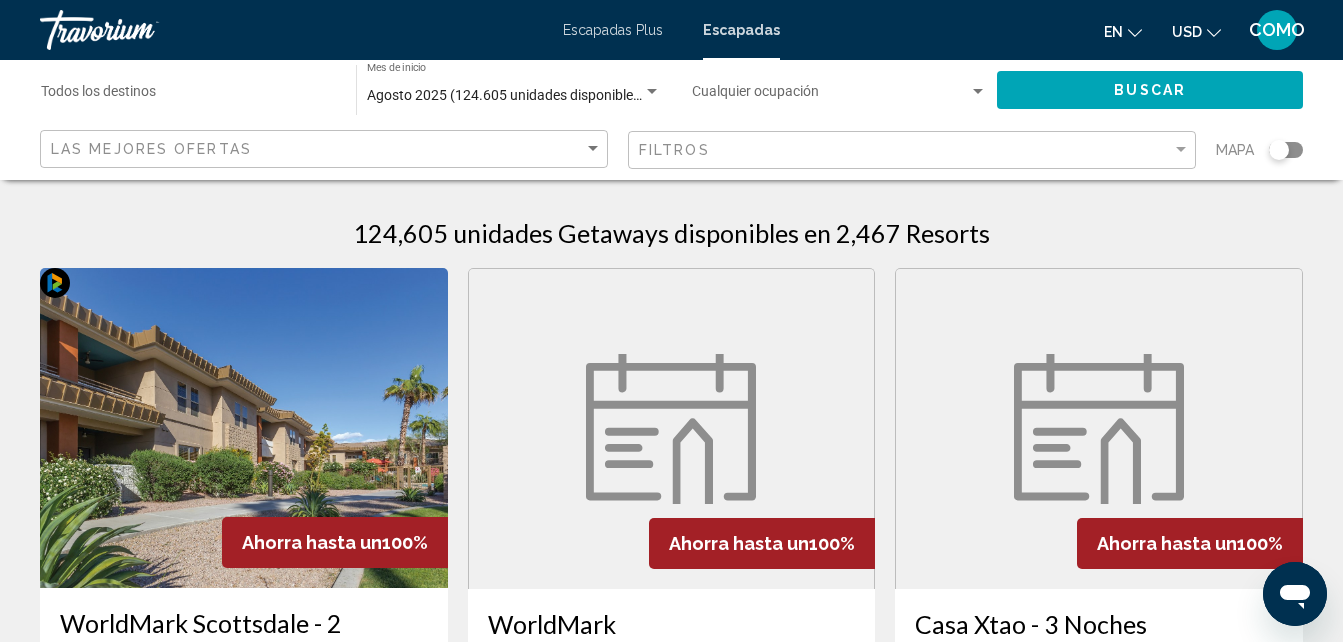 scroll, scrollTop: 0, scrollLeft: 0, axis: both 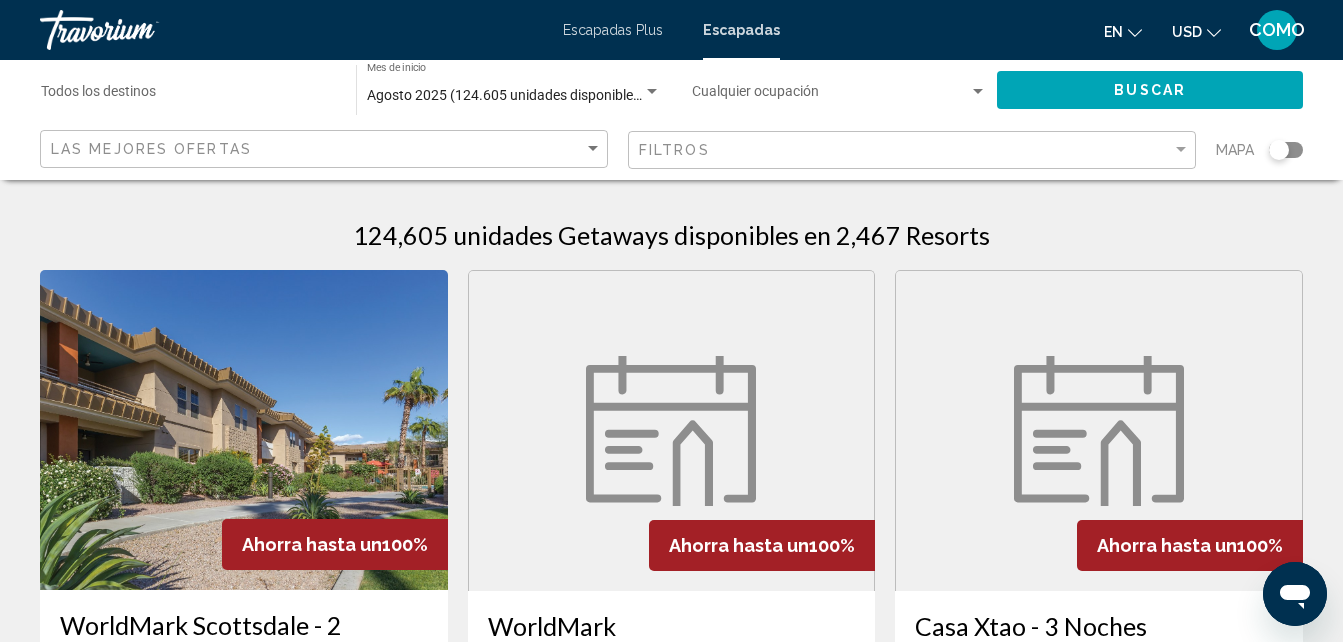 drag, startPoint x: 1288, startPoint y: 154, endPoint x: 1273, endPoint y: 168, distance: 20.518284 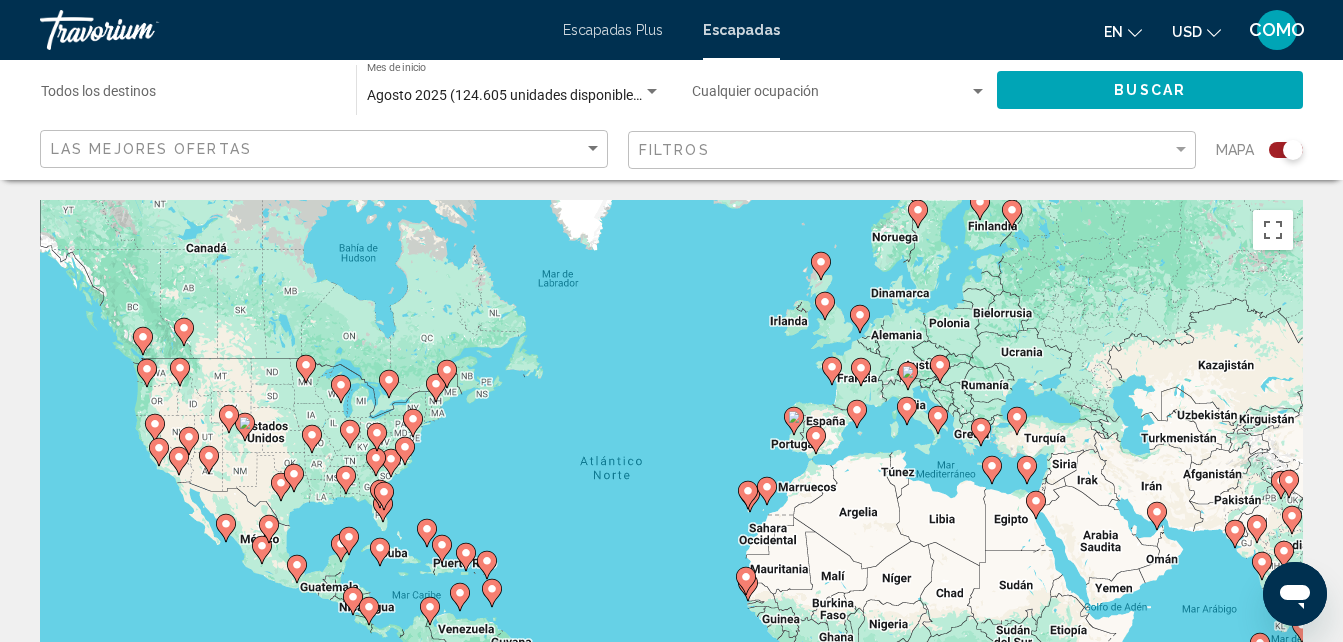 click on "Para desplazarte, pulsa las teclas [PERSON_NAME]. Para activar la función de arrastre con el teclado, pulsa Alt + Intro. Cuando hayas habilitado esa función, usa las teclas [PERSON_NAME] para mover el marcador. Para completar el arrastre, pulsa Intro. Para cancelar, pulsa Escape." at bounding box center (671, 500) 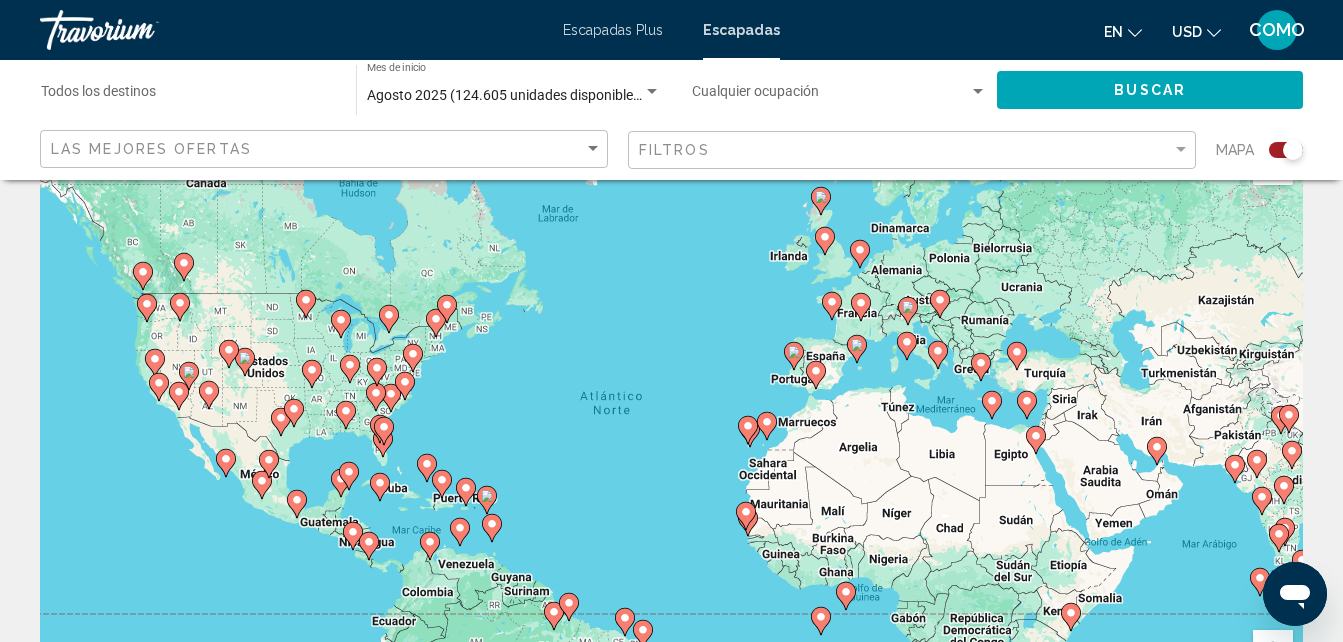 scroll, scrollTop: 300, scrollLeft: 0, axis: vertical 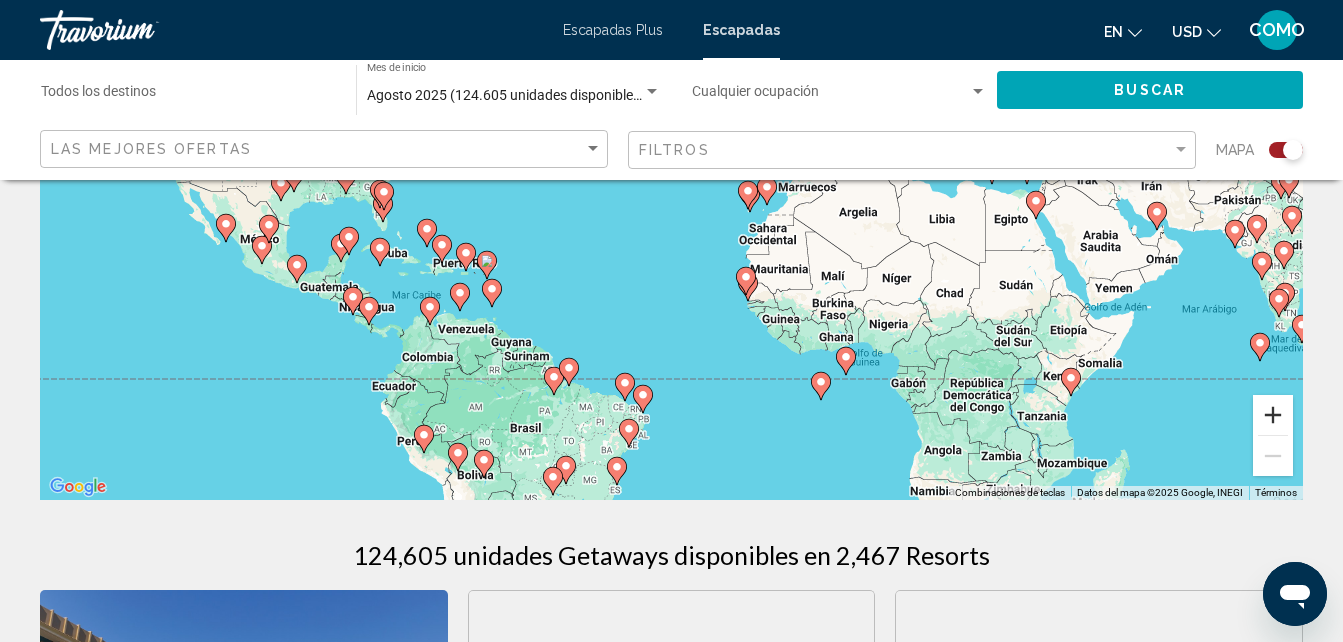 click at bounding box center (1273, 415) 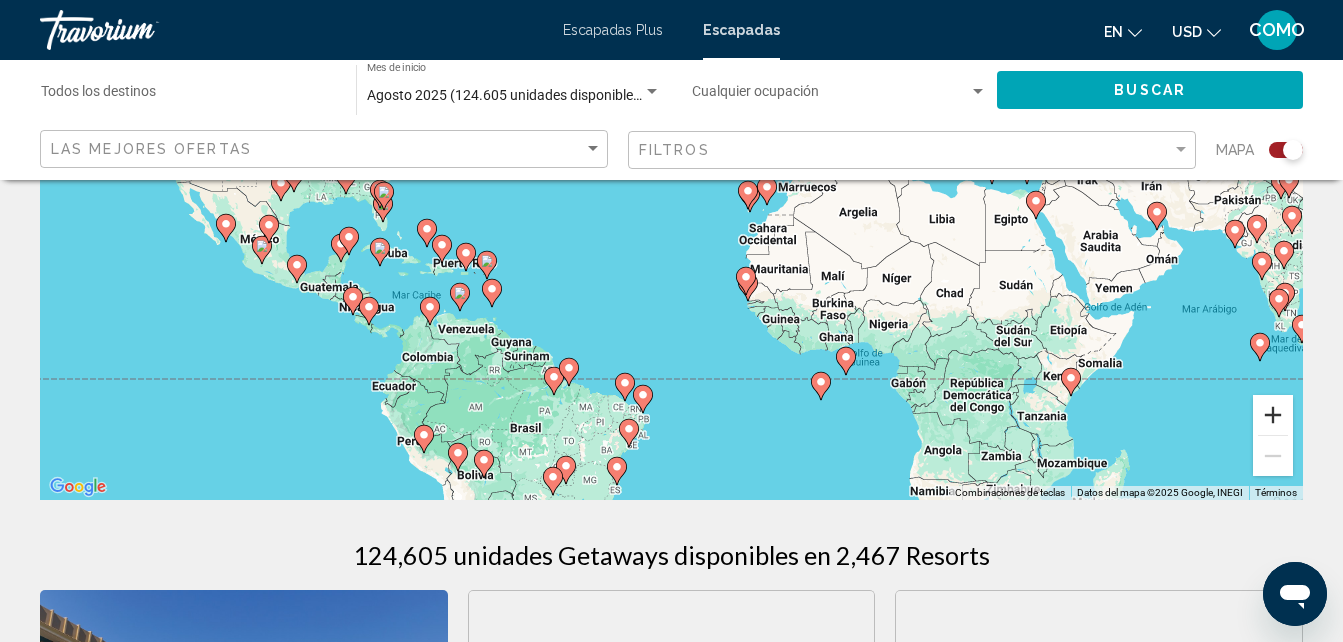 click at bounding box center (1273, 415) 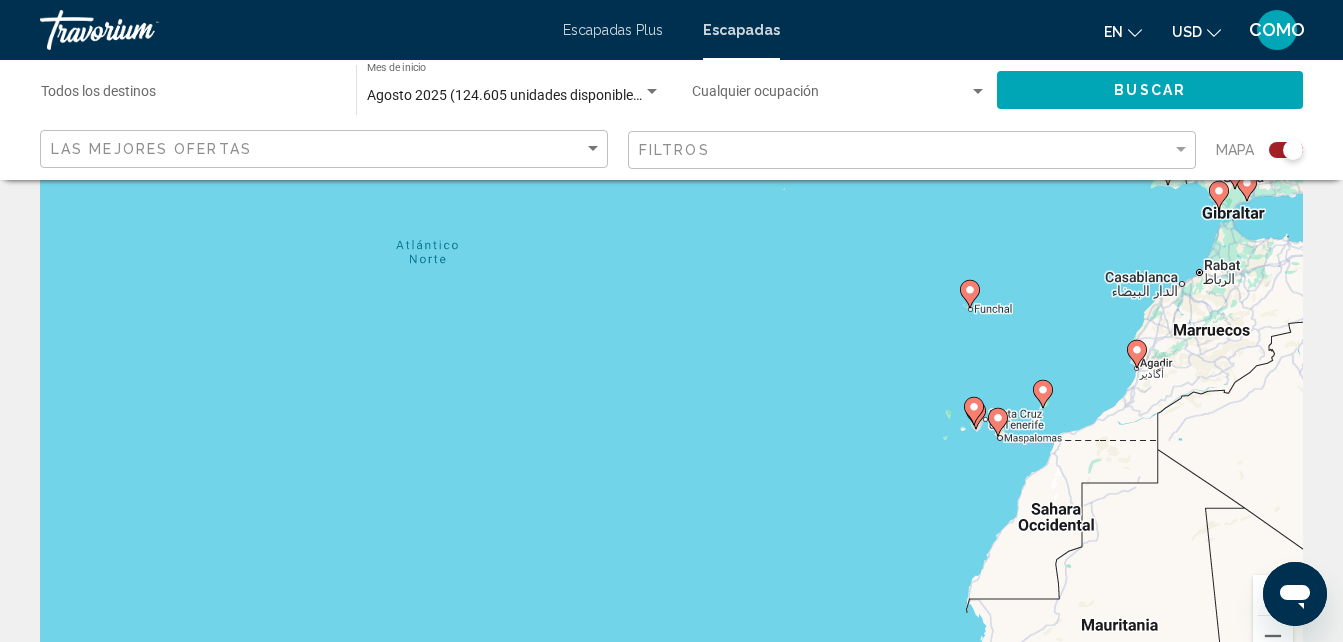 scroll, scrollTop: 0, scrollLeft: 0, axis: both 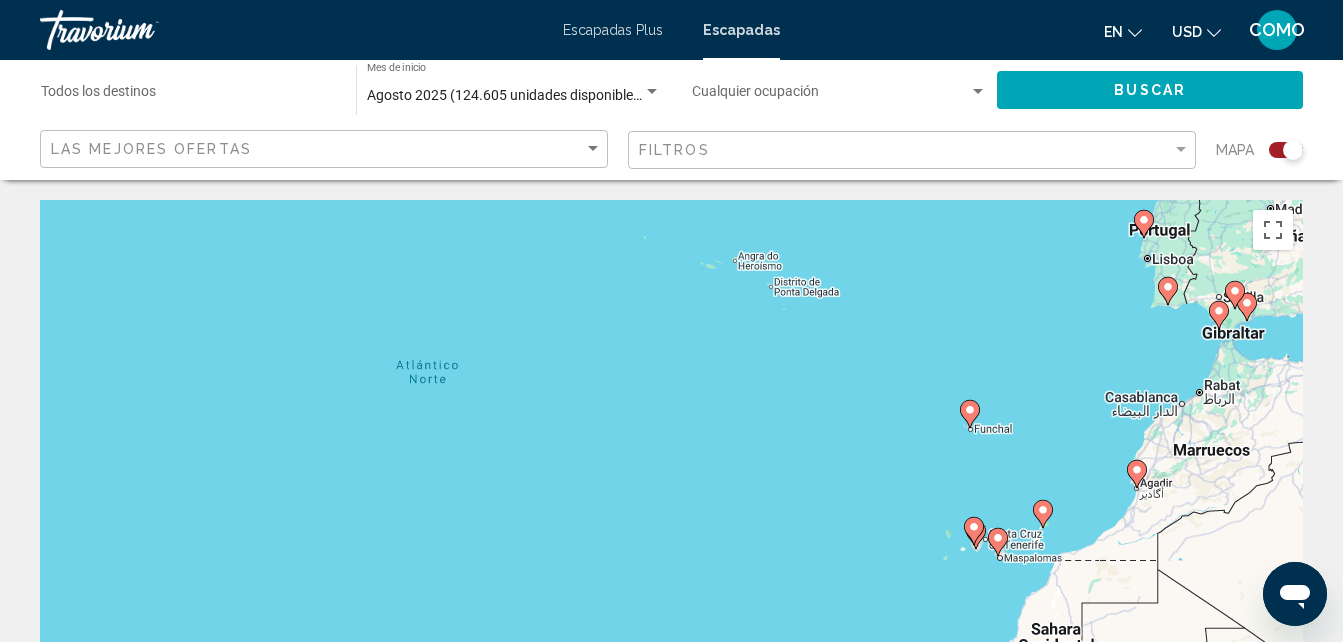 click 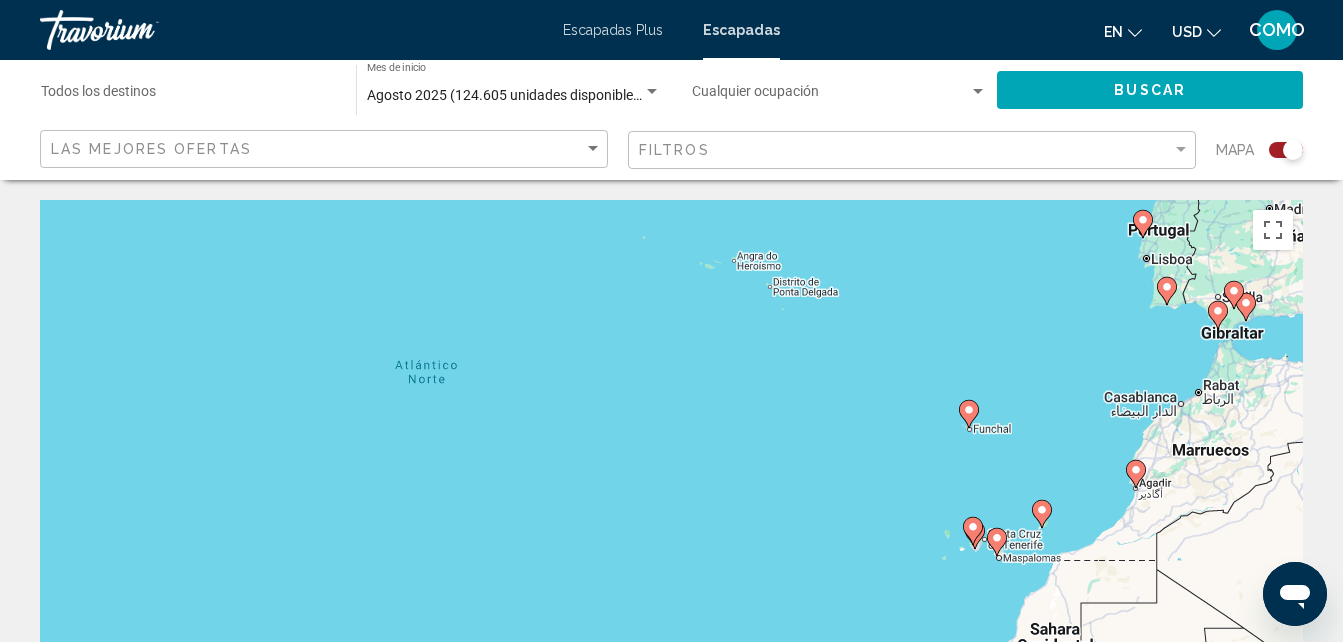 click 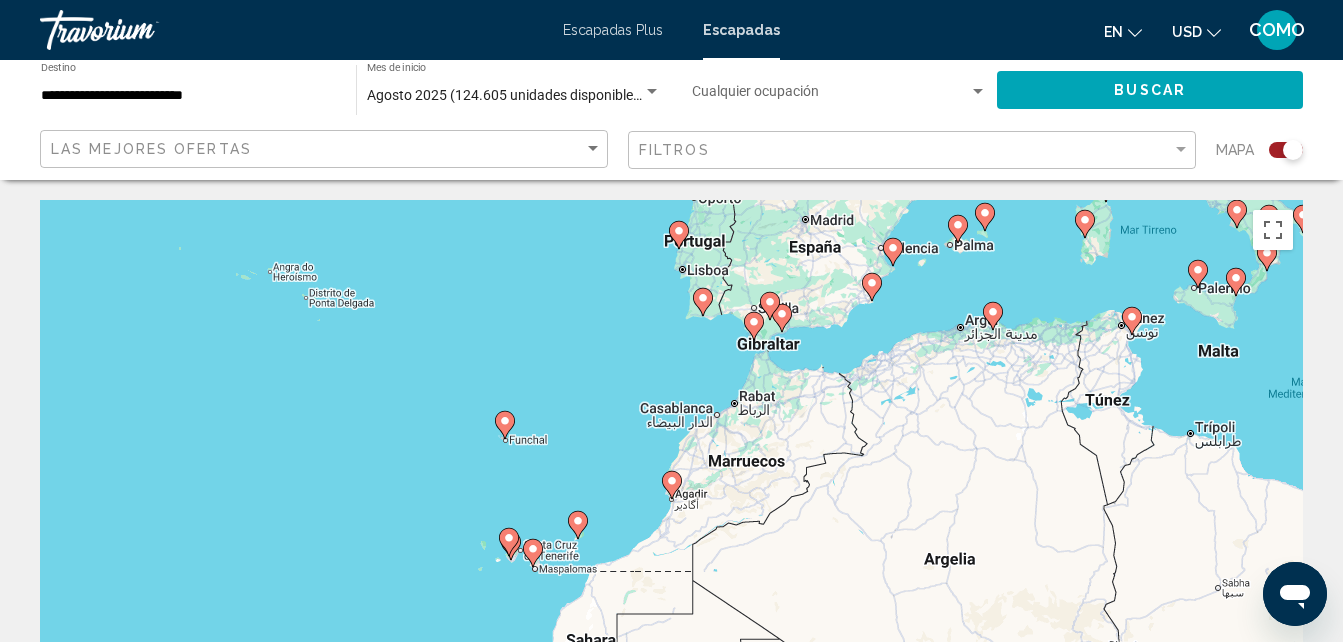 click 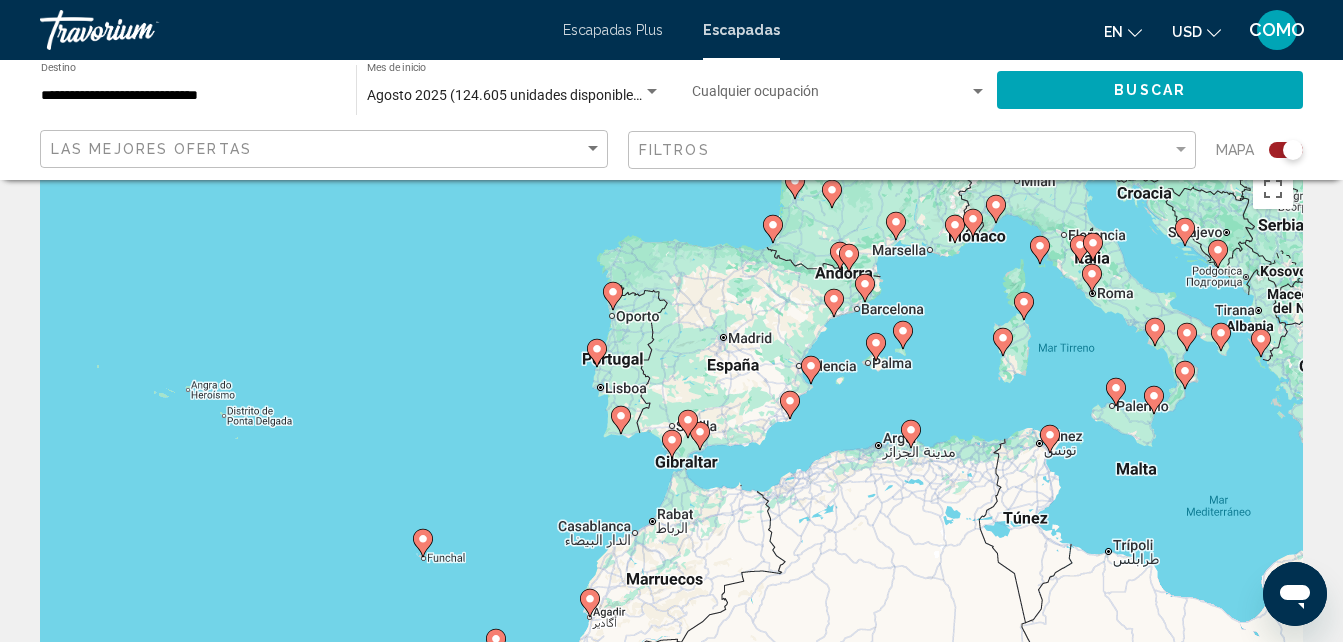 scroll, scrollTop: 0, scrollLeft: 0, axis: both 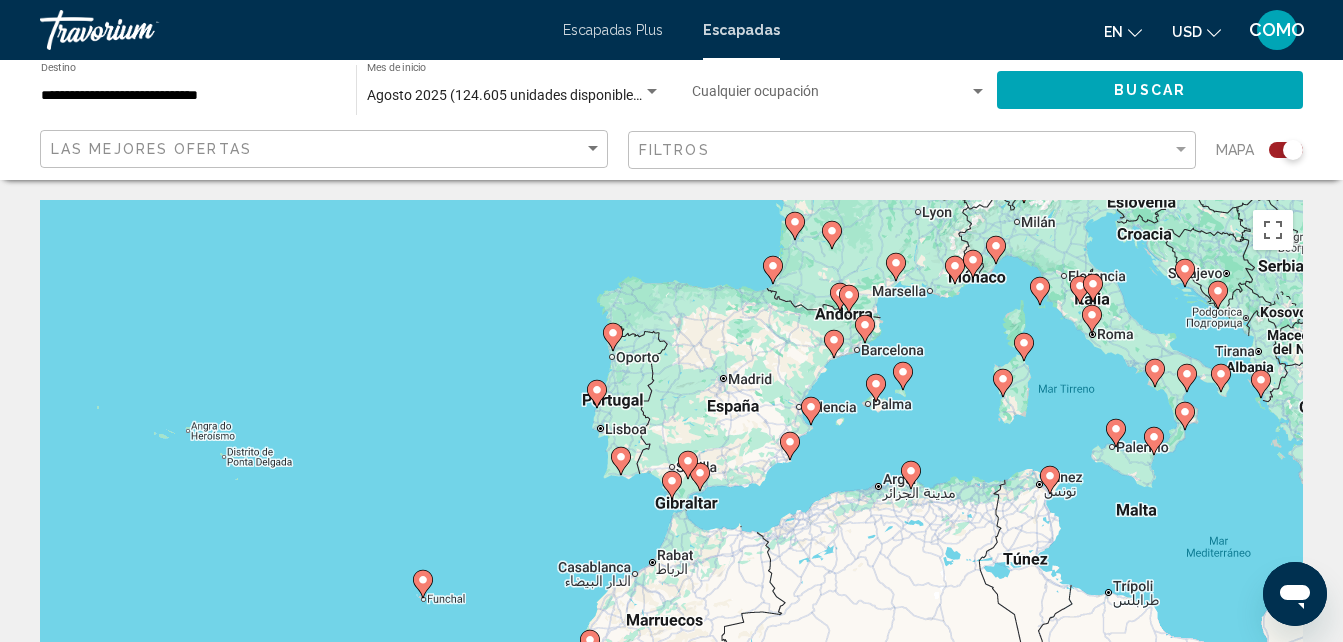click 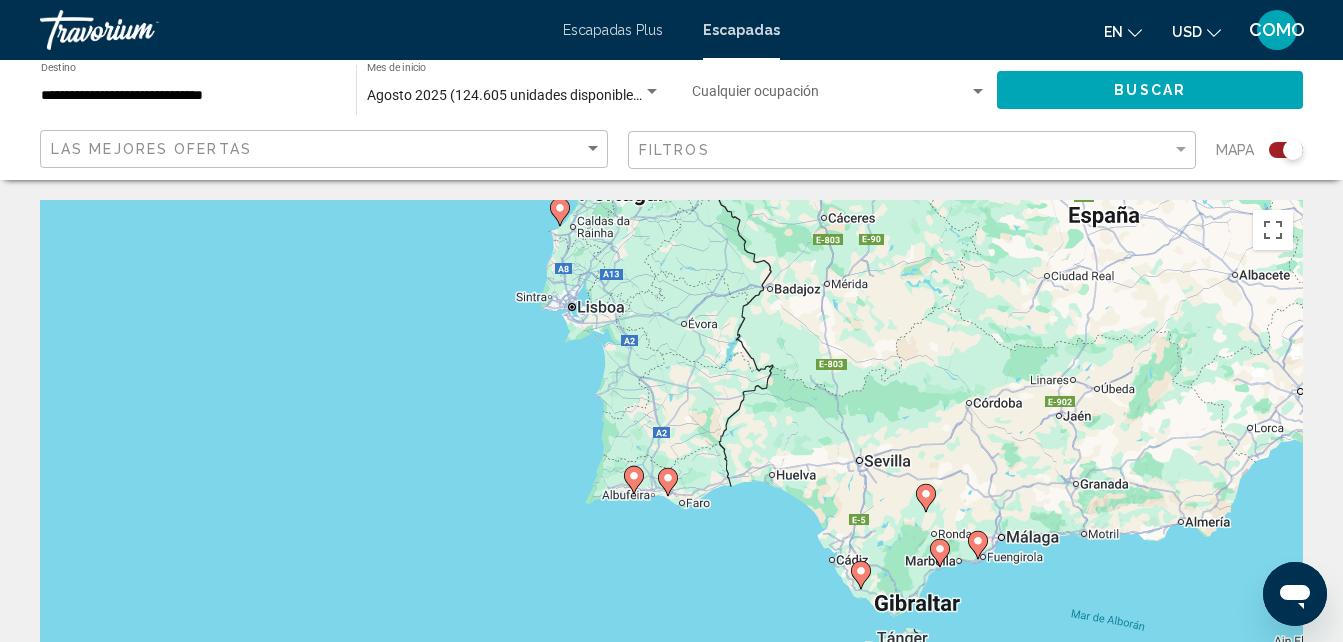 click 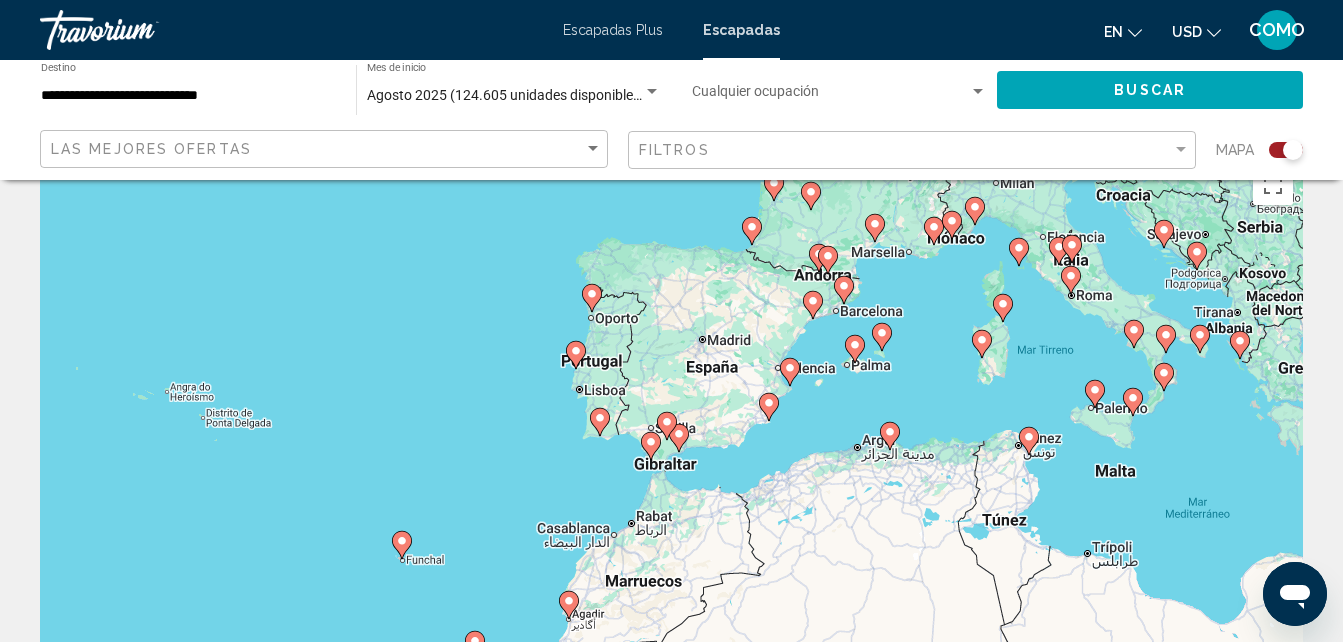 scroll, scrollTop: 0, scrollLeft: 0, axis: both 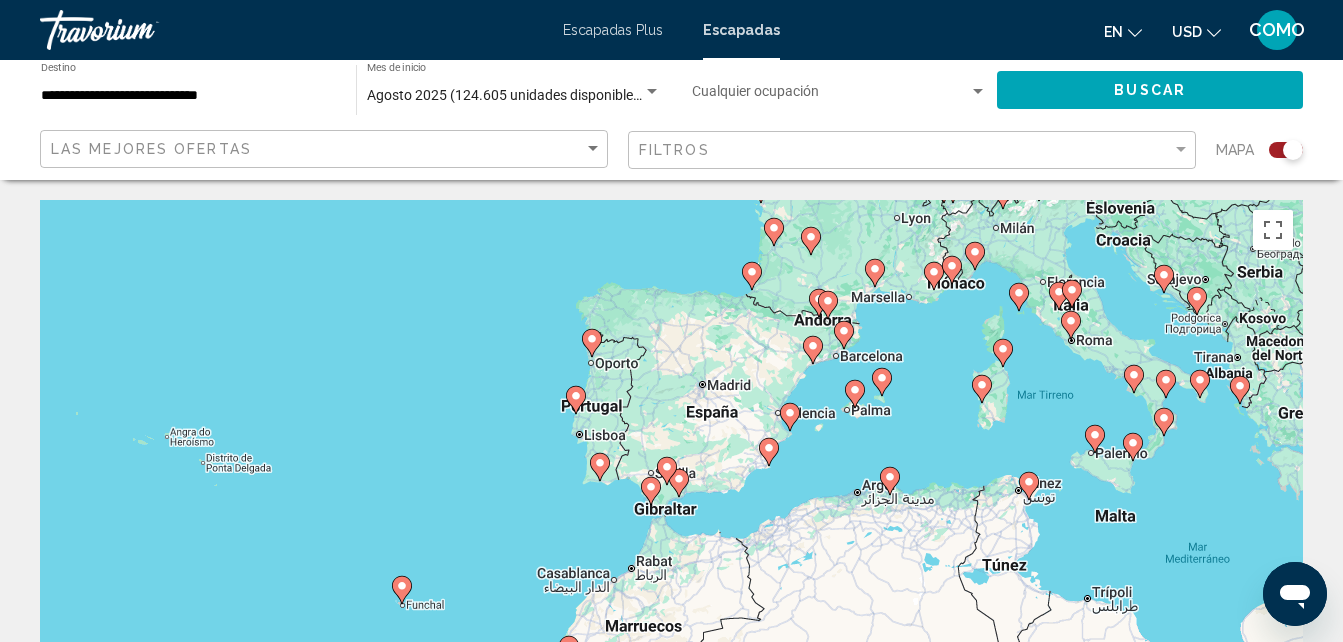 click 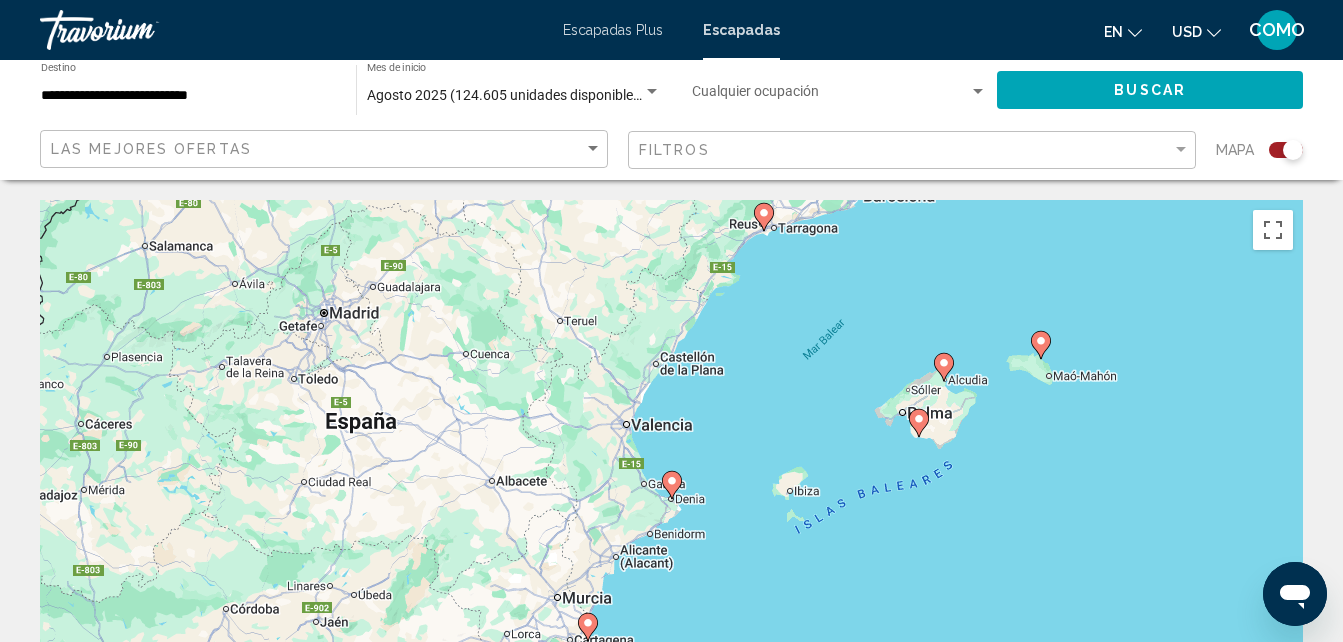 click 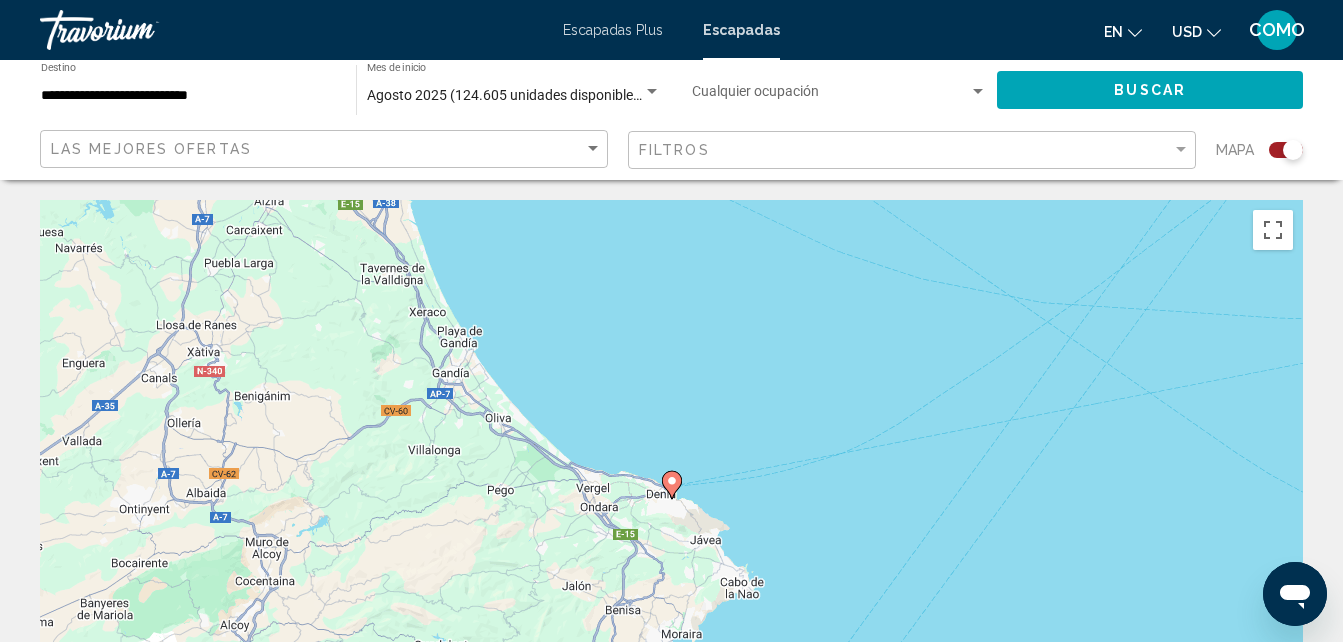 click 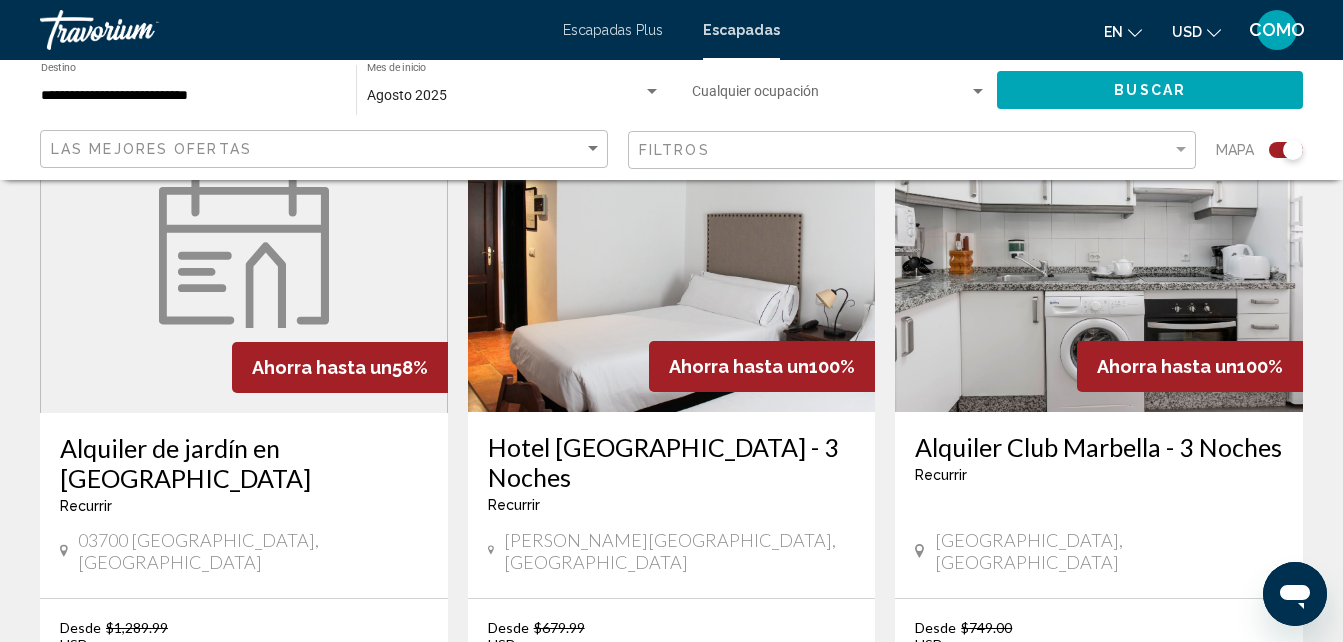 scroll, scrollTop: 800, scrollLeft: 0, axis: vertical 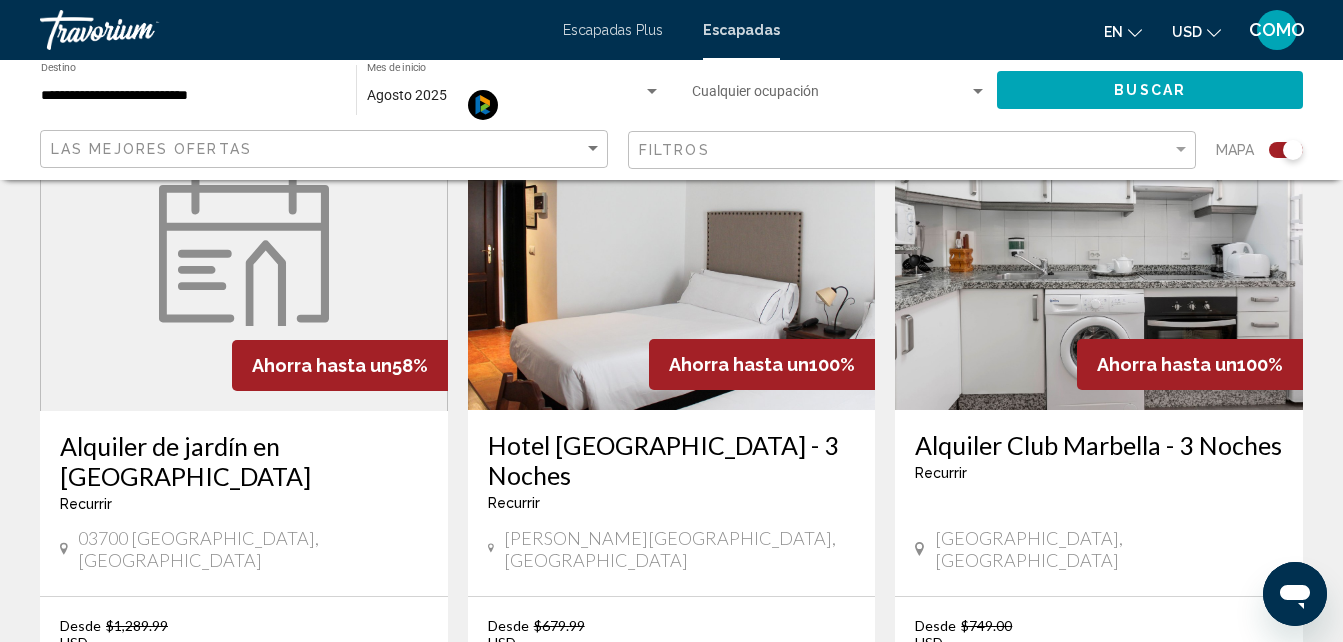 click at bounding box center [672, 250] 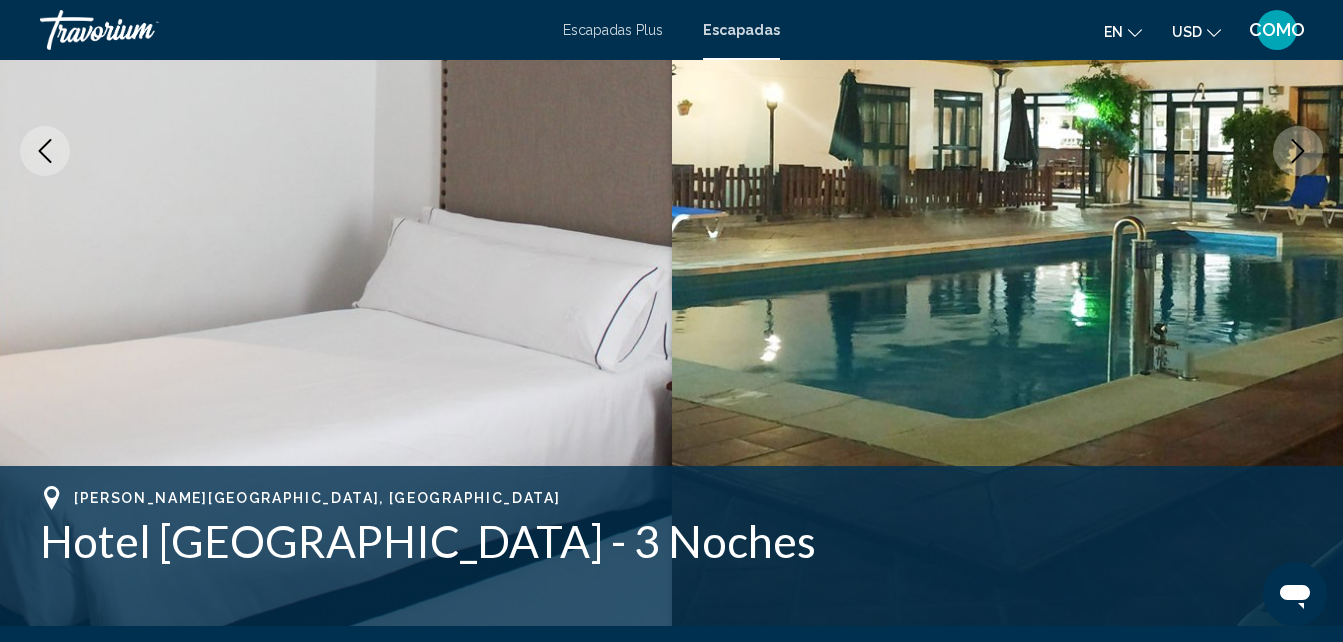 scroll, scrollTop: 414, scrollLeft: 0, axis: vertical 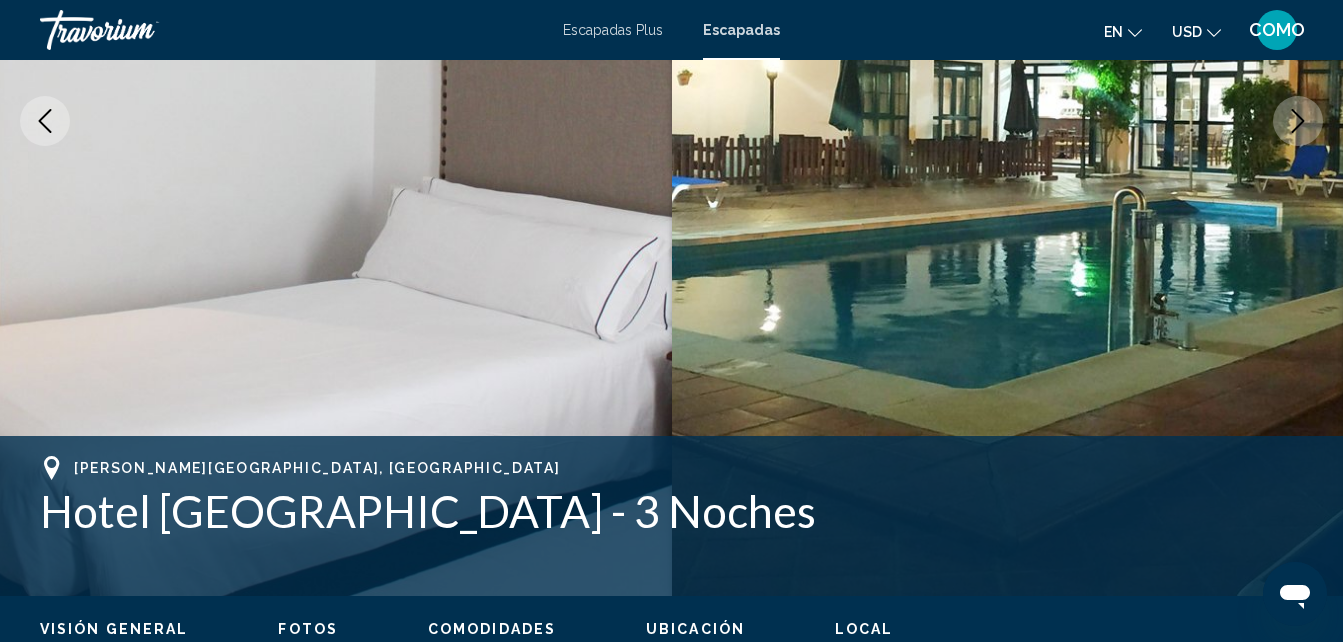 click 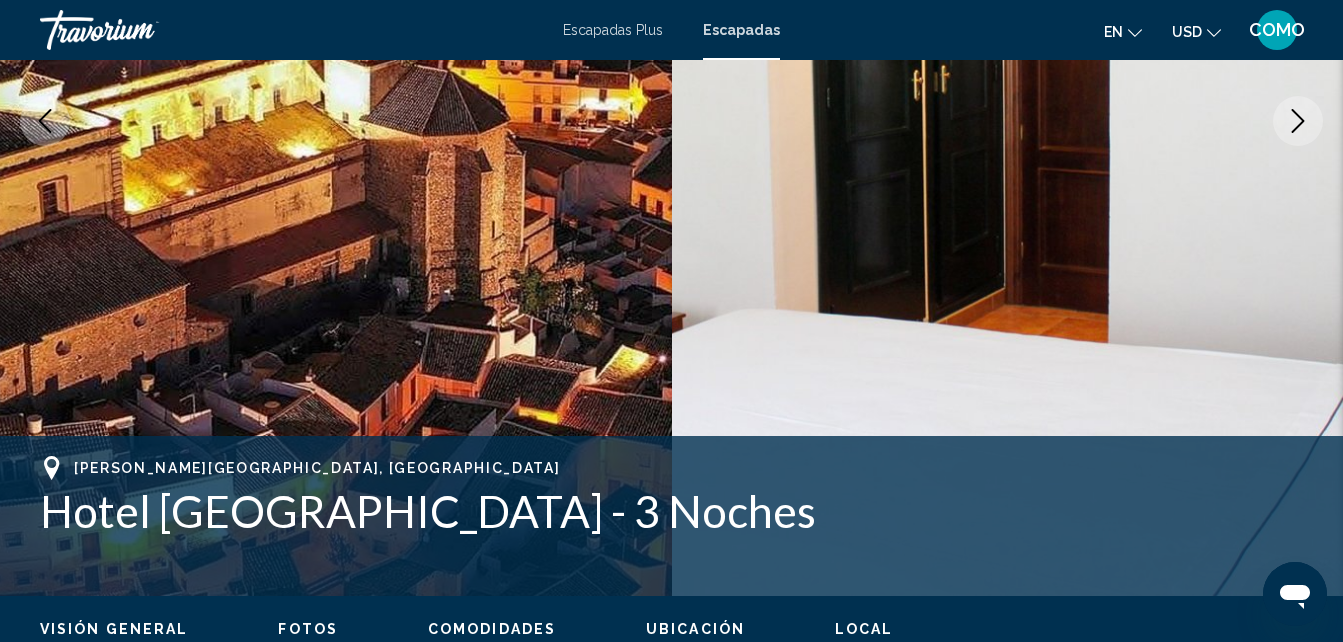 click 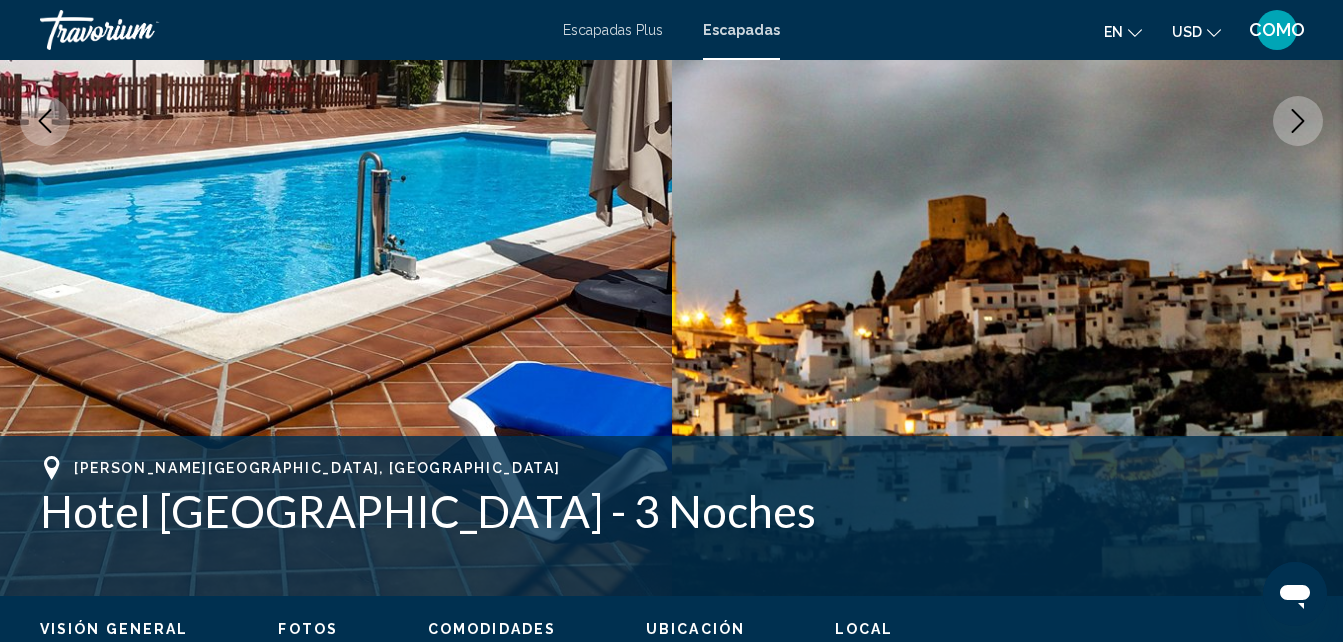 click 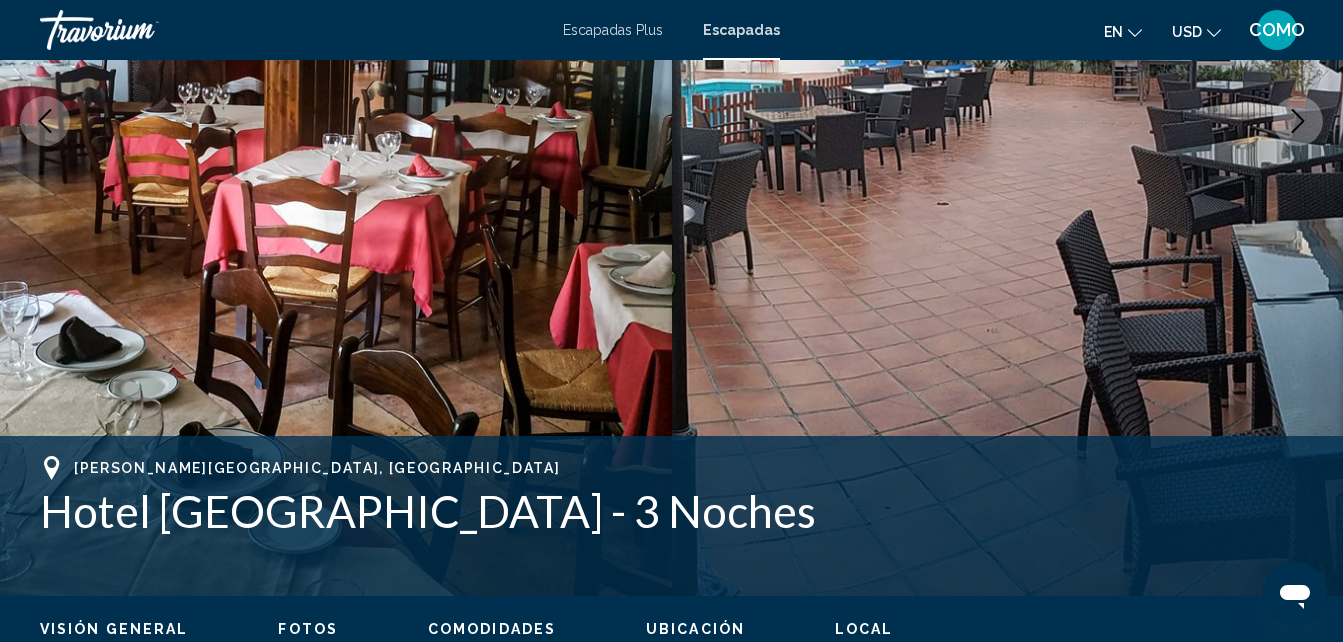 click 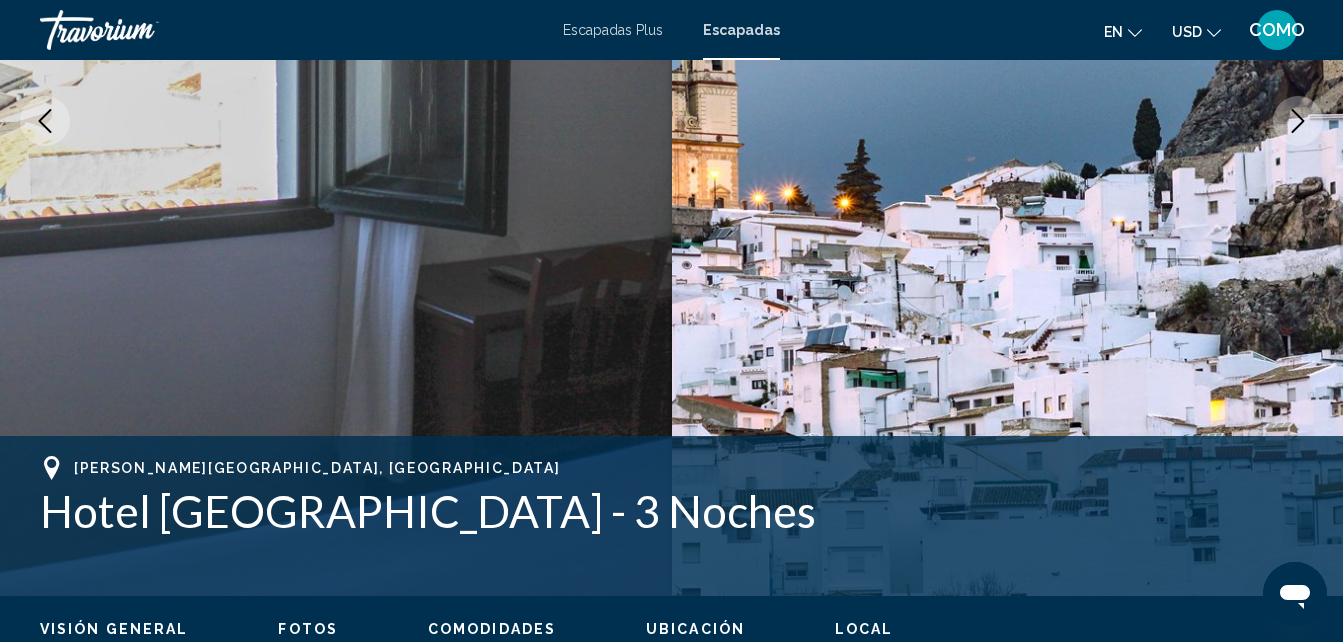 click at bounding box center [1298, 121] 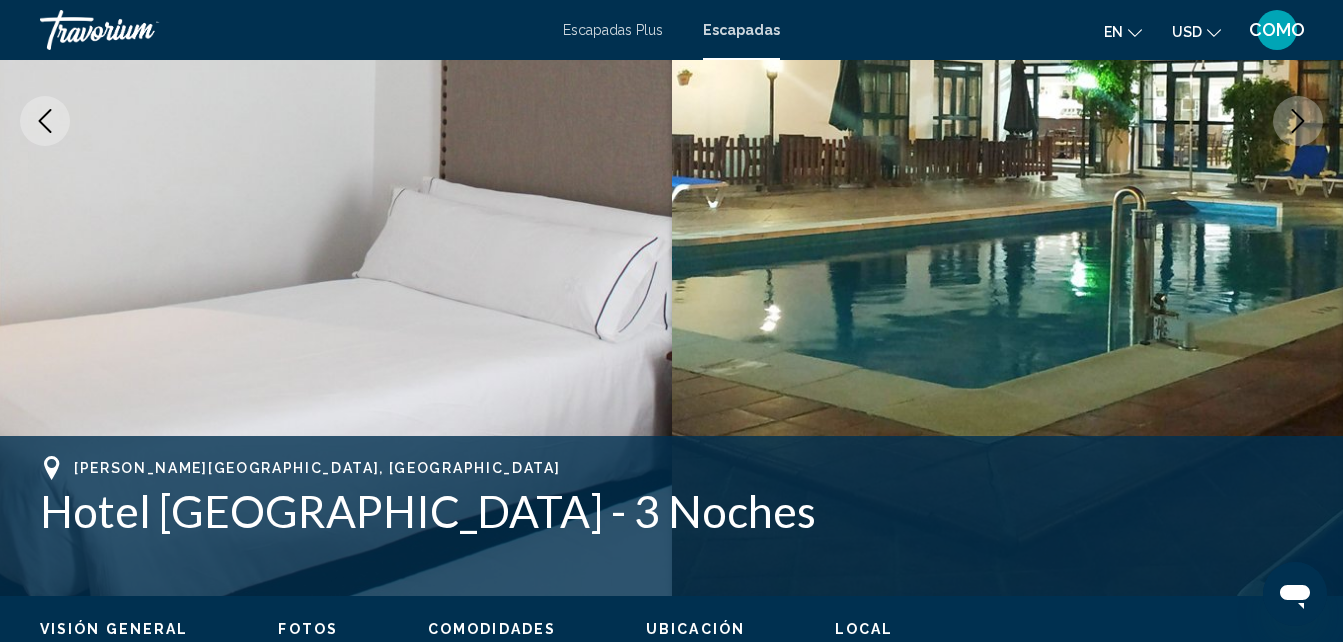 click at bounding box center (1298, 121) 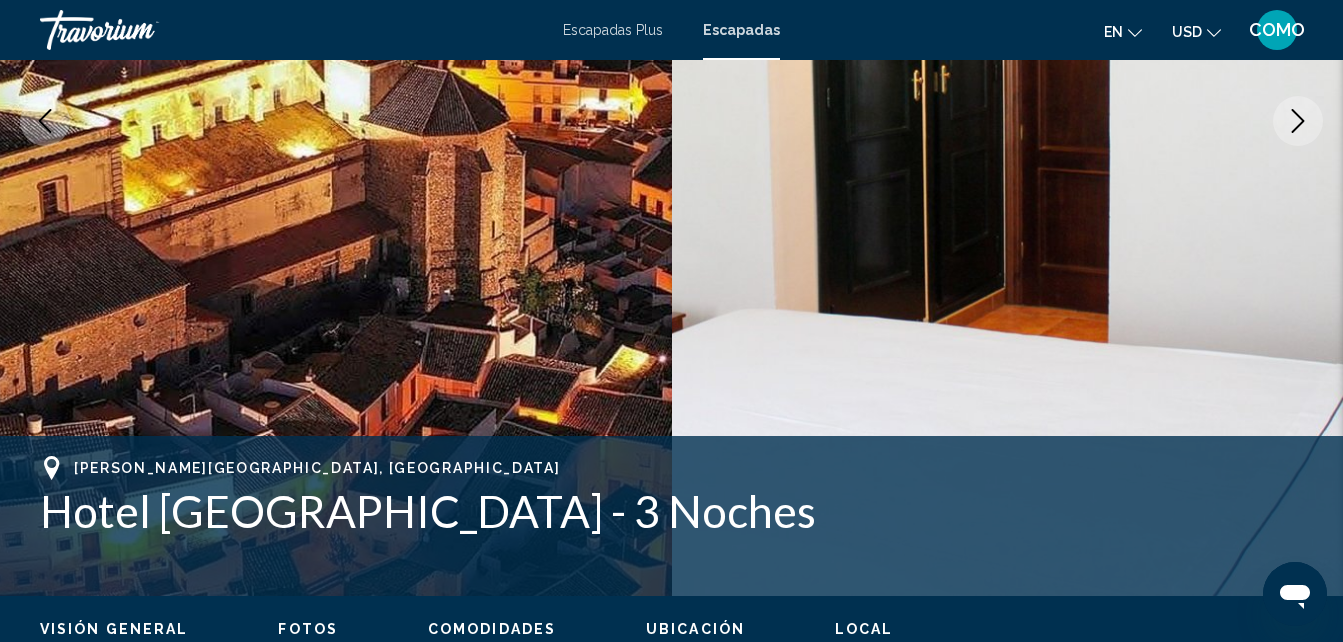 click at bounding box center [1298, 121] 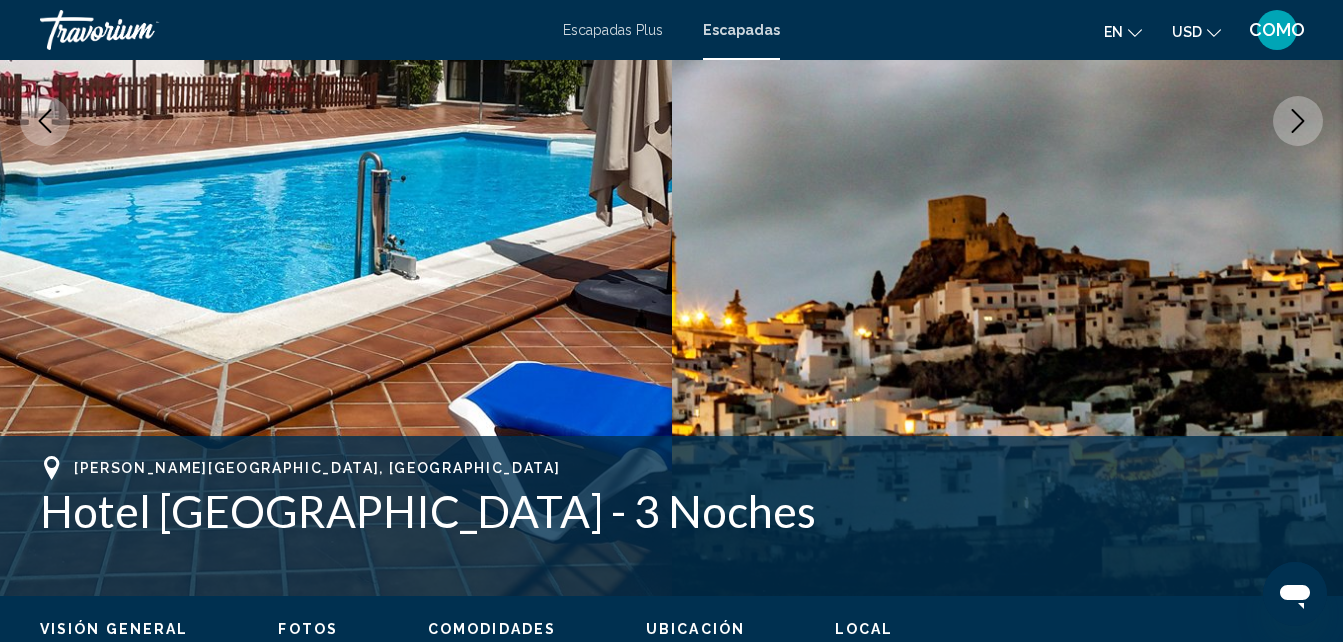 click at bounding box center [1298, 121] 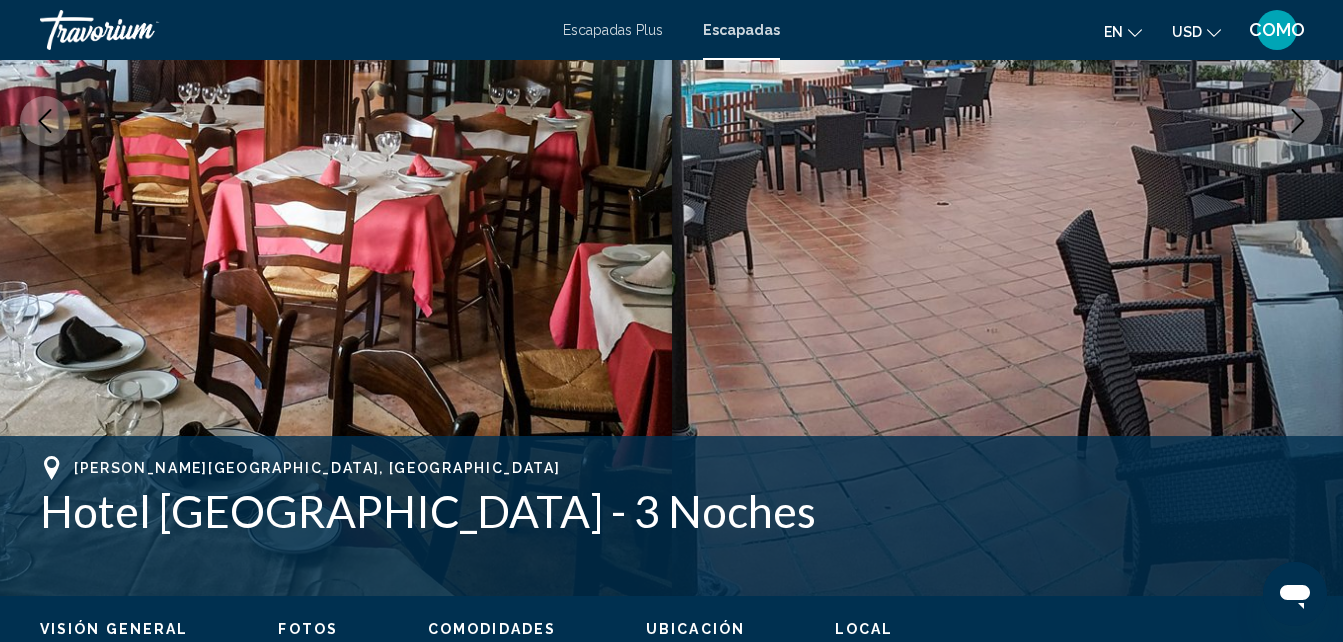 click at bounding box center (1298, 121) 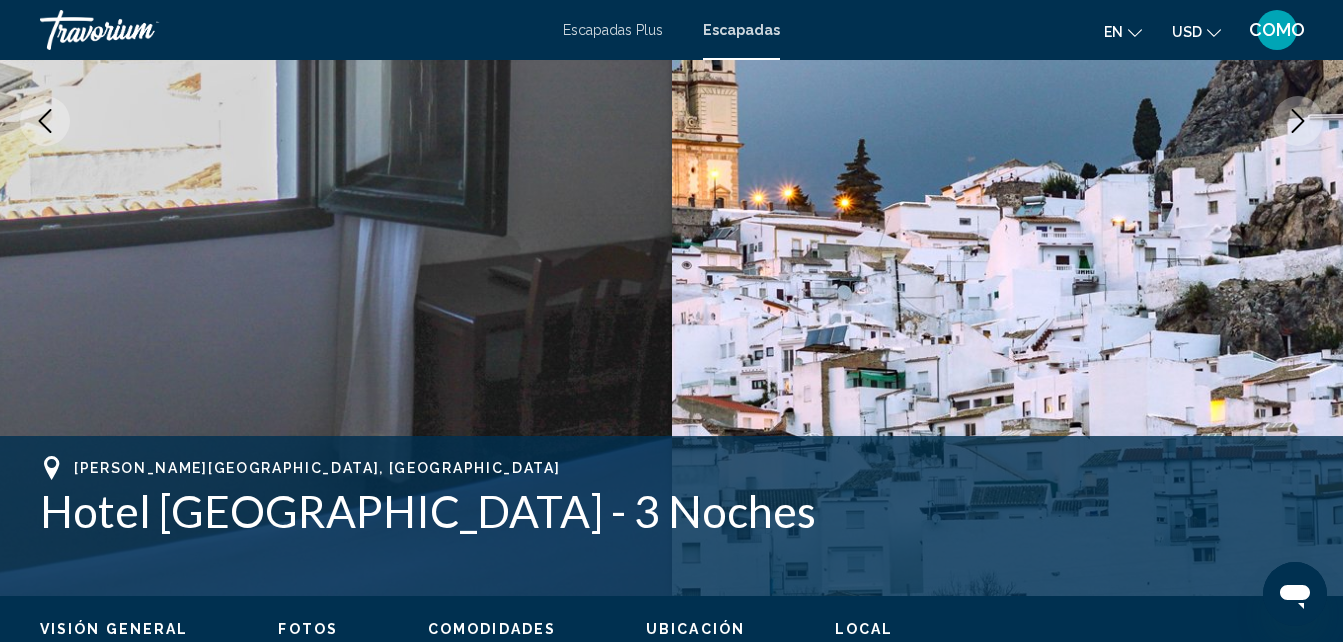 click at bounding box center (1298, 121) 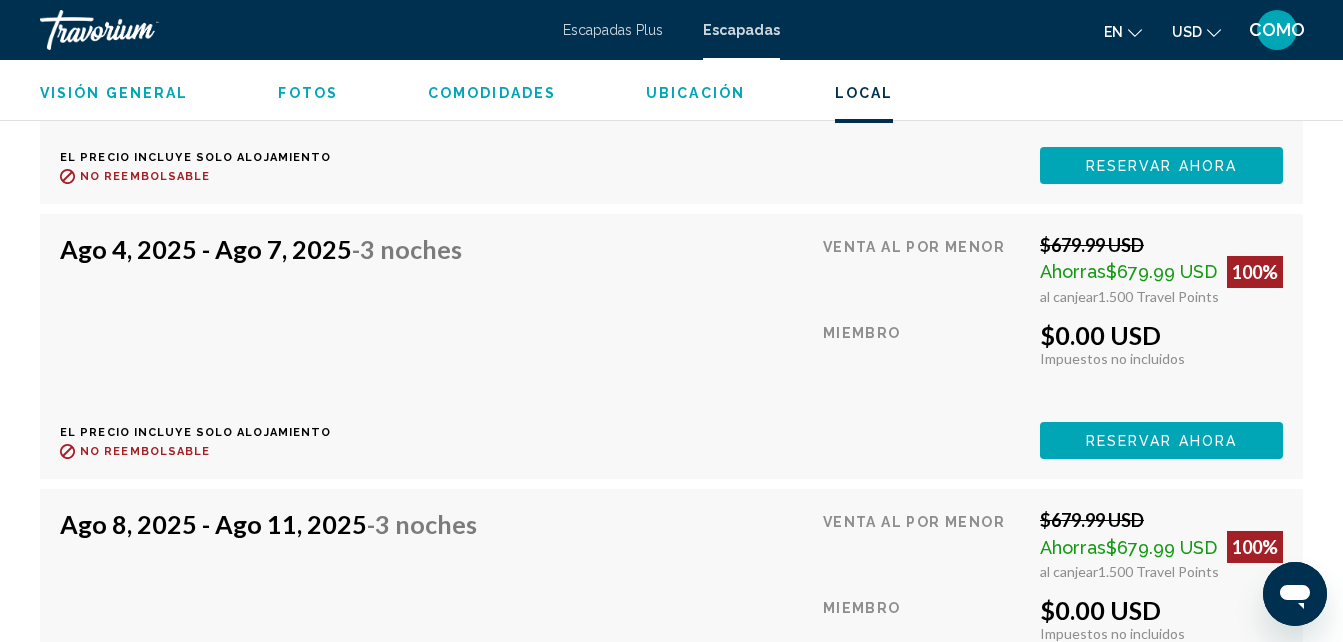 scroll, scrollTop: 3615, scrollLeft: 0, axis: vertical 